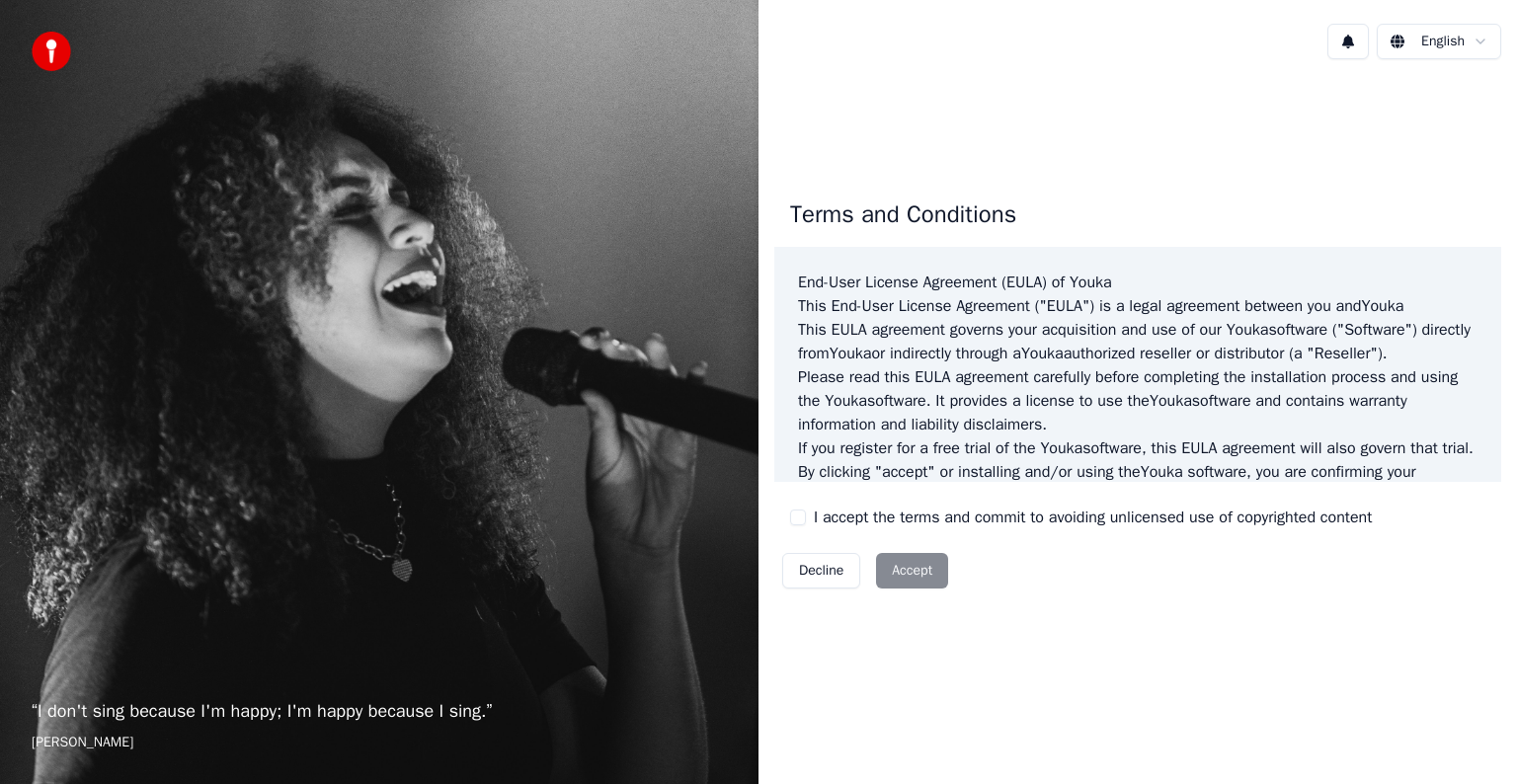 scroll, scrollTop: 0, scrollLeft: 0, axis: both 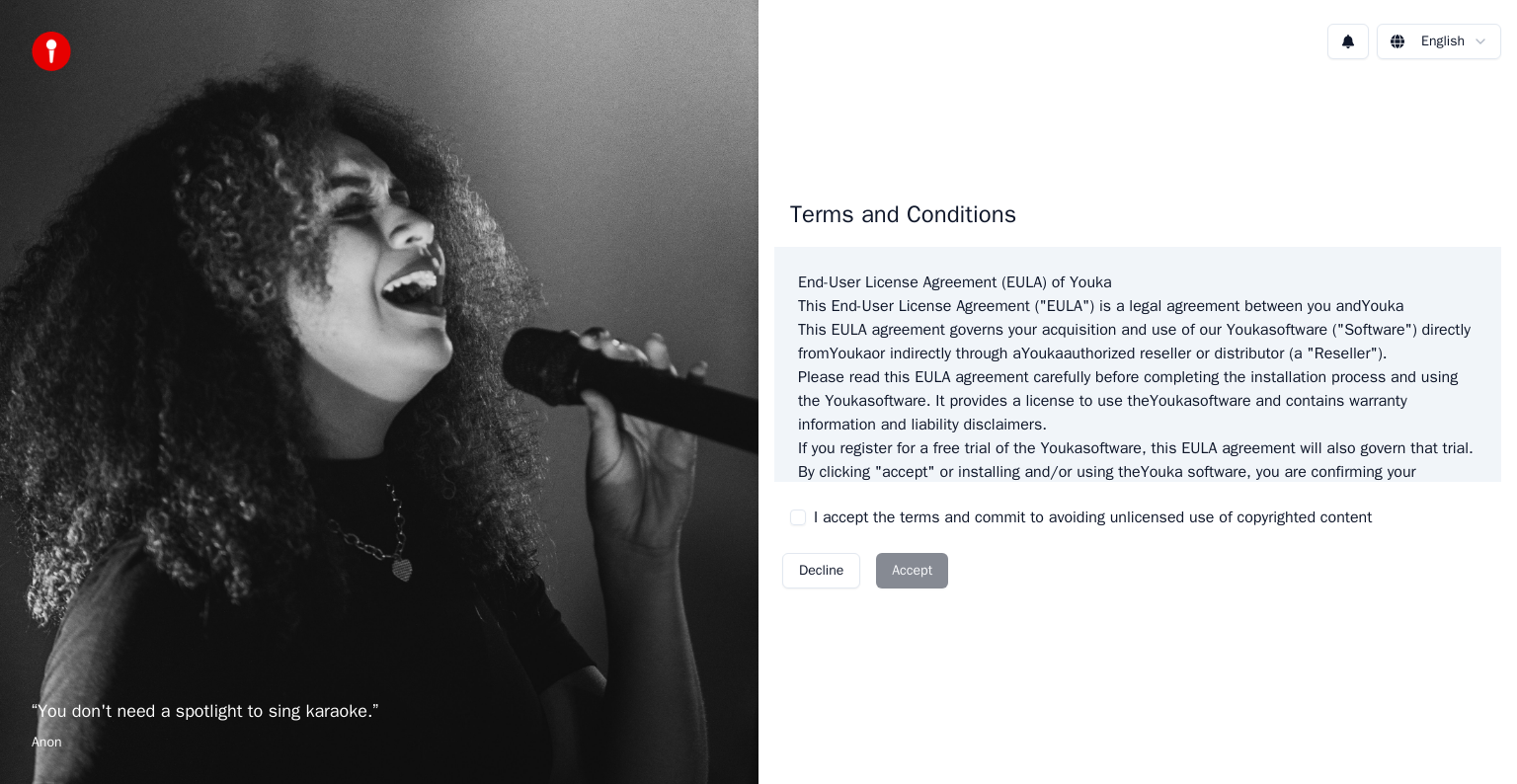 click on "Terms and Conditions End-User License Agreement ([PERSON_NAME]) of   Youka This End-User License Agreement ("[PERSON_NAME]") is a legal agreement between you and  Youka This [PERSON_NAME] agreement governs your acquisition and use of our   Youka  software ("Software") directly from  Youka  or indirectly through a  Youka  authorized reseller or distributor (a "Reseller"). Please read this [PERSON_NAME] agreement carefully before completing the installation process and using the   Youka  software. It provides a license to use the  Youka  software and contains warranty information and liability disclaimers. If you register for a free trial of the   Youka  software, this [PERSON_NAME] agreement will also govern that trial. By clicking "accept" or installing and/or using the  Youka   software, you are confirming your acceptance of the Software and agreeing to become bound by the terms of this [PERSON_NAME] agreement. This [PERSON_NAME] agreement shall apply only to the Software supplied by   [PERSON_NAME] Template  for   Youka . License [PERSON_NAME]" at bounding box center (1138, 390) 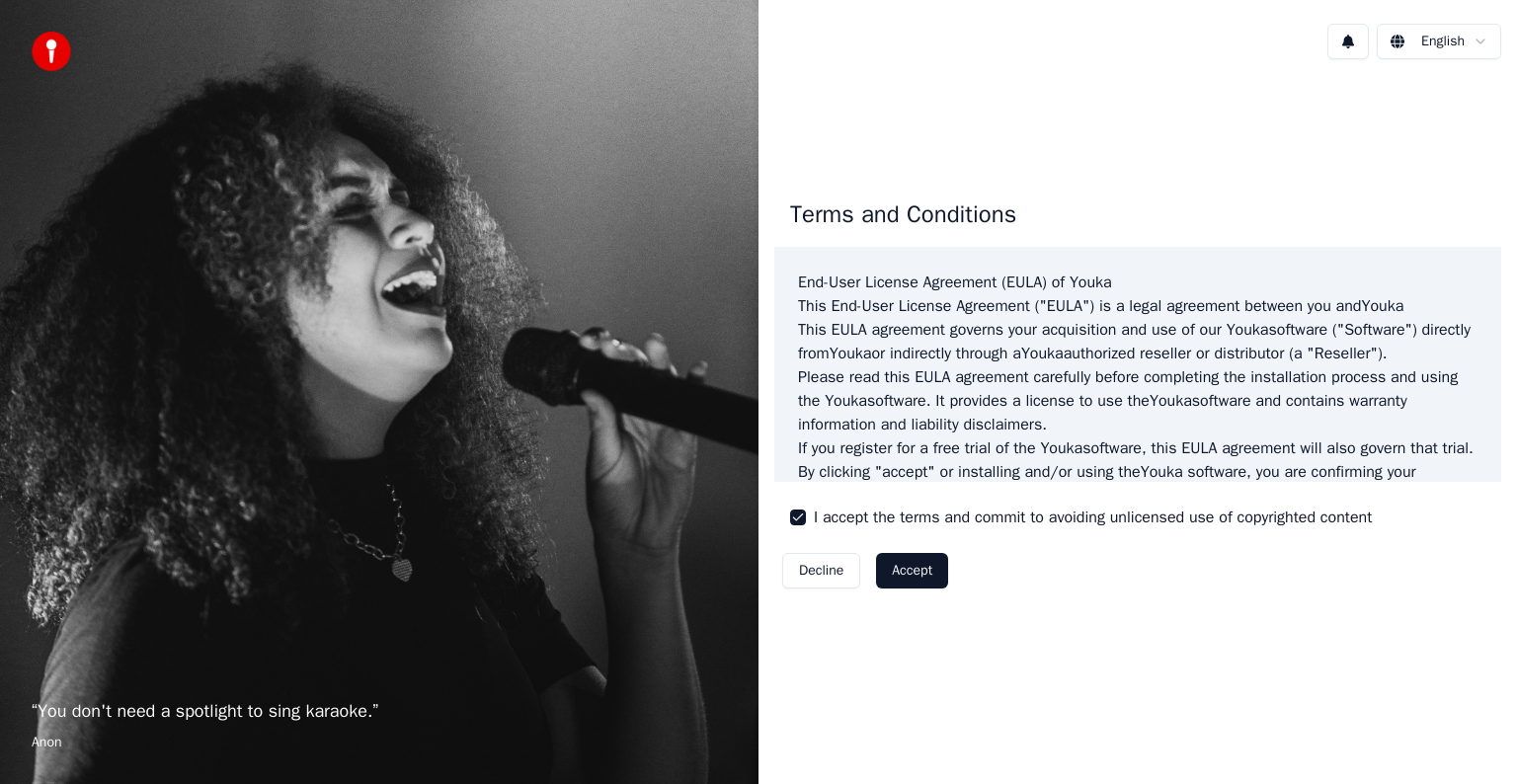 click on "Accept" at bounding box center (912, 571) 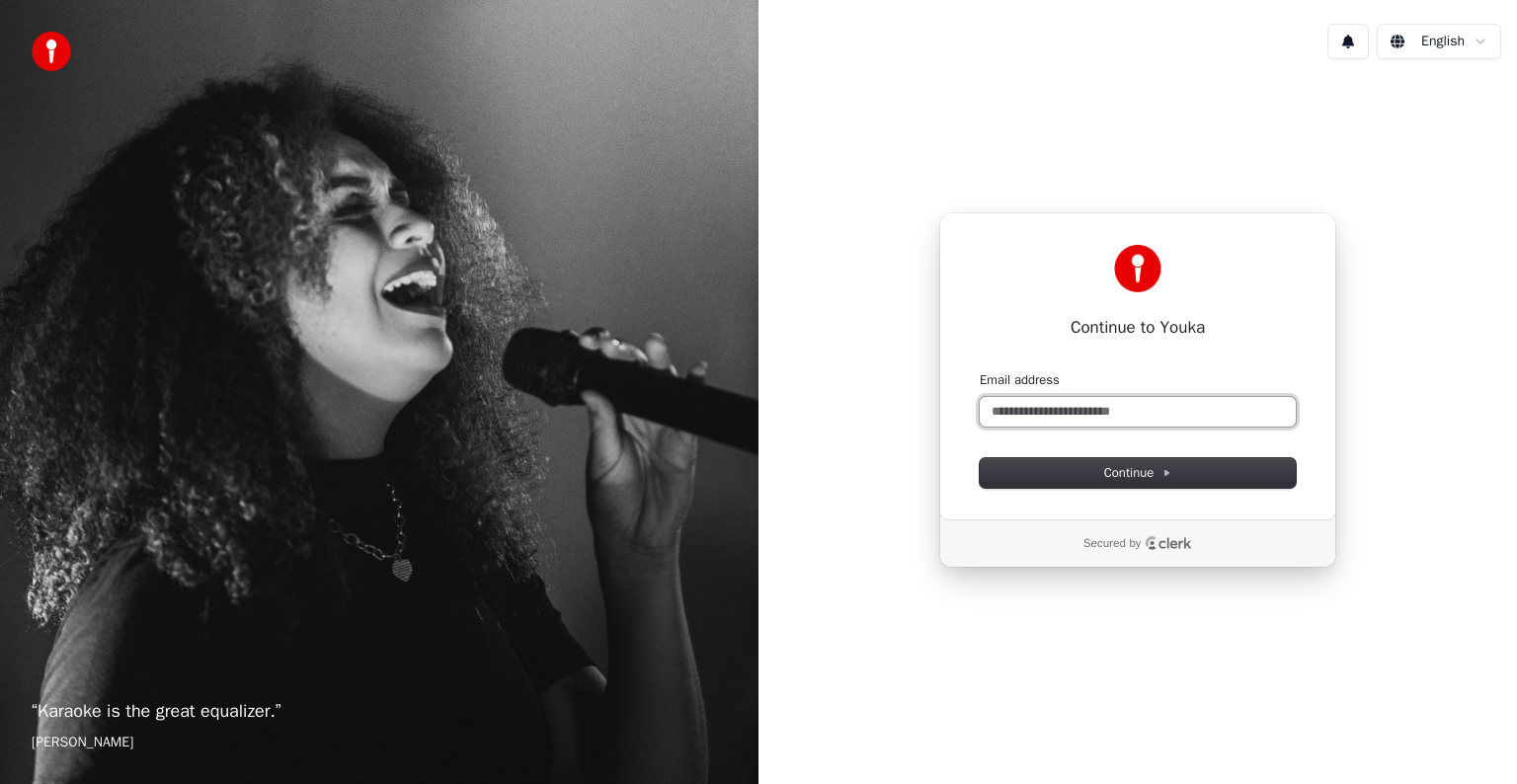 click on "Email address" at bounding box center (1138, 412) 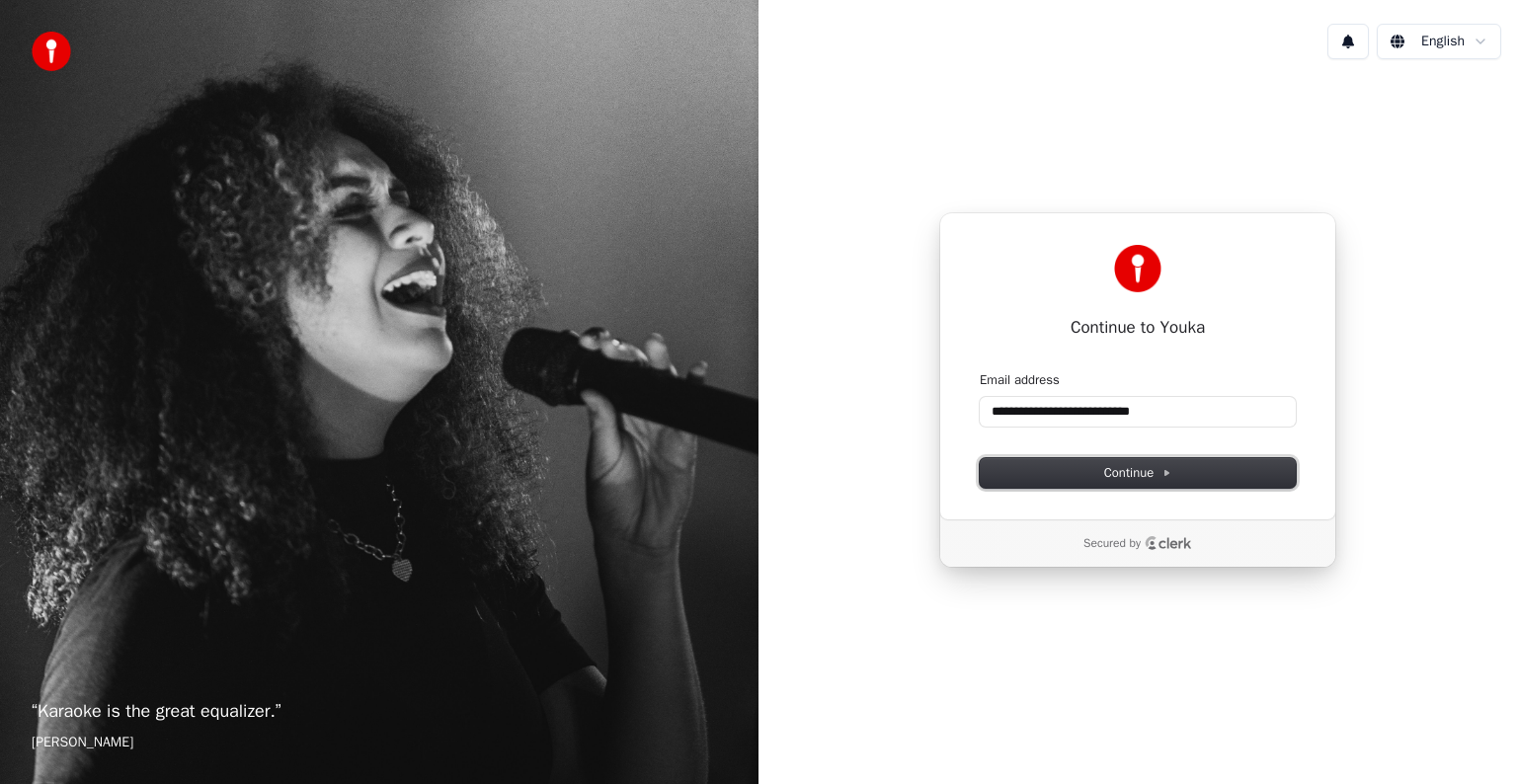 click on "Continue" at bounding box center (1138, 473) 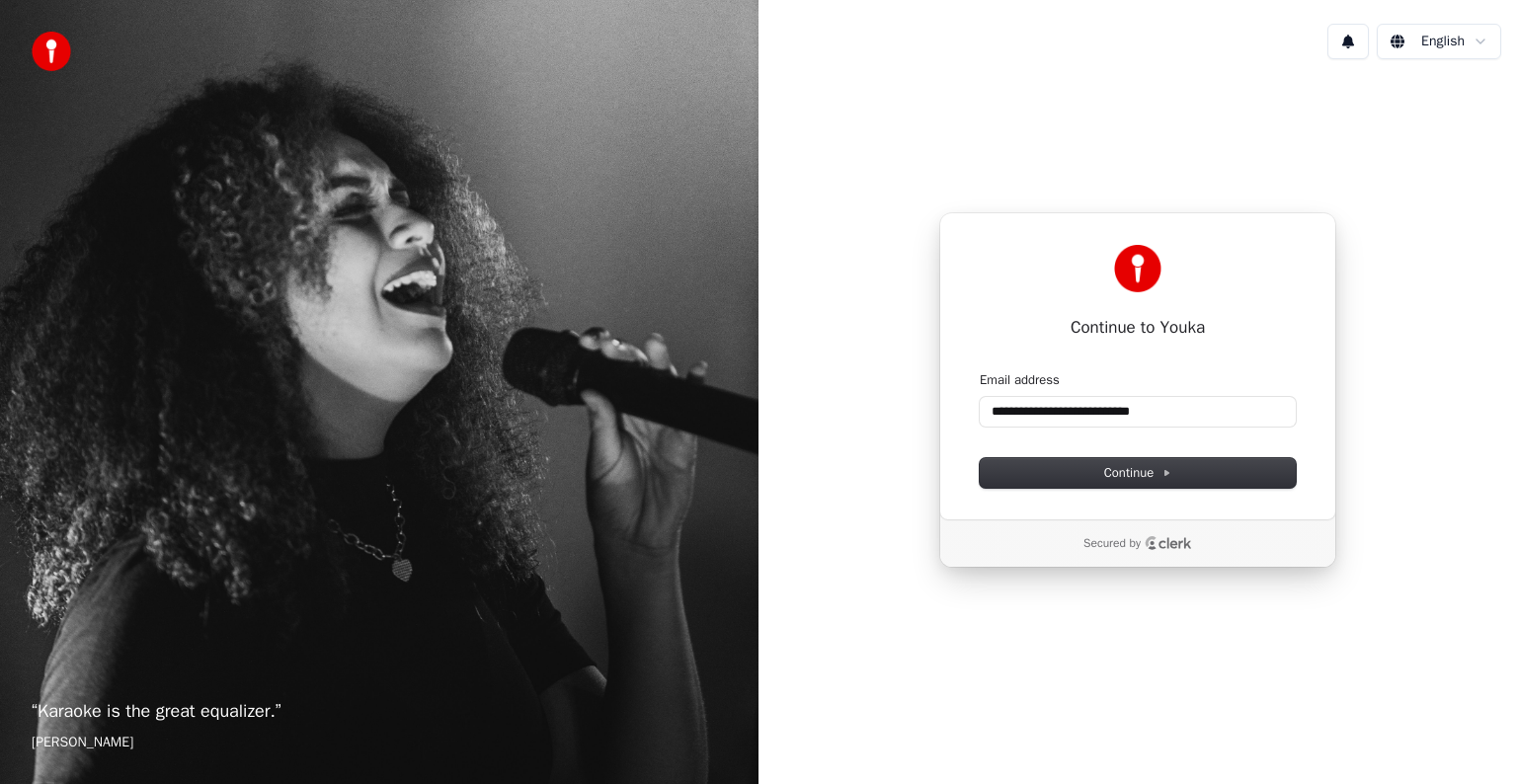 type on "**********" 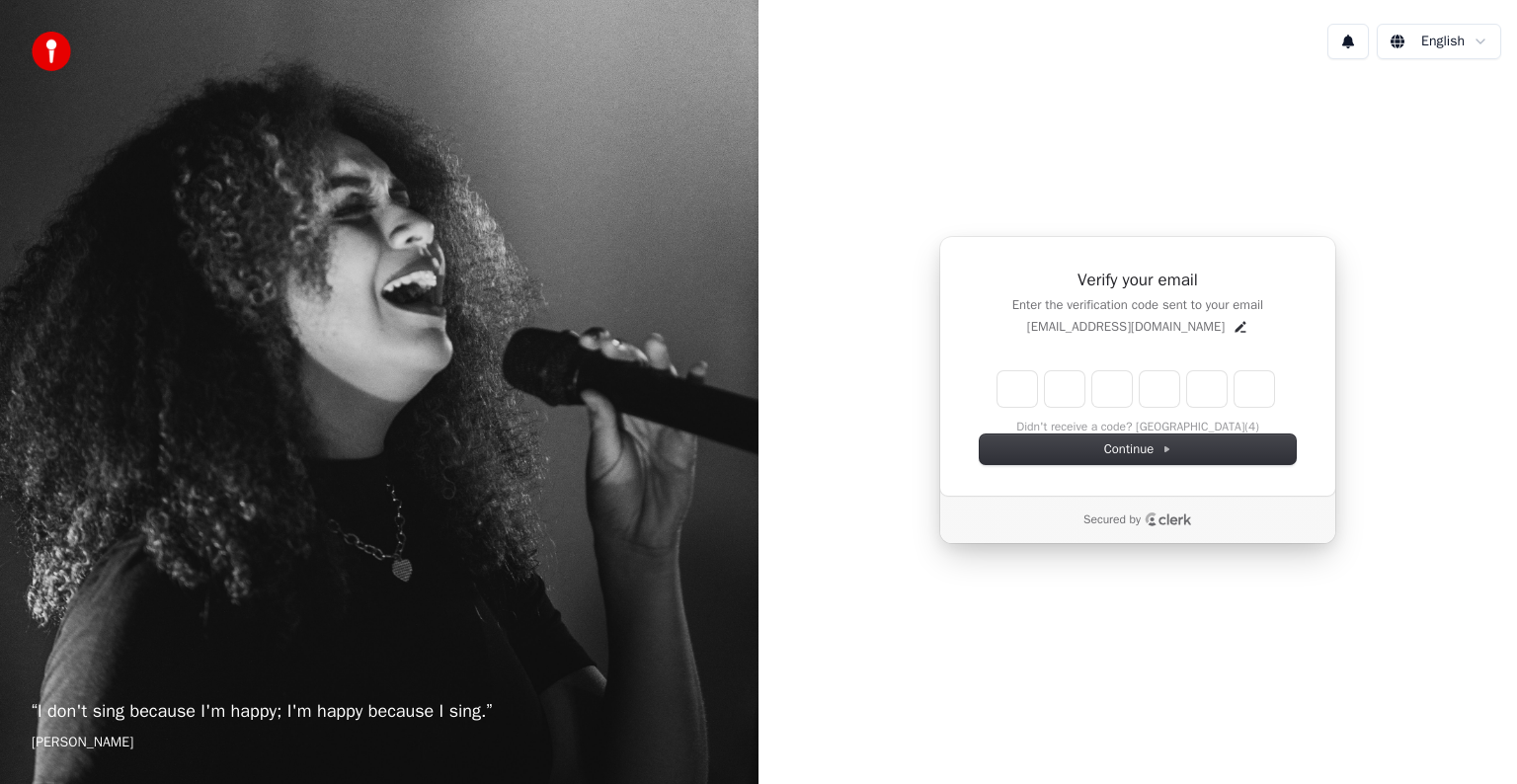 type on "*" 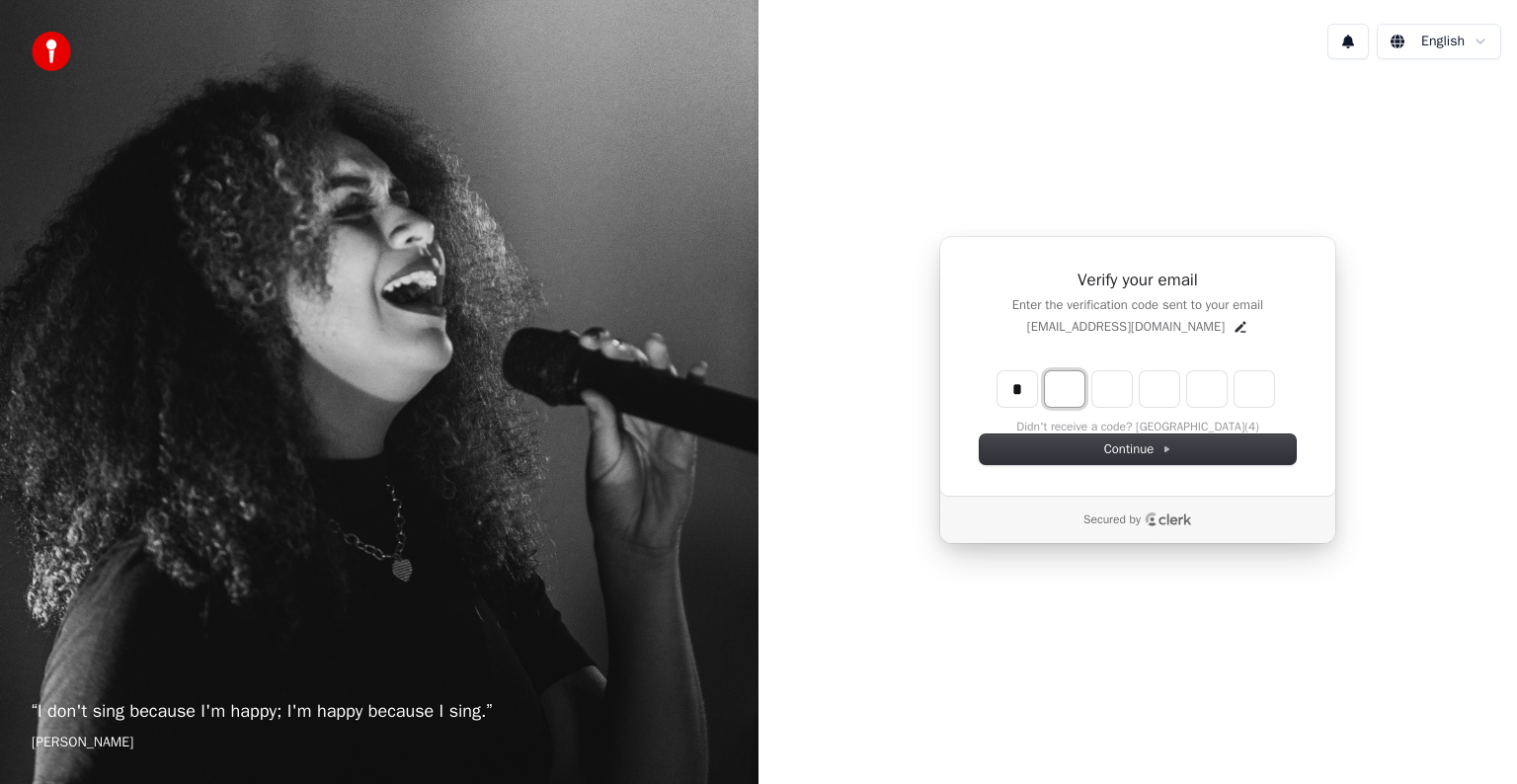 type on "*" 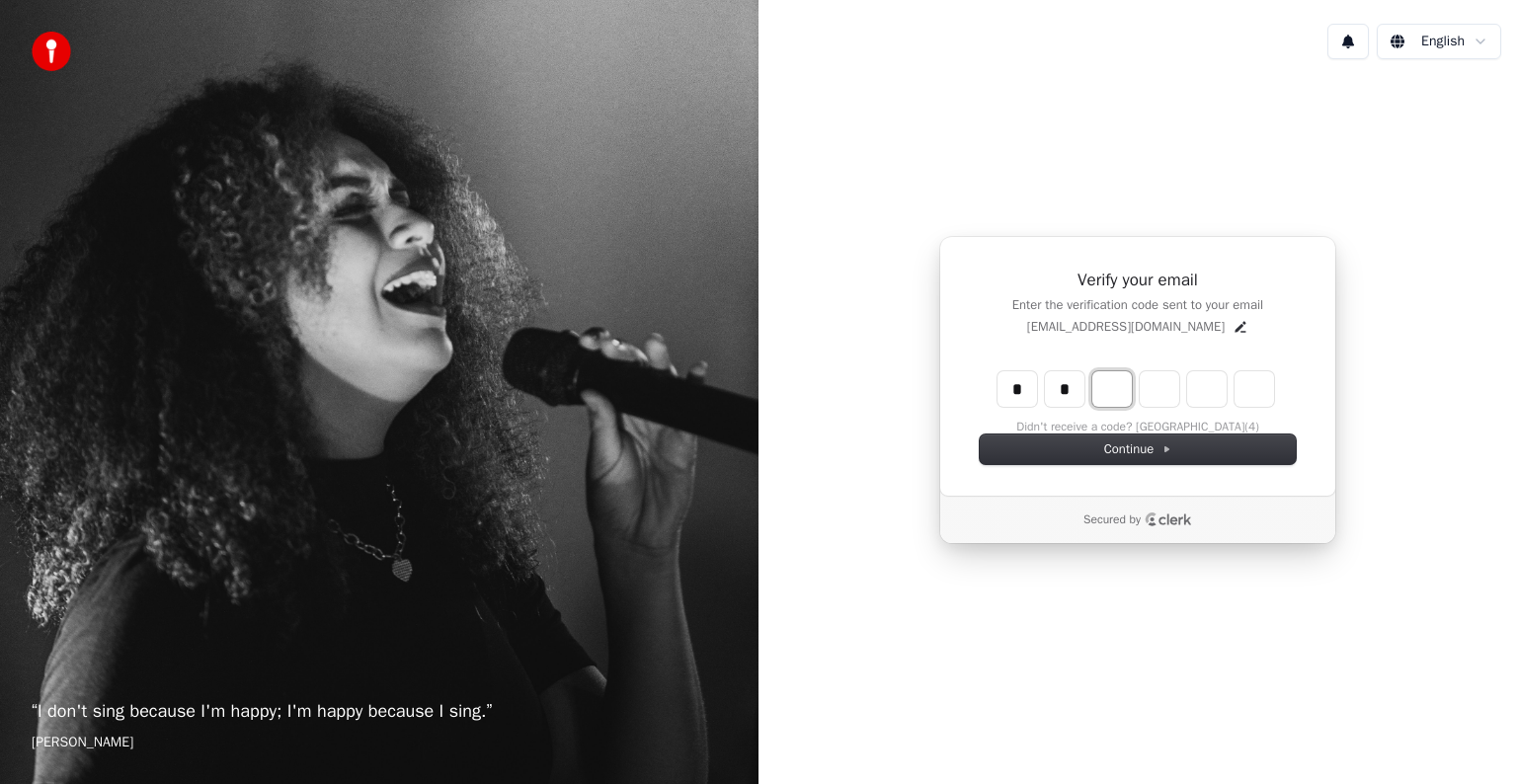 type on "**" 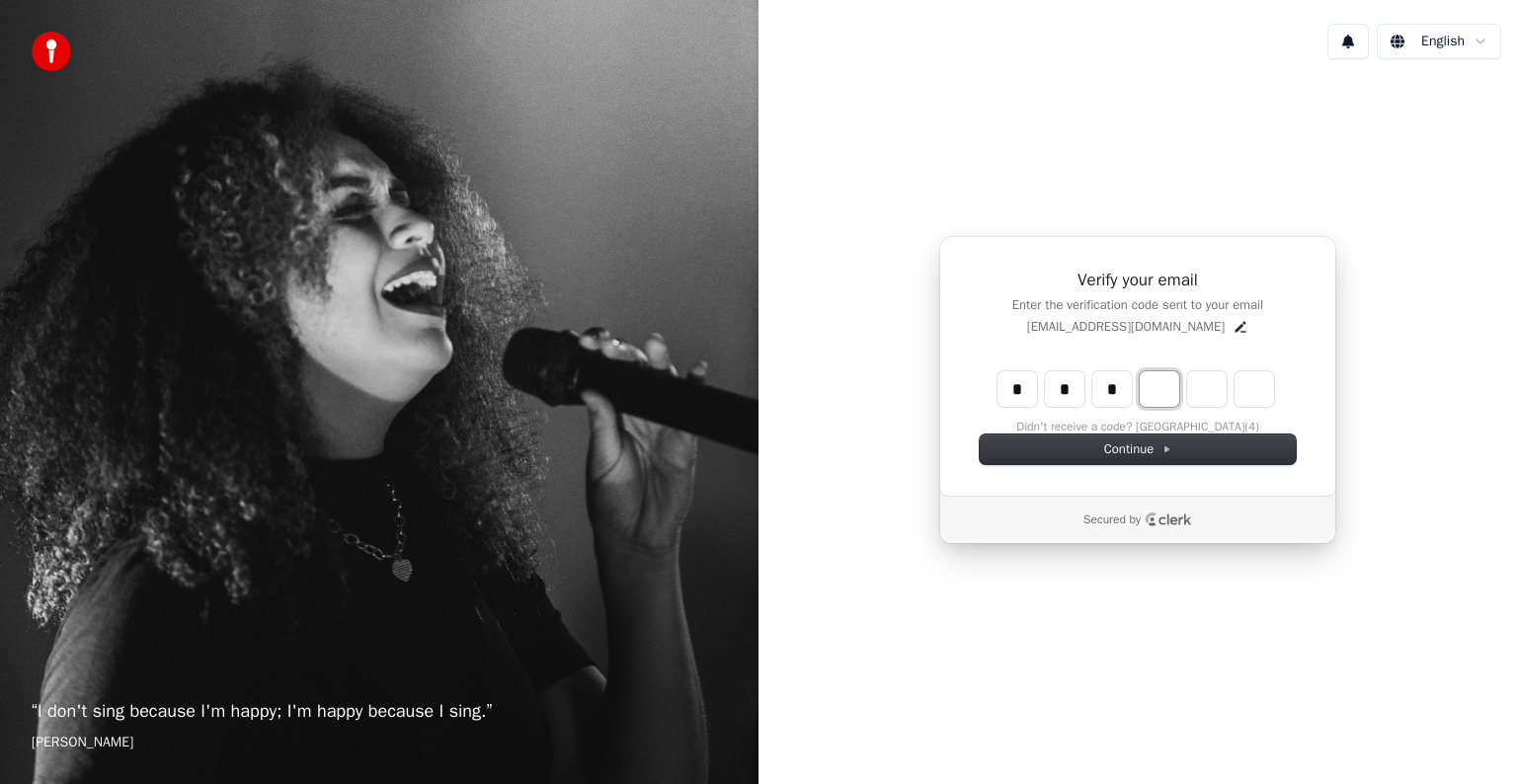 type on "***" 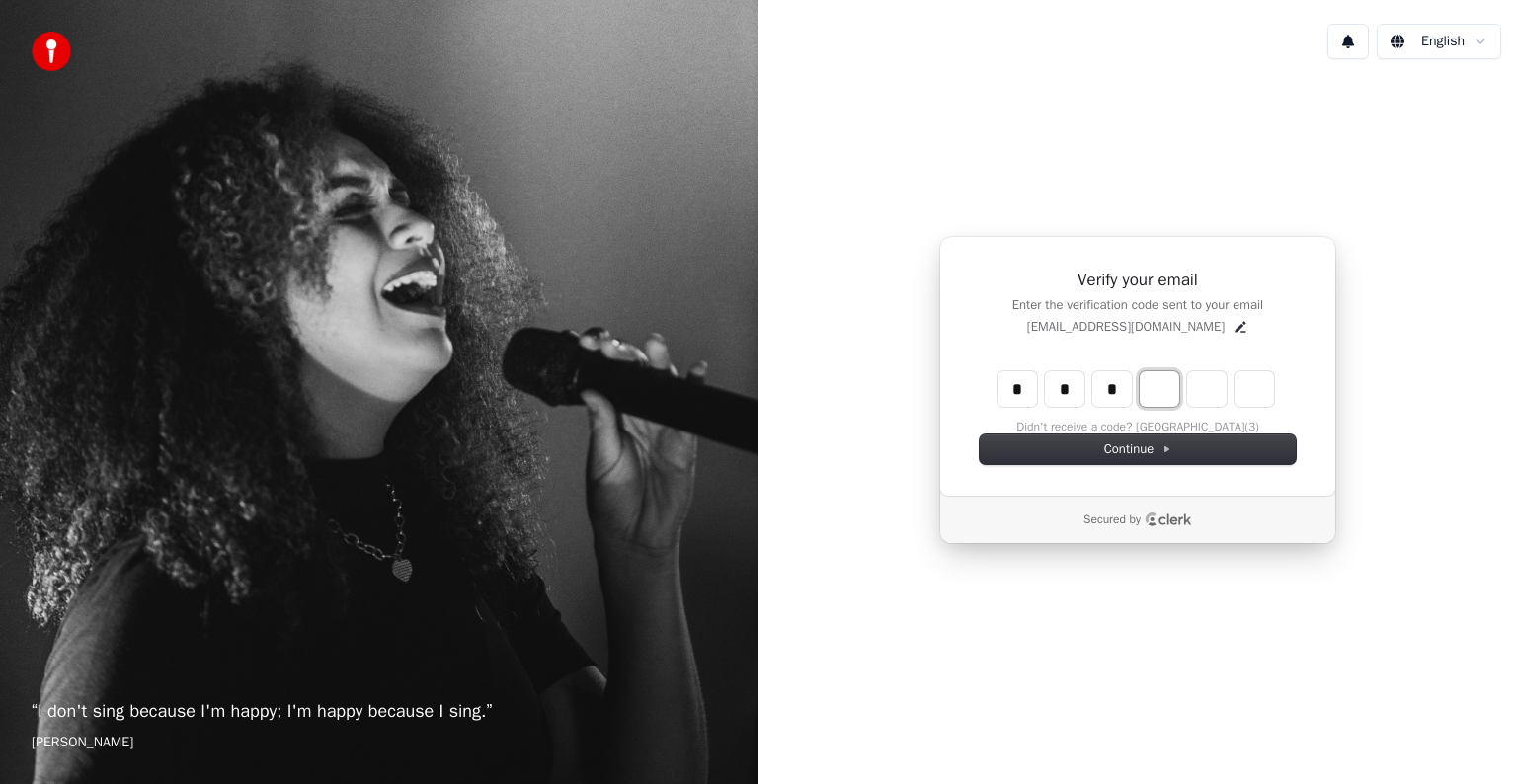 type on "*" 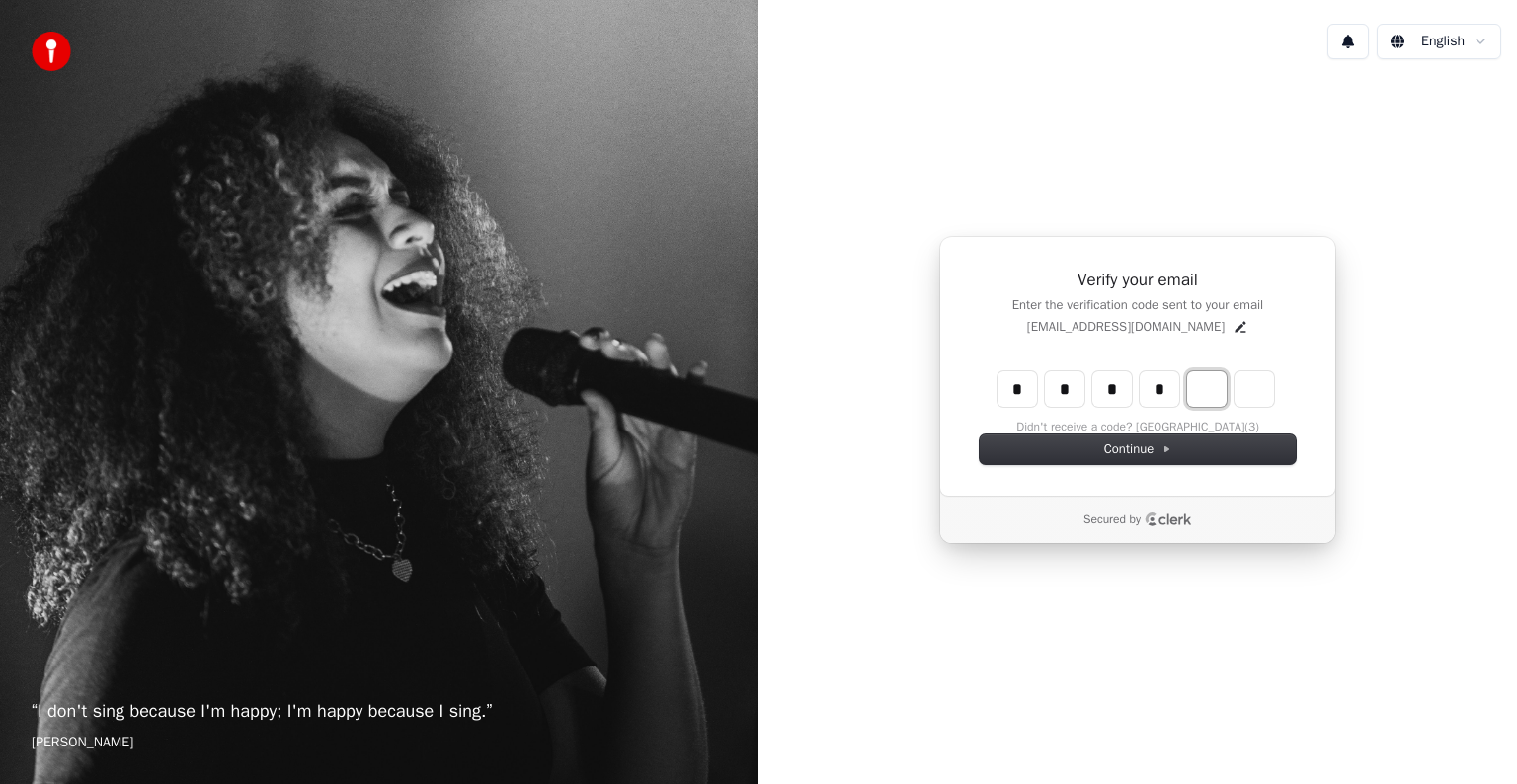 type on "****" 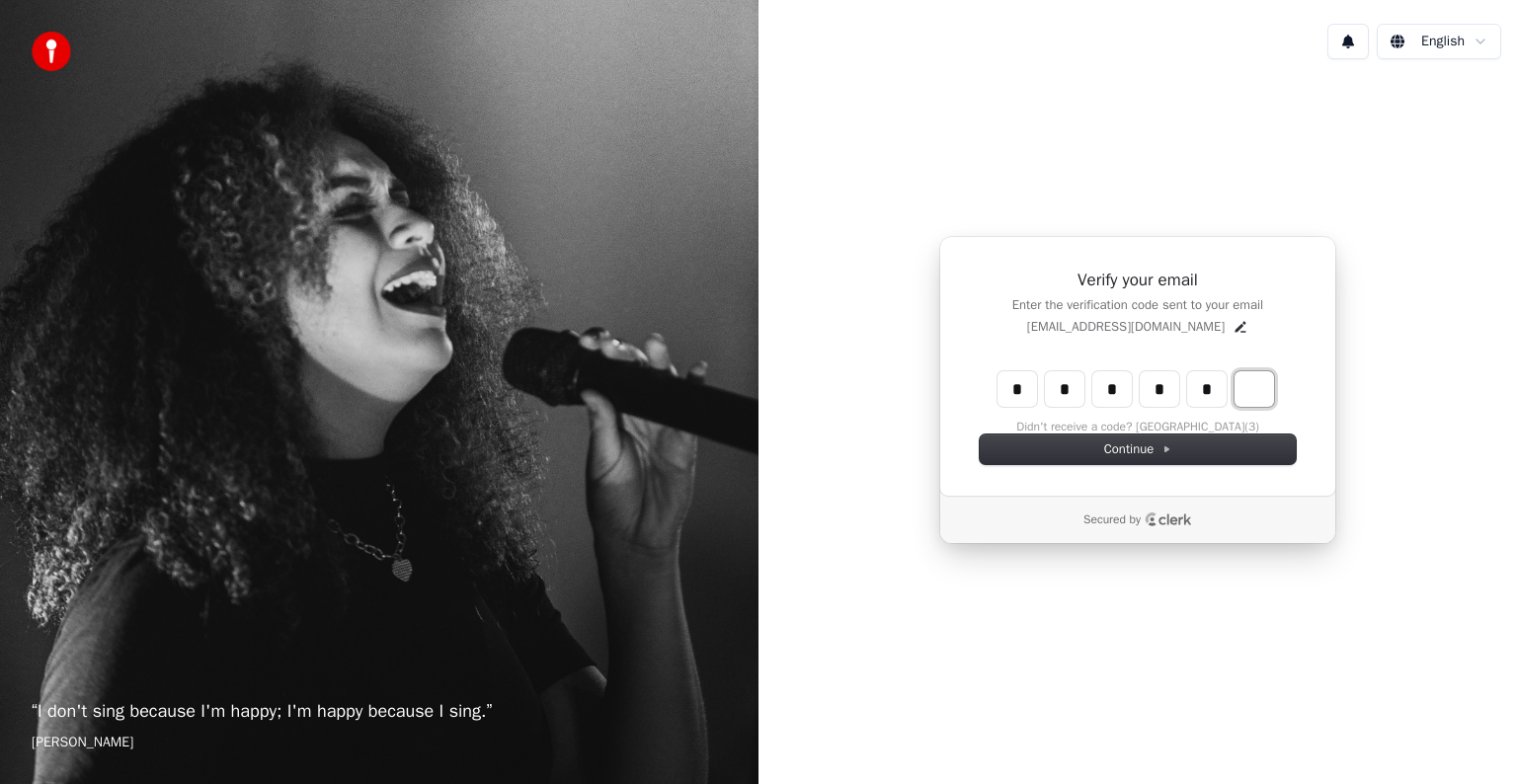type on "******" 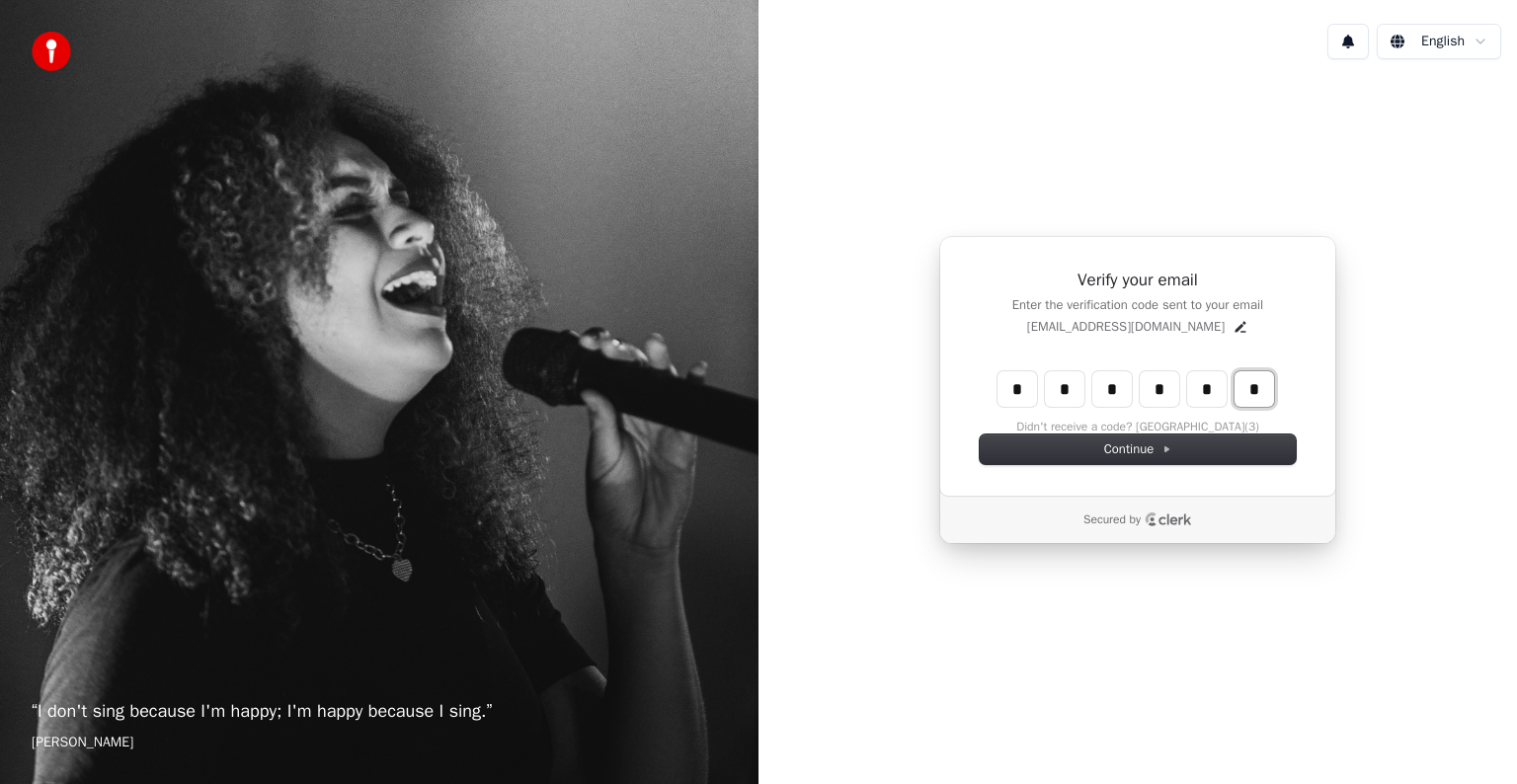 type on "*" 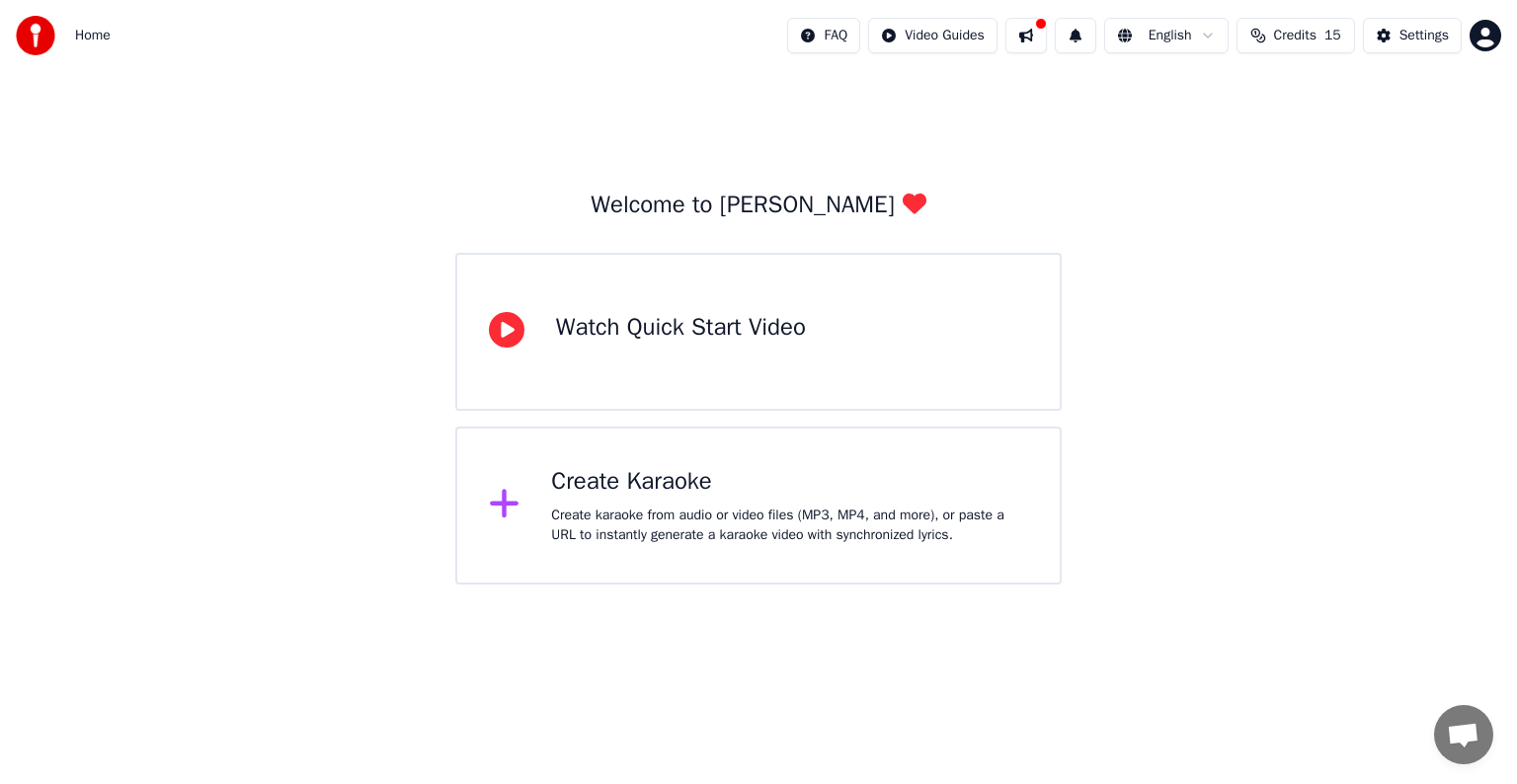click on "Create karaoke from audio or video files (MP3, MP4, and more), or paste a URL to instantly generate a karaoke video with synchronized lyrics." at bounding box center [789, 525] 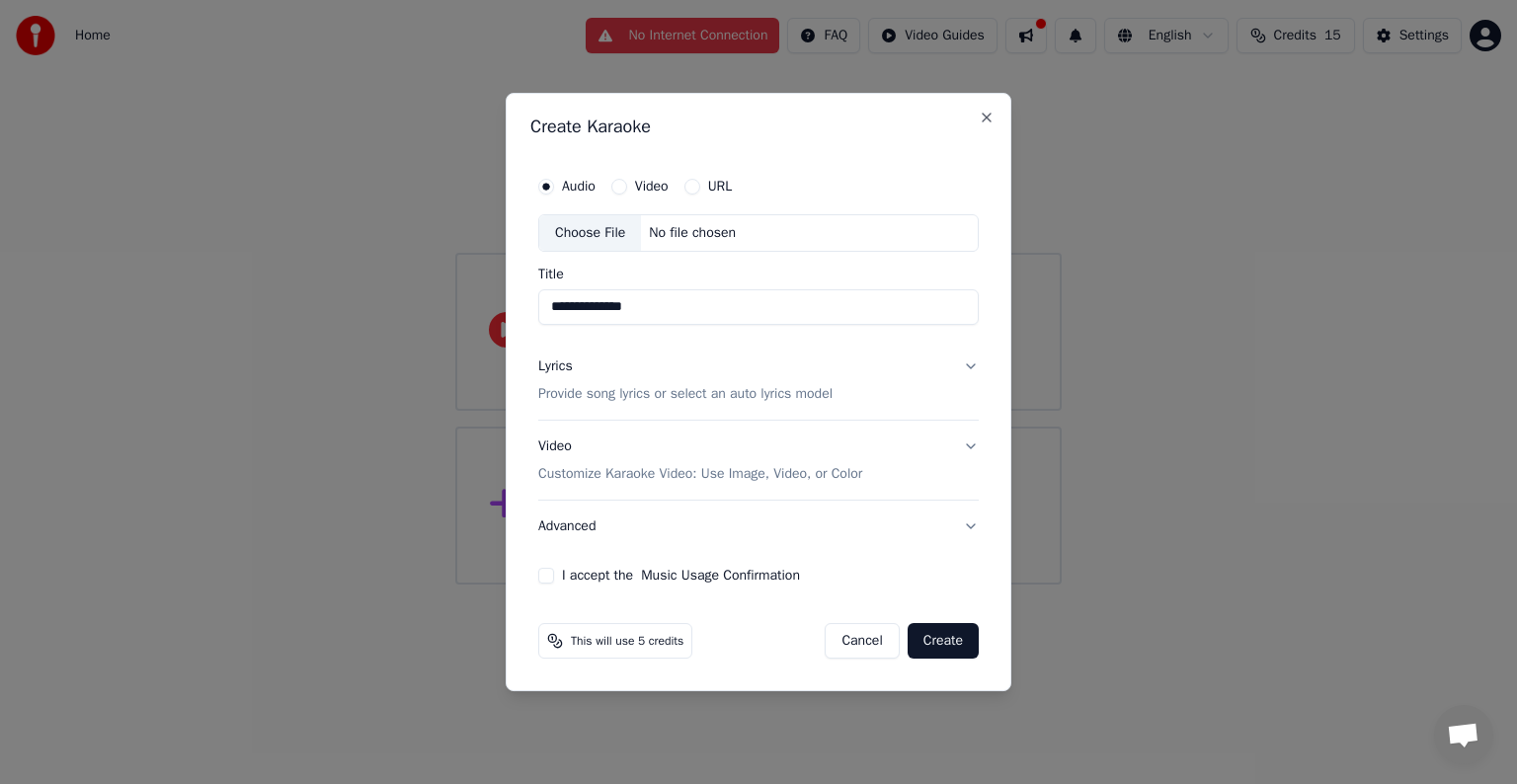 click on "Choose File" at bounding box center [590, 233] 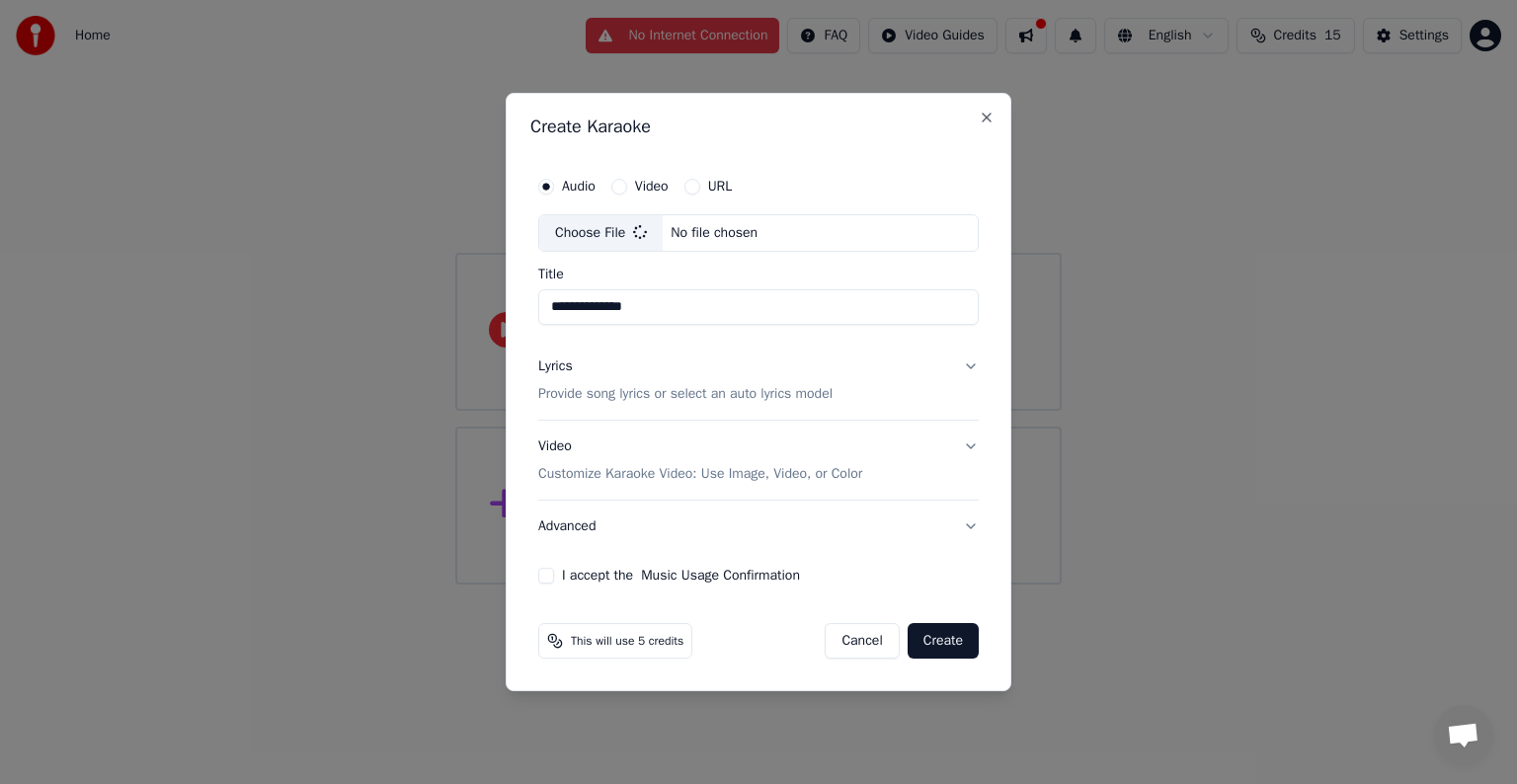 type on "**********" 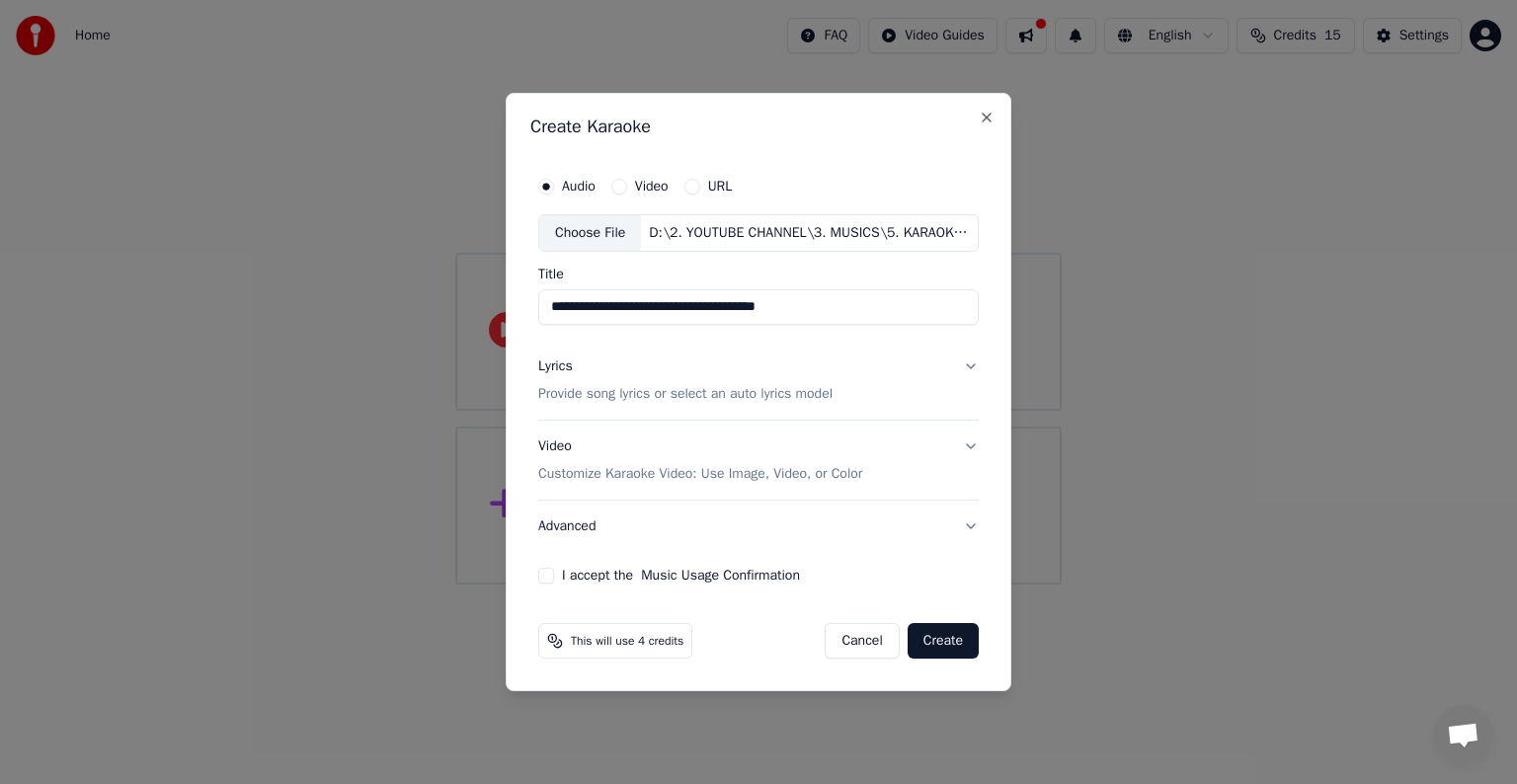 click on "Provide song lyrics or select an auto lyrics model" at bounding box center [685, 394] 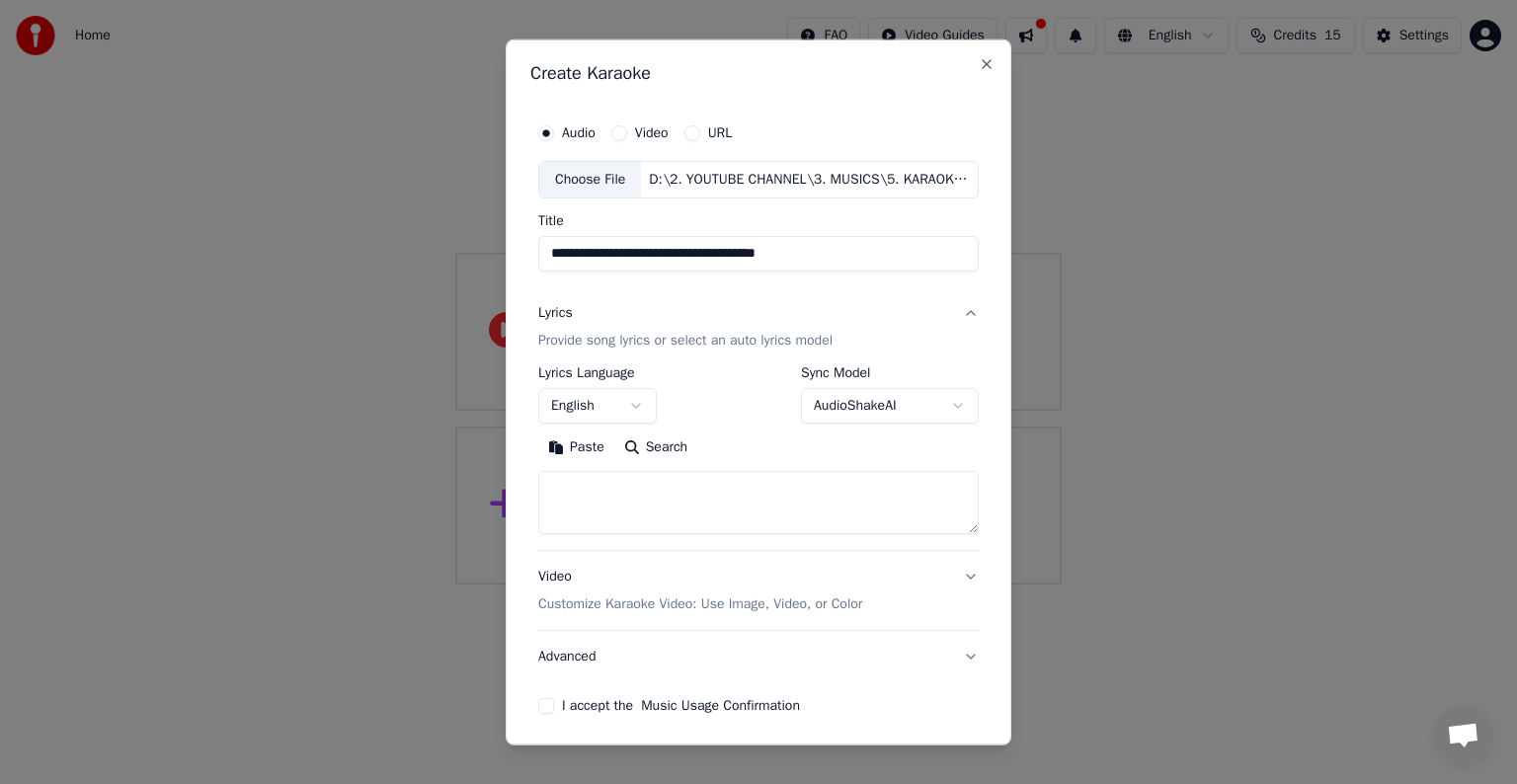 click at bounding box center (758, 503) 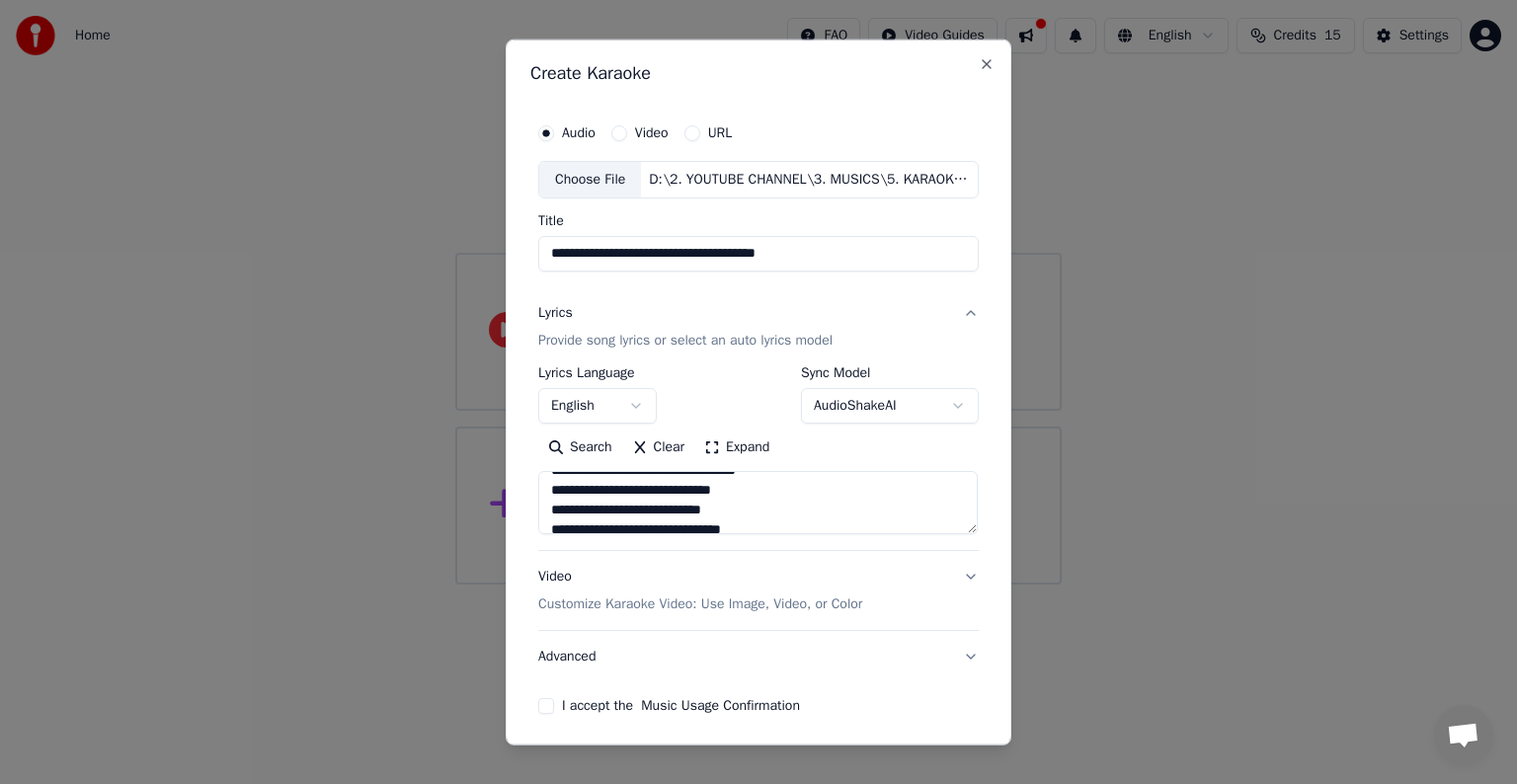 scroll, scrollTop: 0, scrollLeft: 0, axis: both 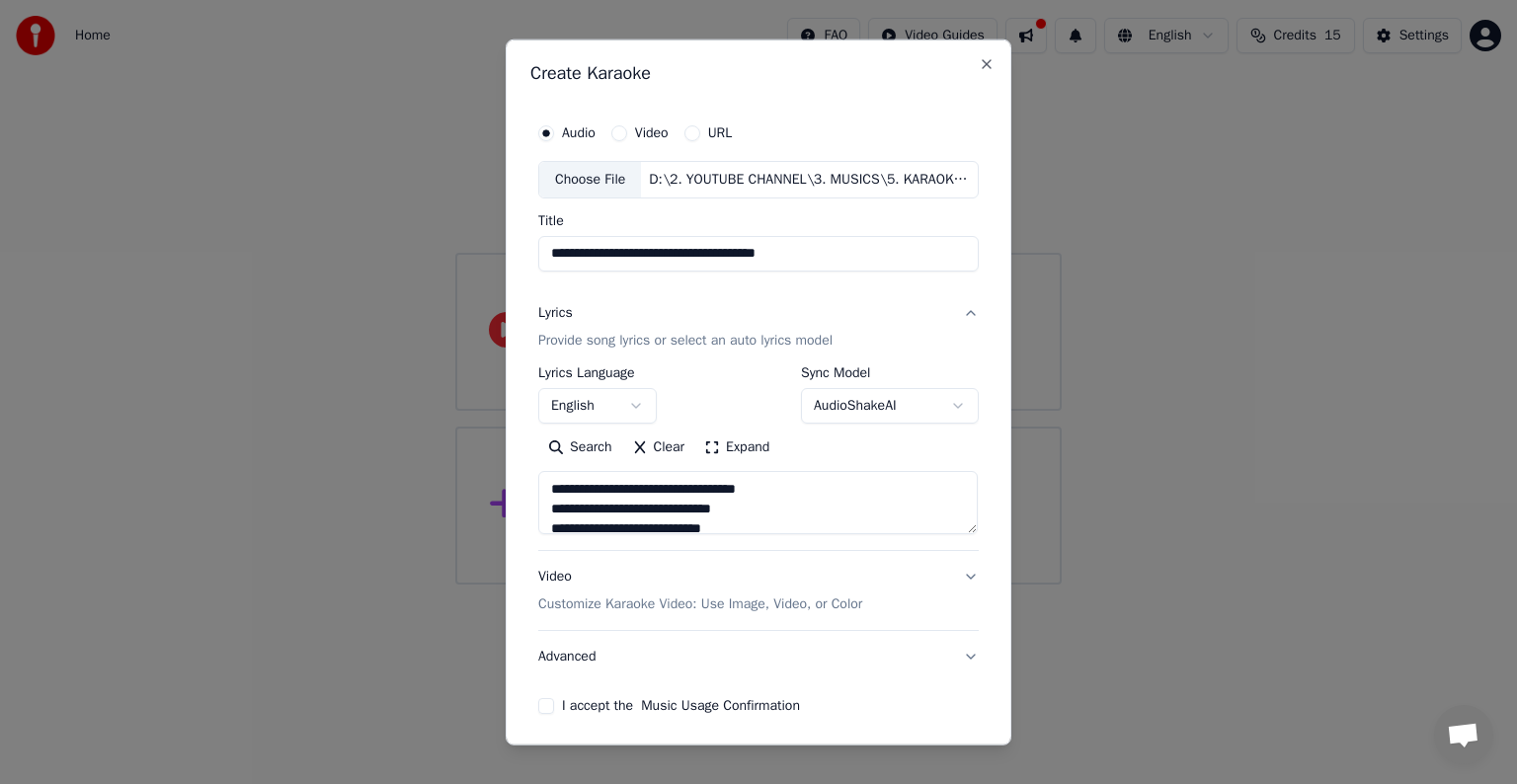 type on "**********" 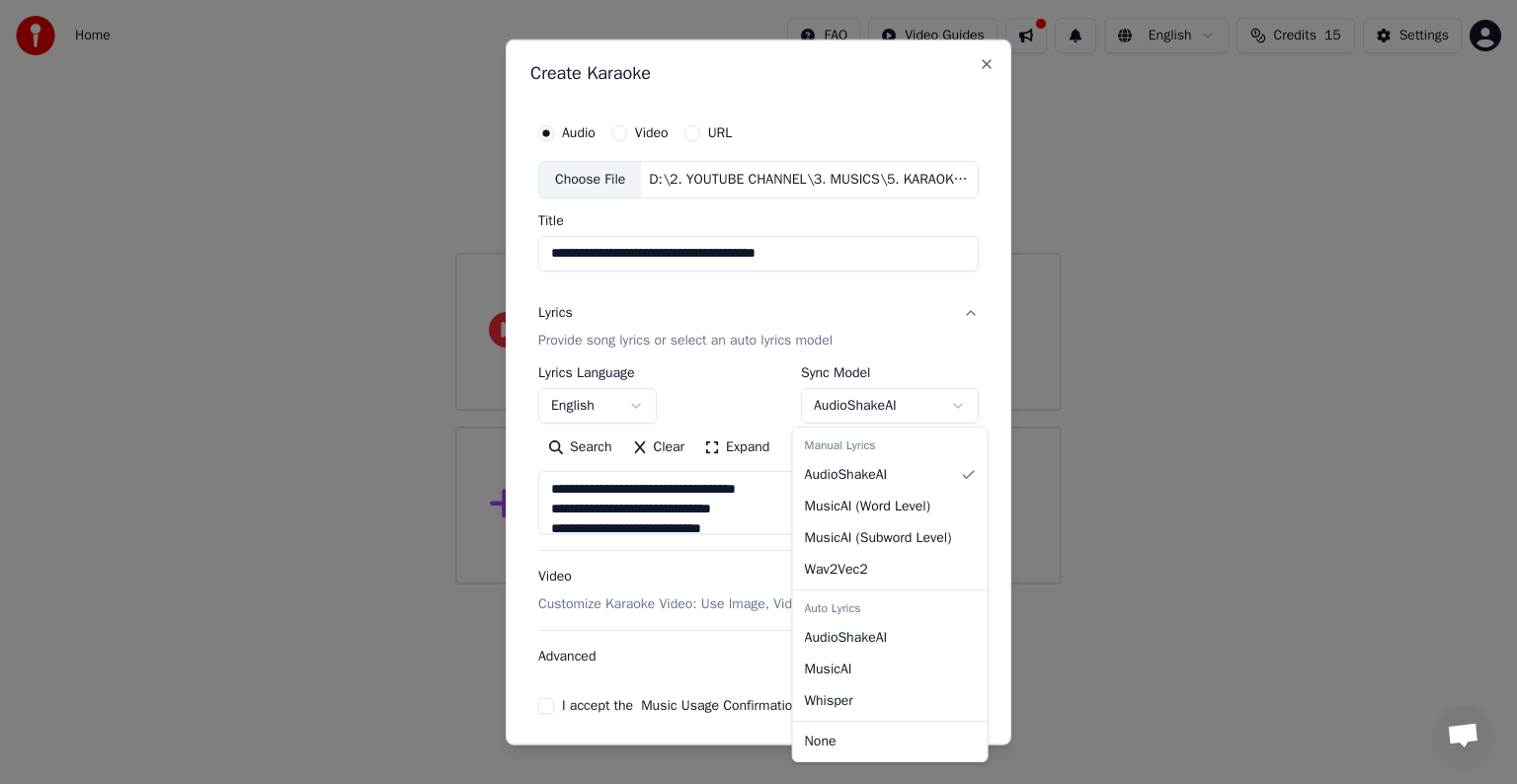 click on "**********" at bounding box center (758, 292) 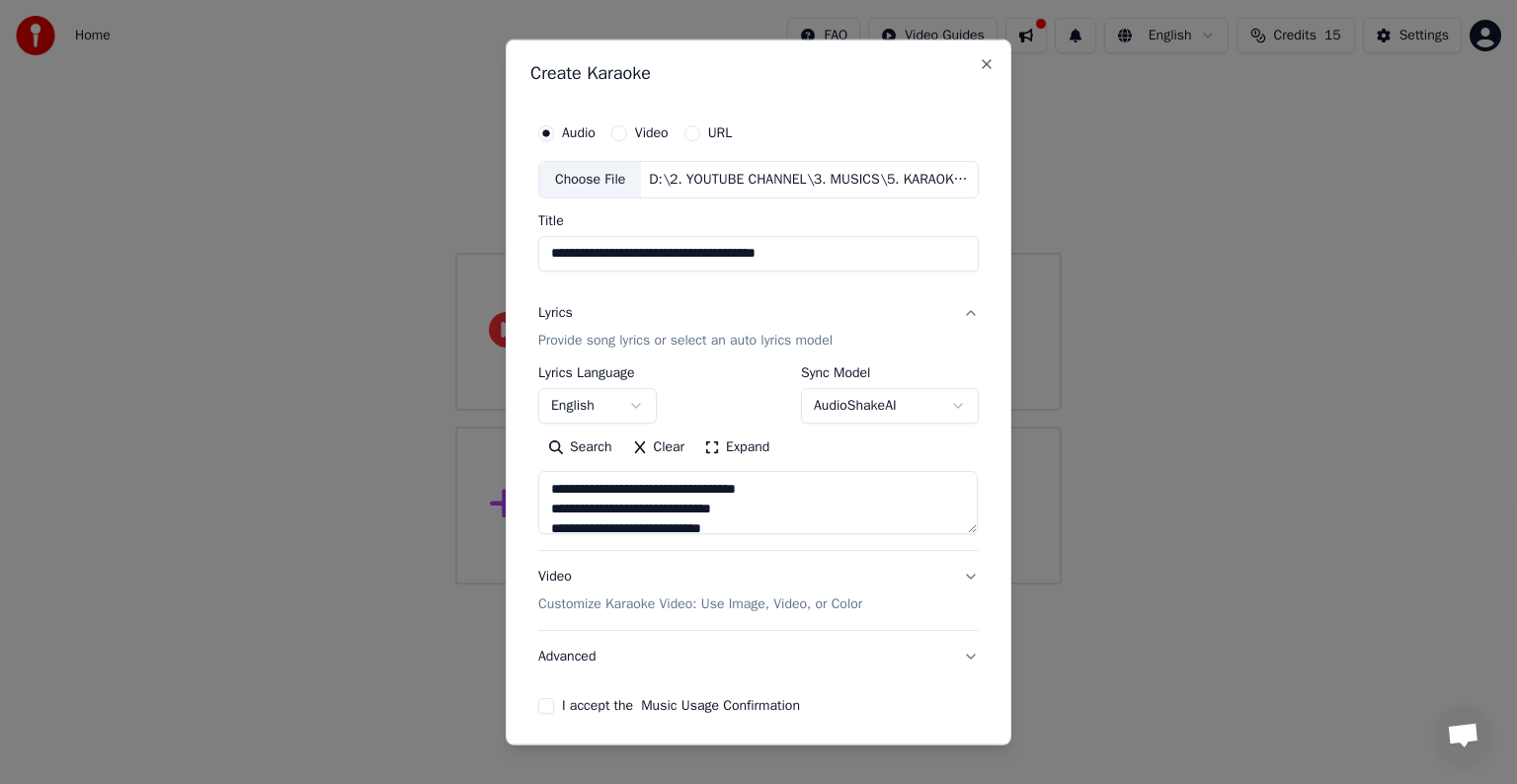 click on "**********" at bounding box center (758, 292) 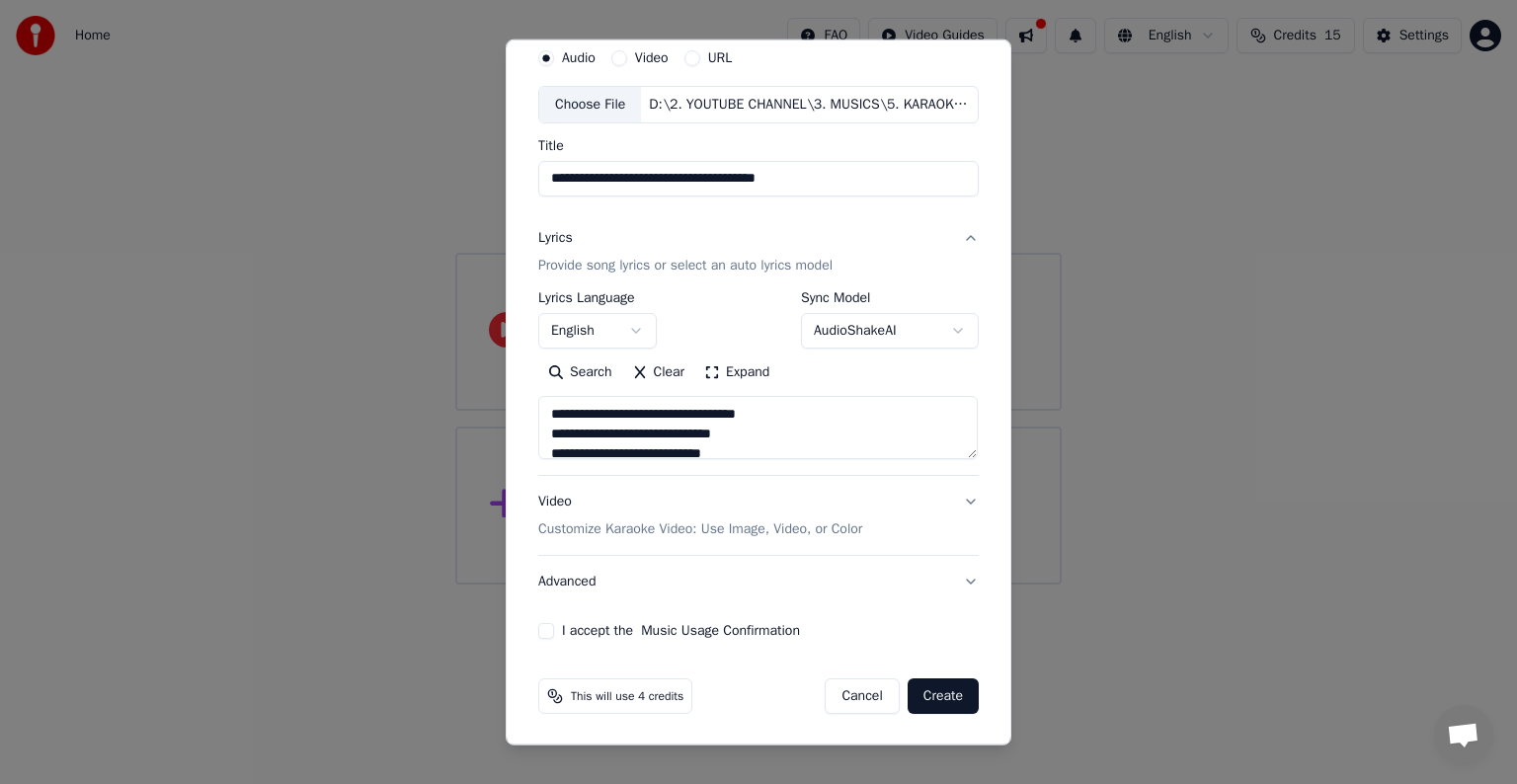 click on "I accept the   Music Usage Confirmation" at bounding box center (546, 631) 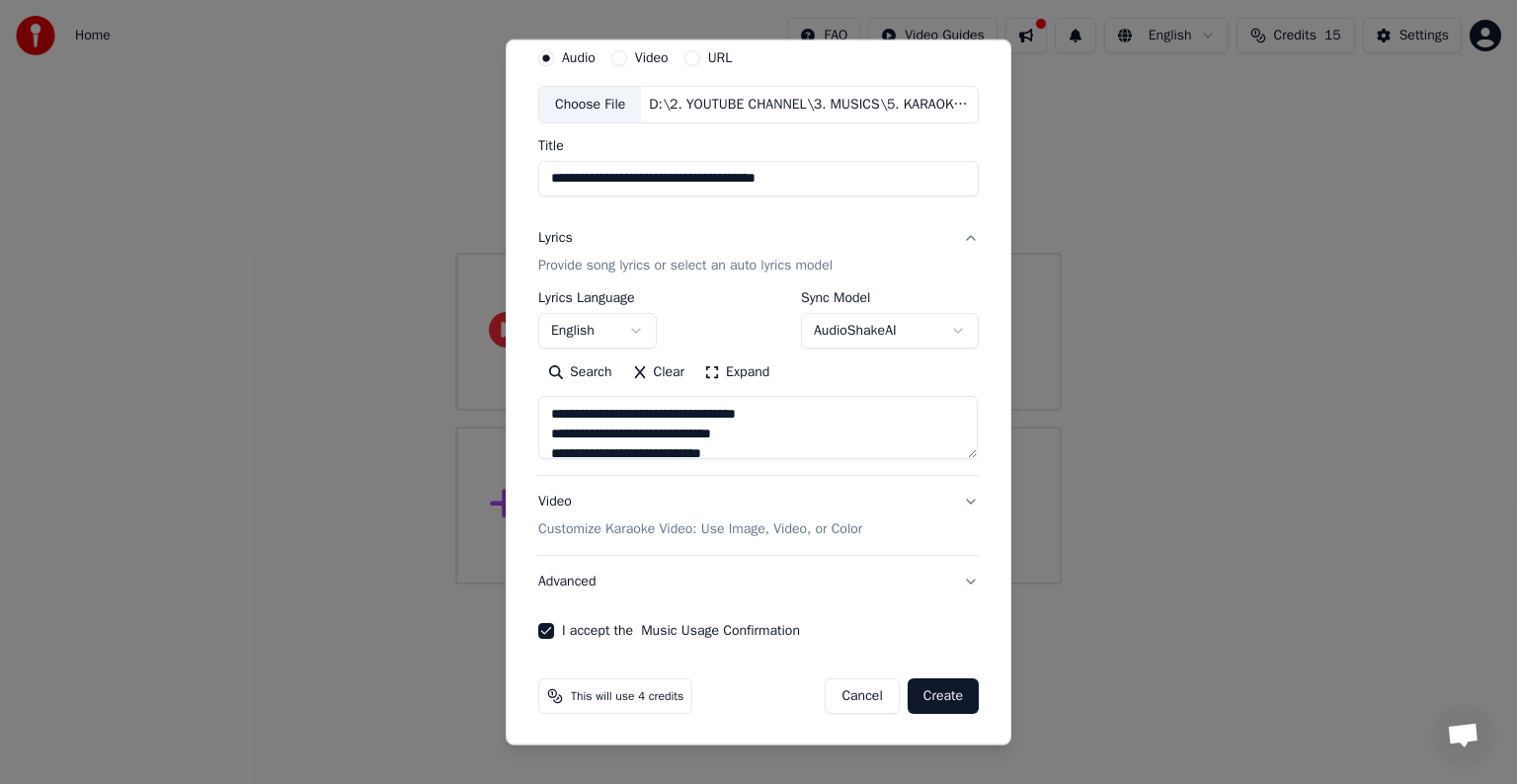 click on "Advanced" at bounding box center [758, 582] 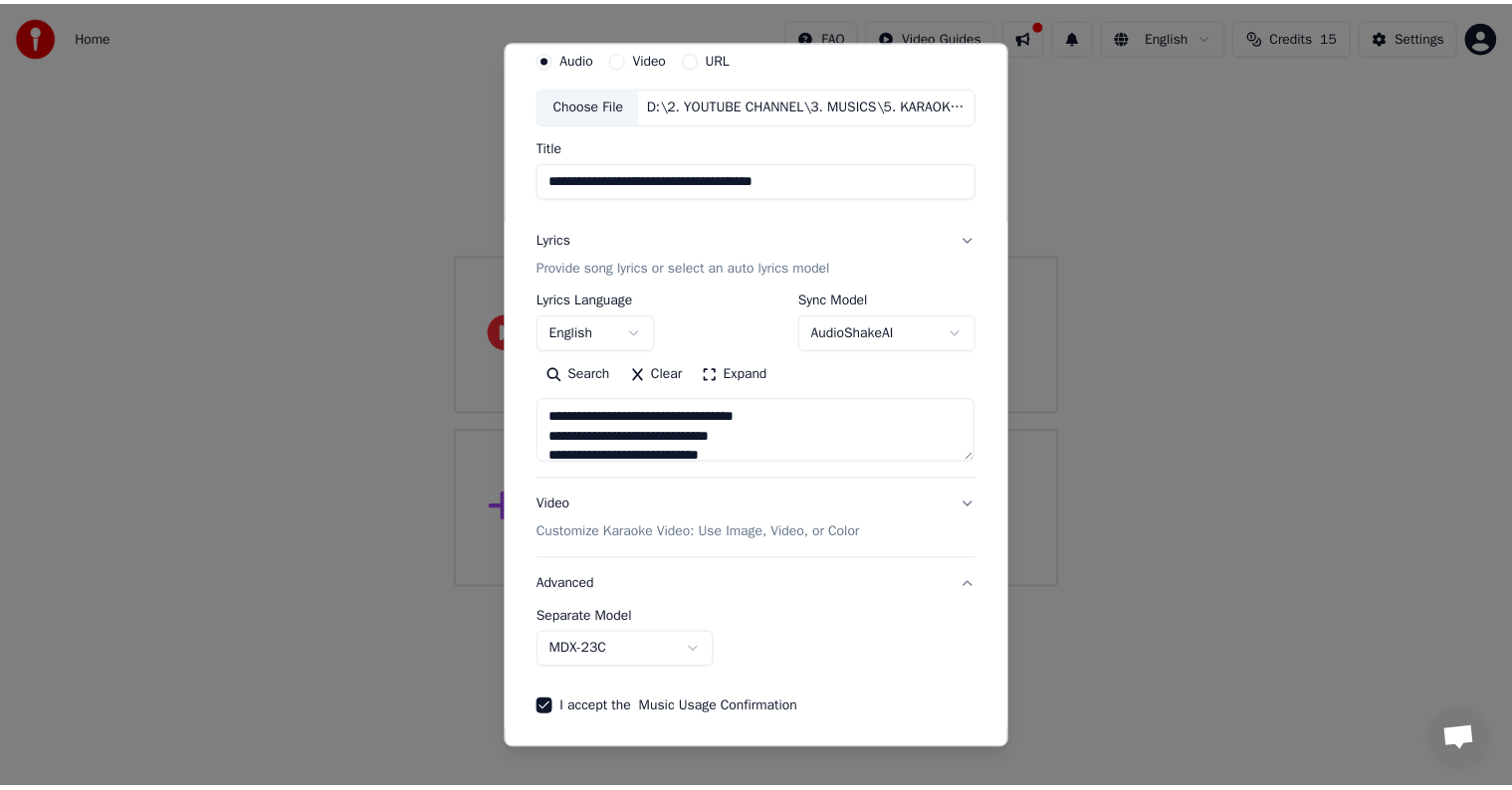 scroll, scrollTop: 0, scrollLeft: 0, axis: both 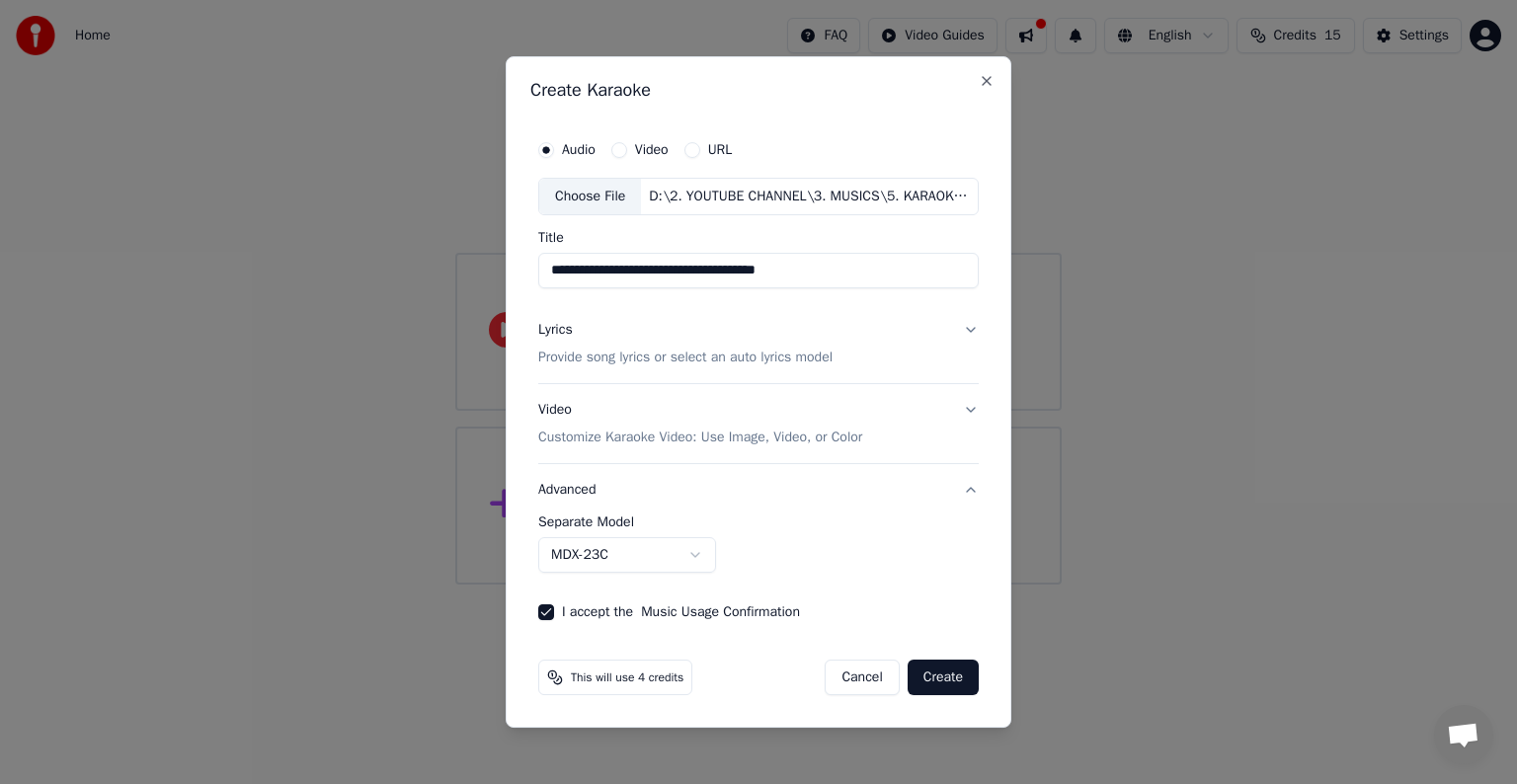 click on "**********" at bounding box center [758, 292] 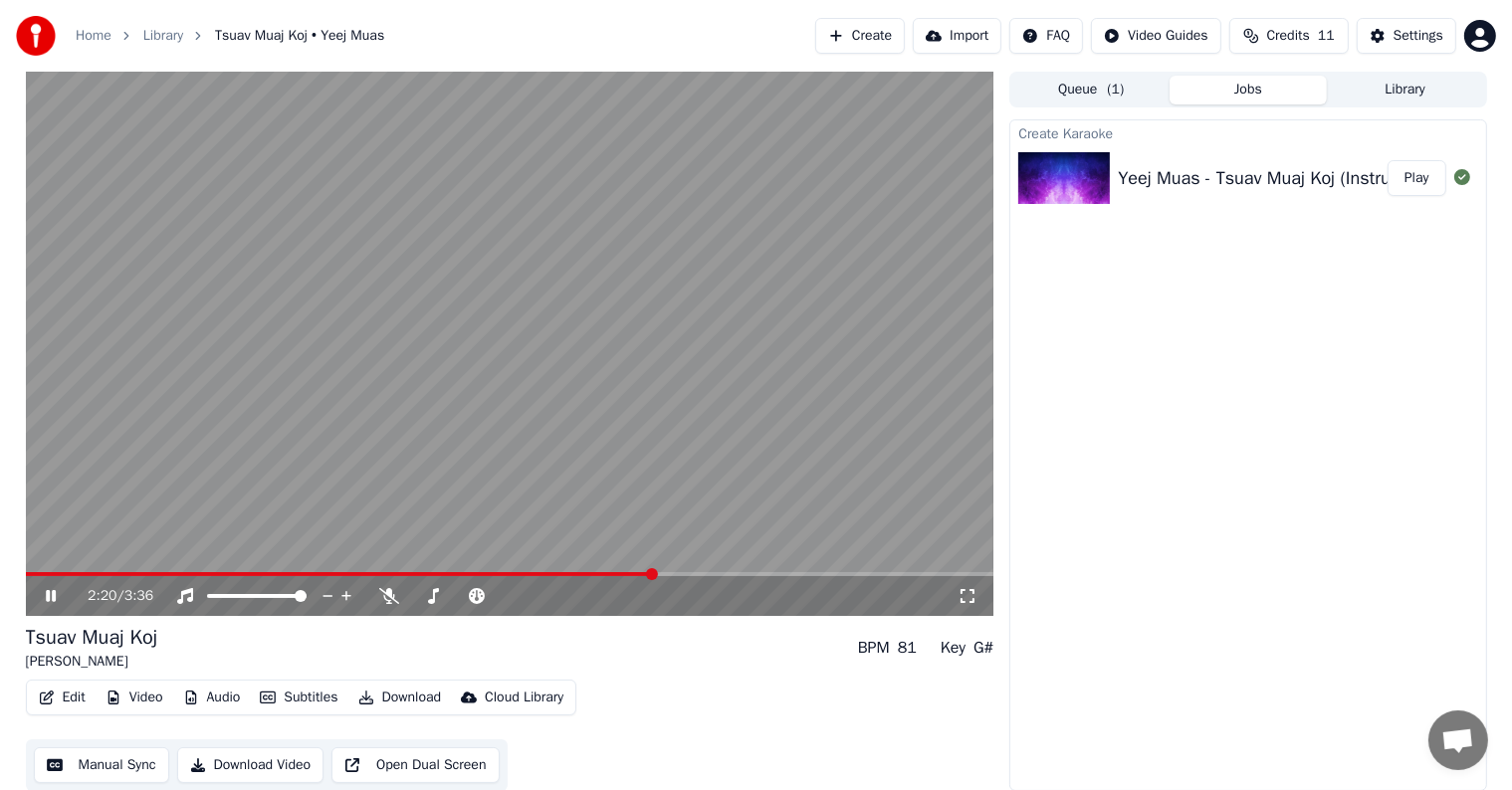 click at bounding box center (510, 343) 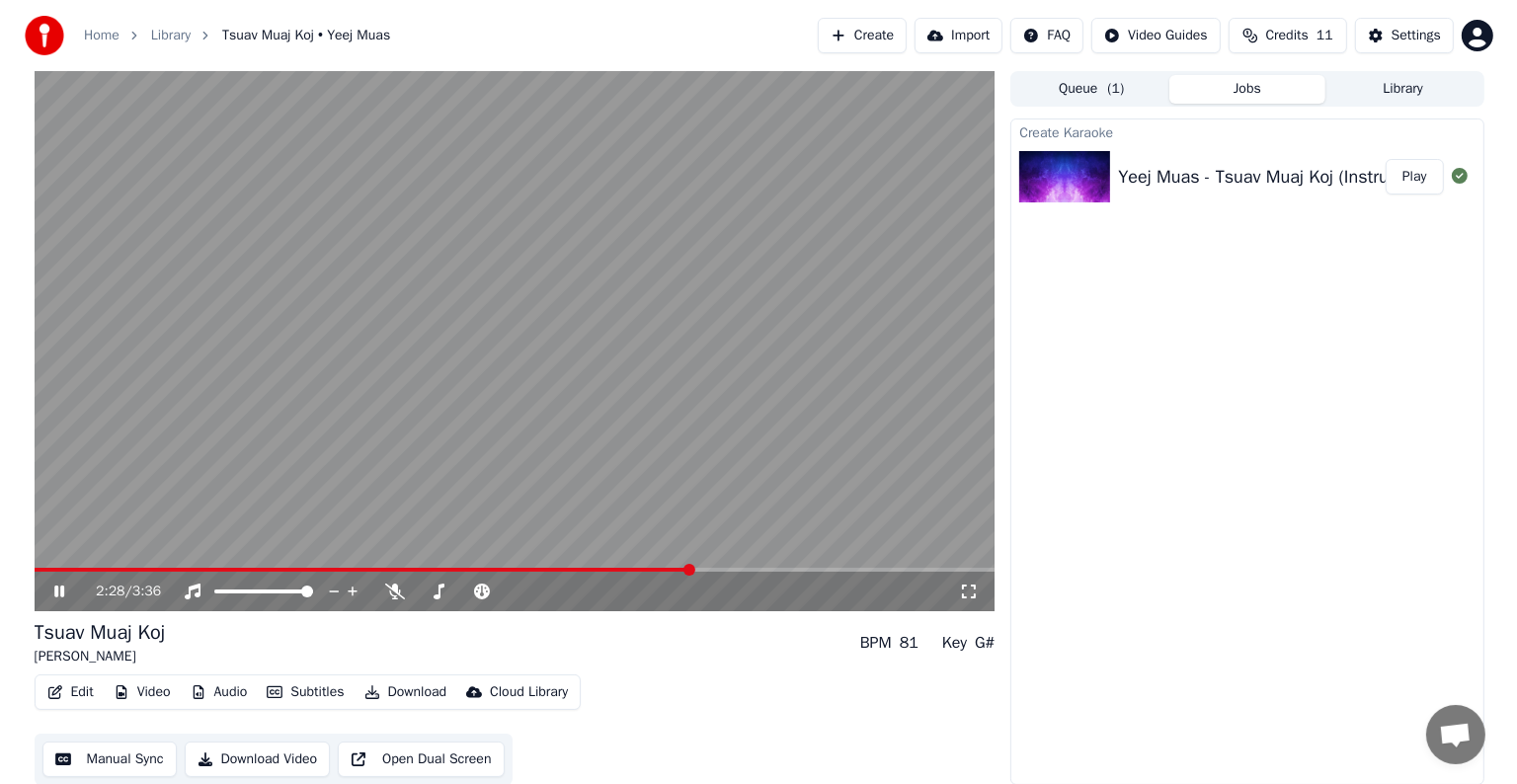 scroll, scrollTop: 1, scrollLeft: 0, axis: vertical 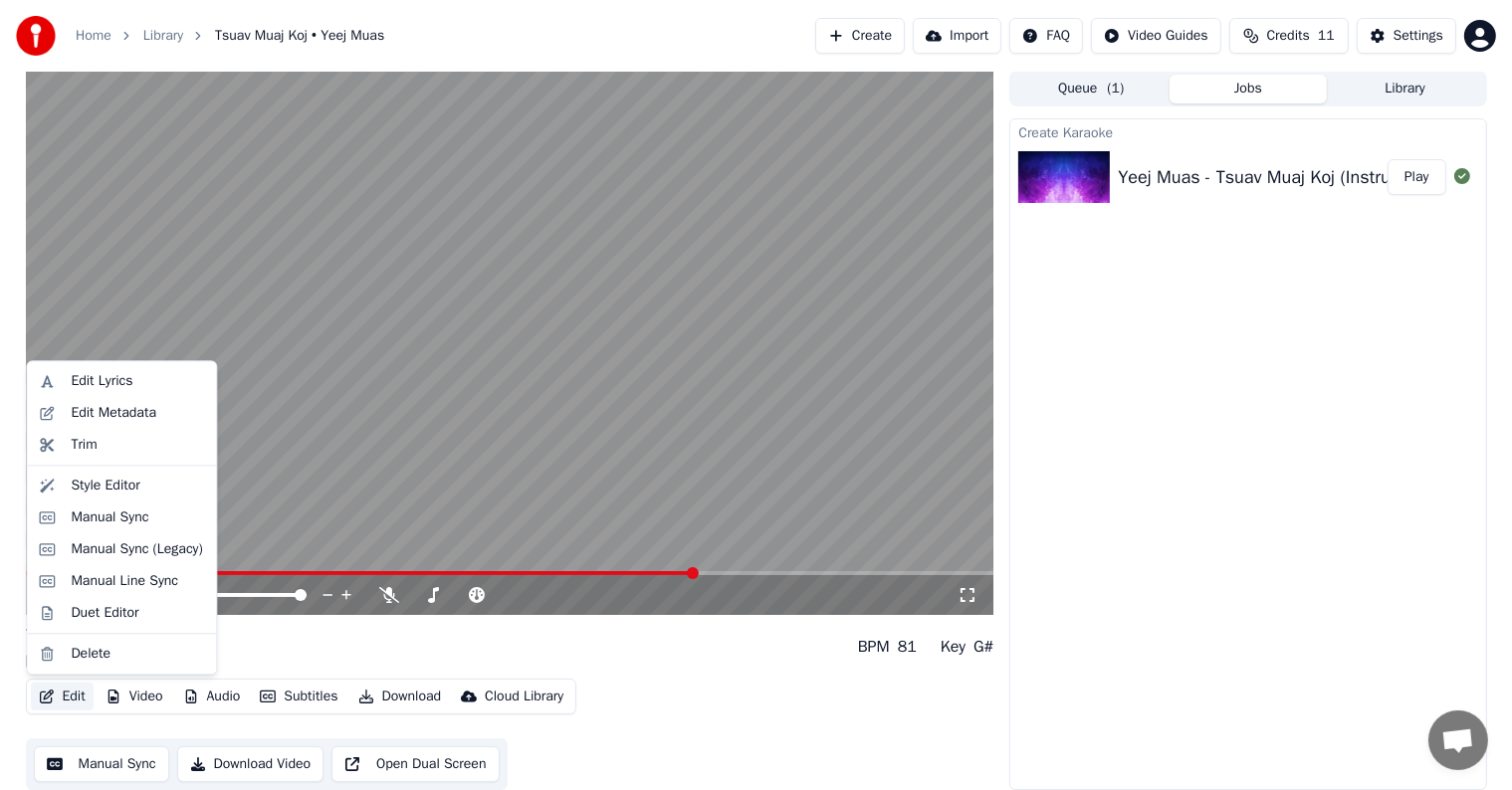 click on "Edit" at bounding box center (62, 696) 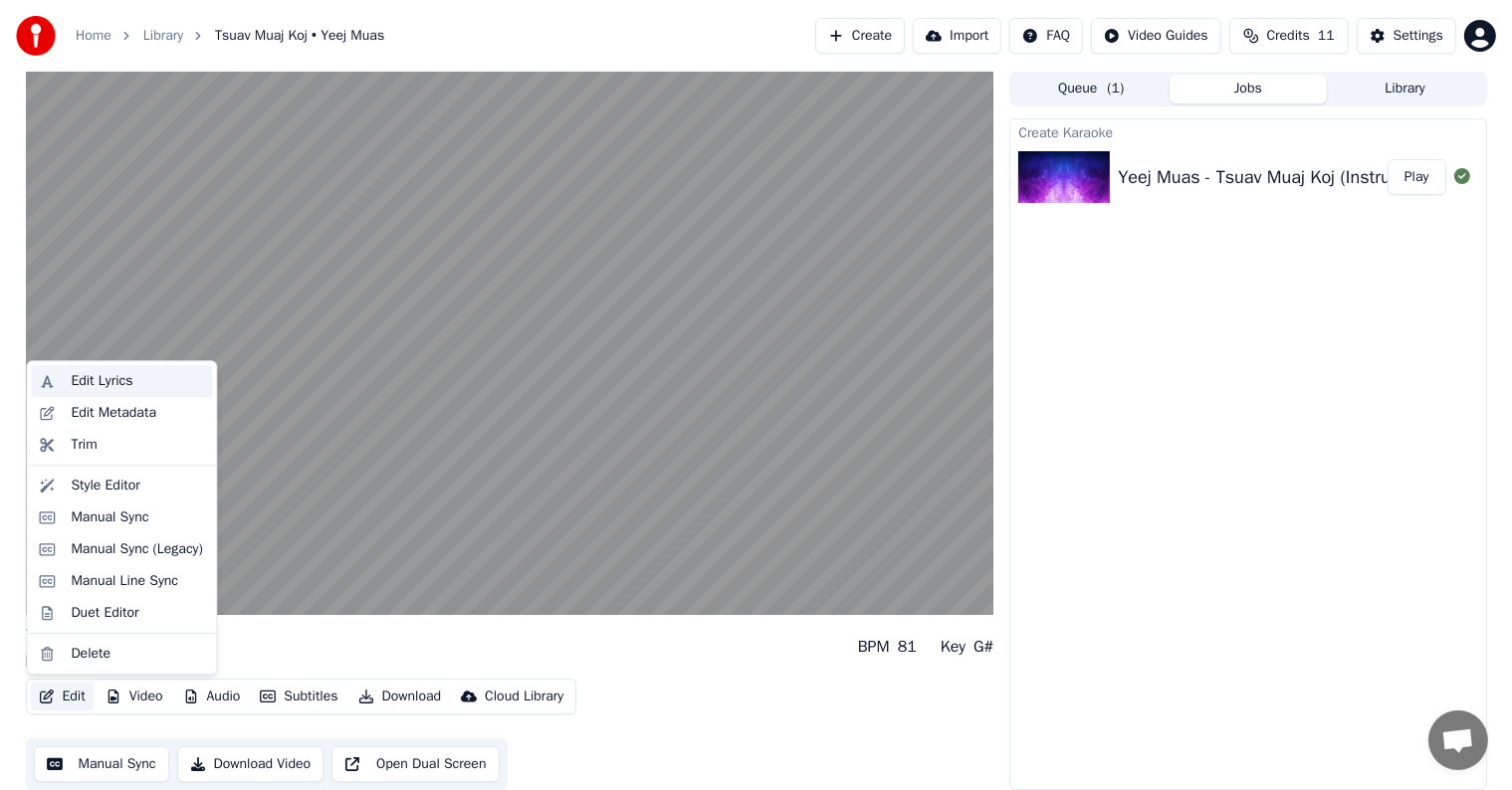 click on "Edit Lyrics" at bounding box center [102, 381] 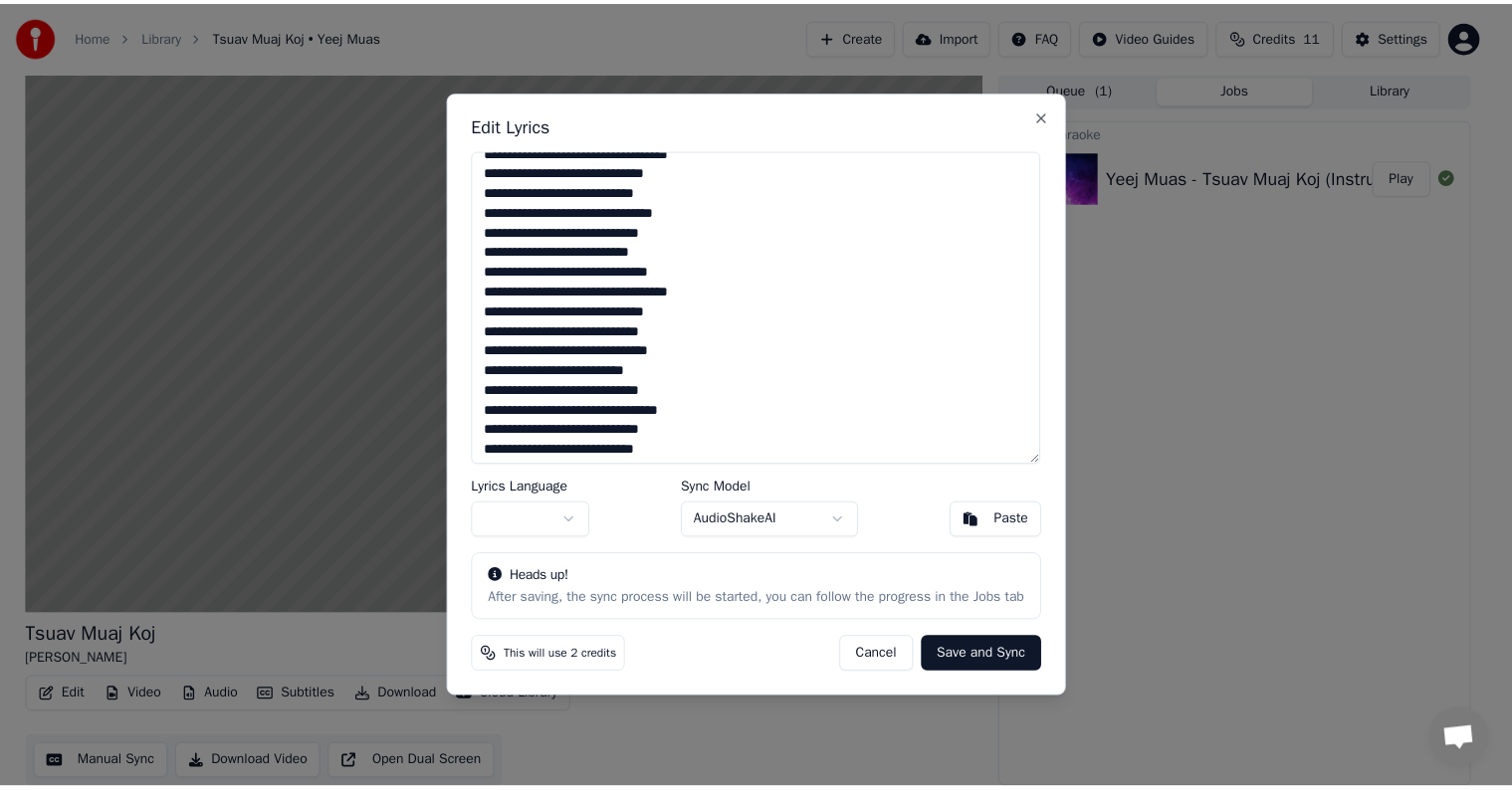 scroll, scrollTop: 20, scrollLeft: 0, axis: vertical 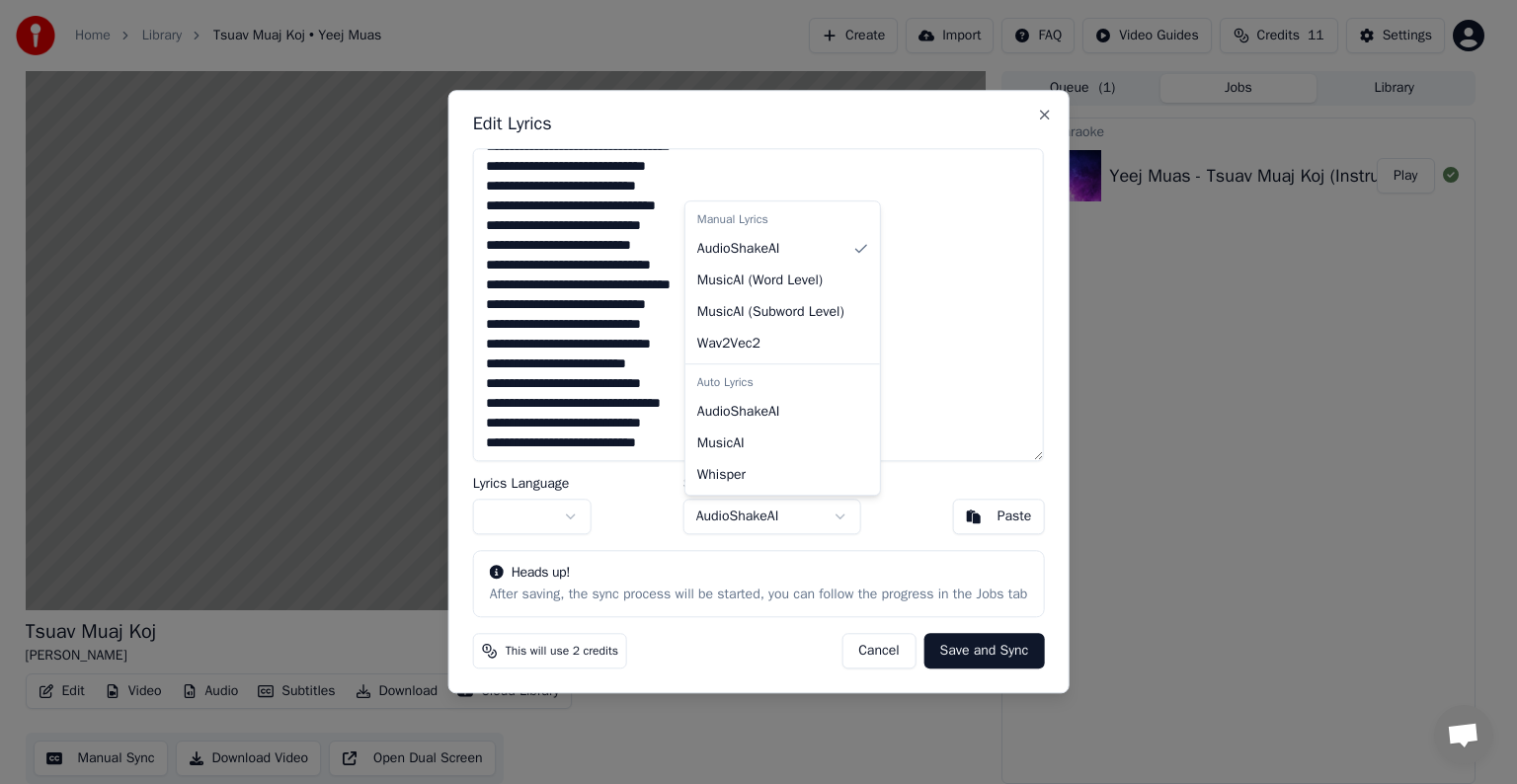 click on "**********" at bounding box center (750, 391) 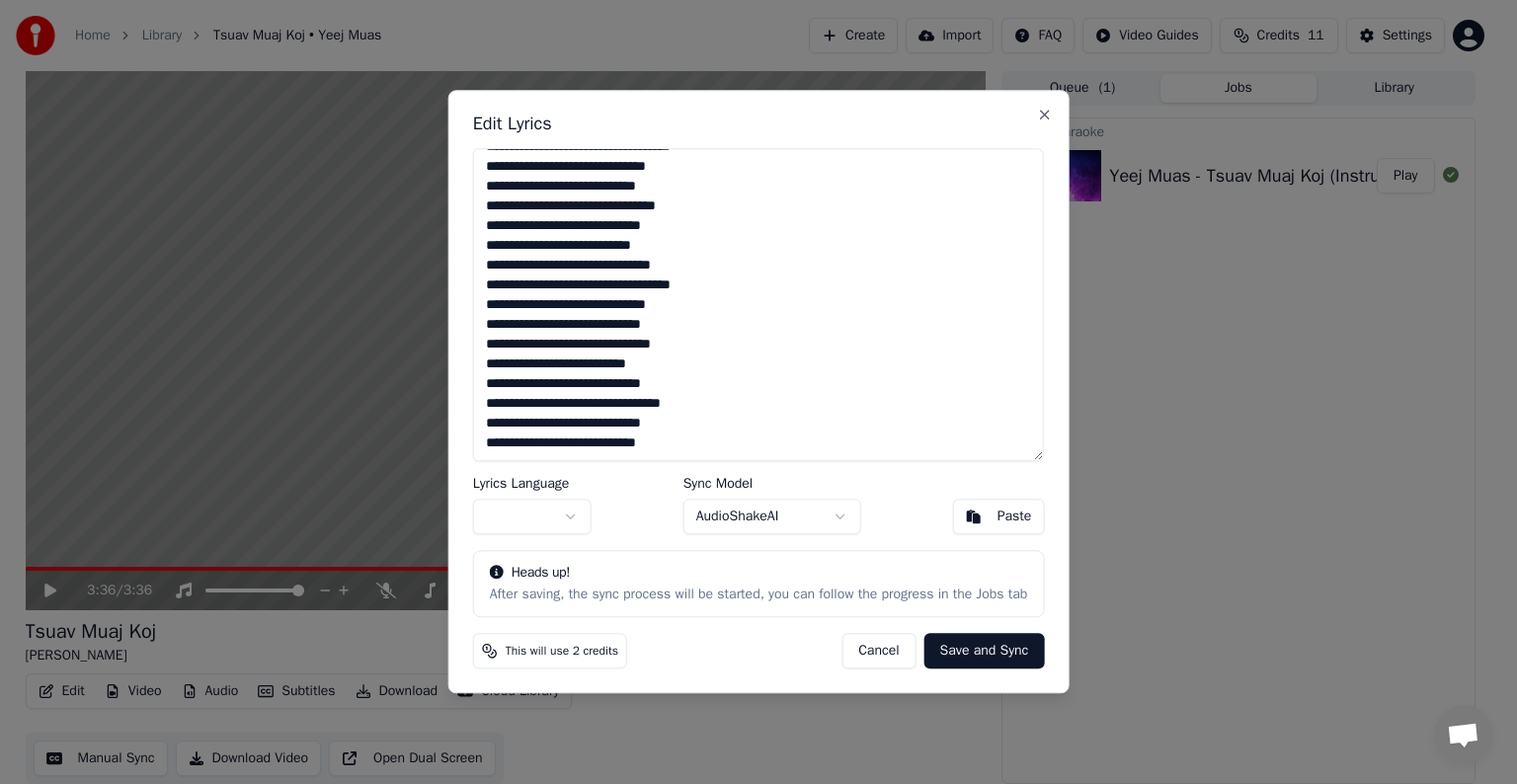 click on "**********" at bounding box center [750, 391] 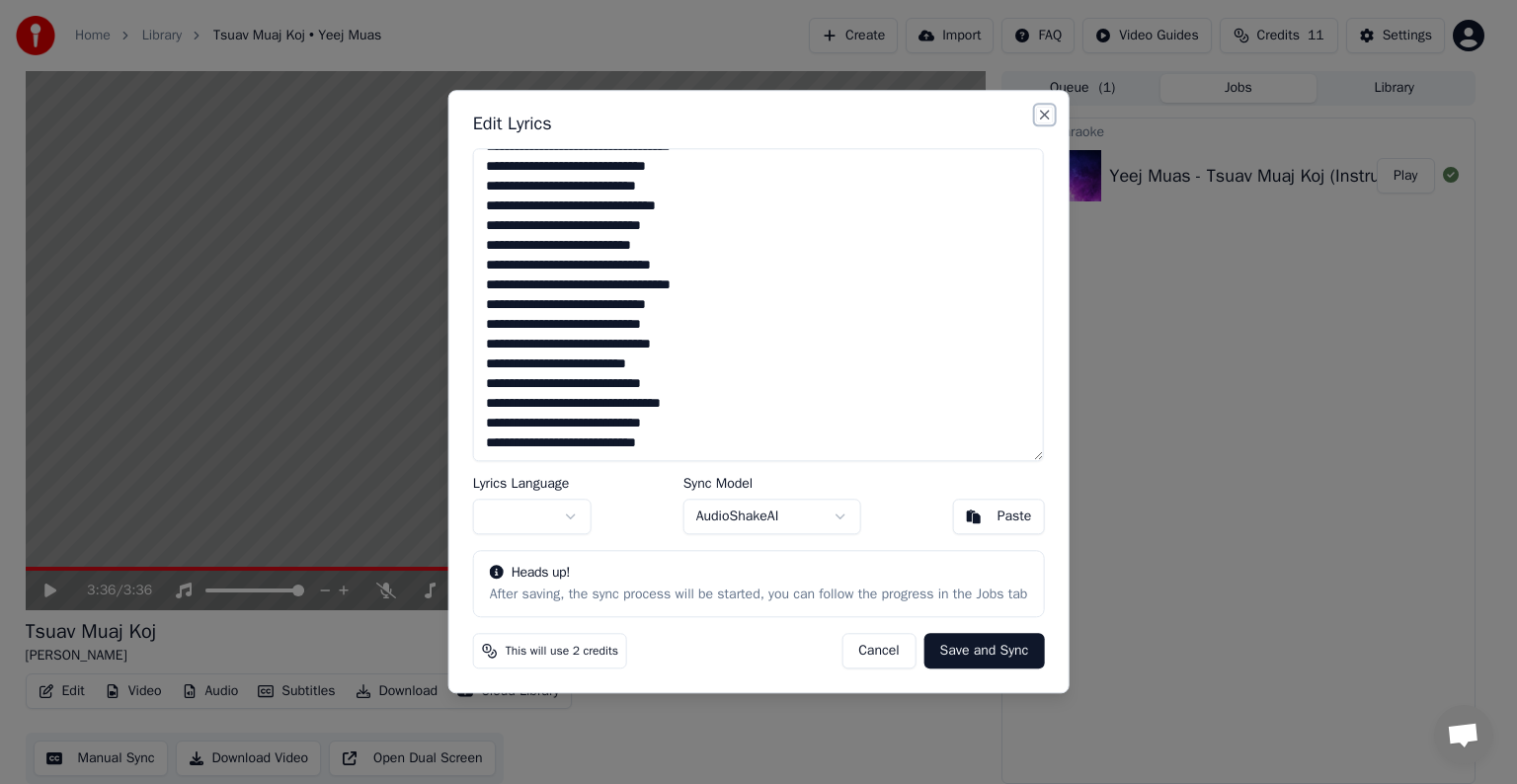 click on "Close" at bounding box center (1044, 115) 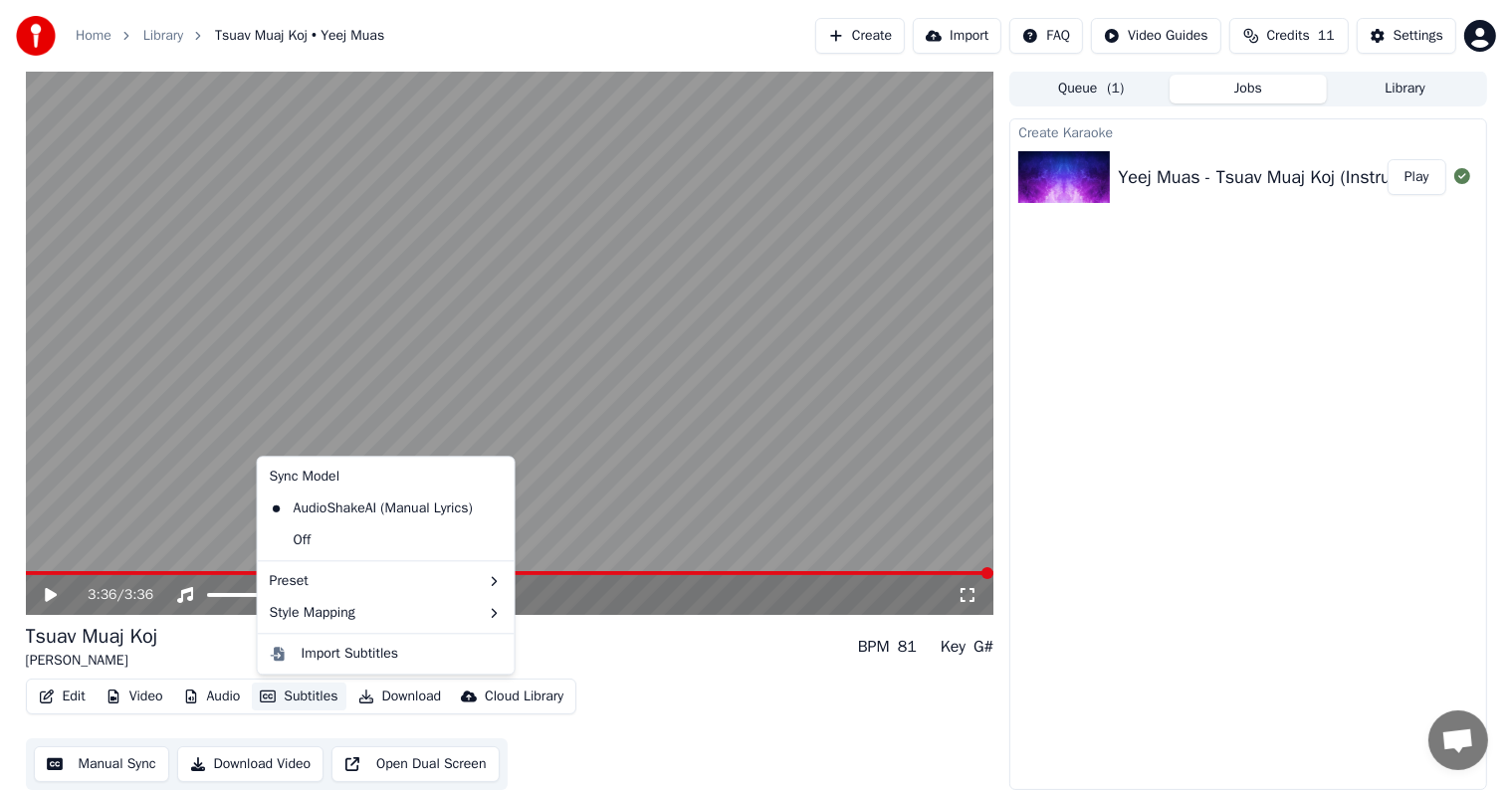 click on "Subtitles" at bounding box center (299, 696) 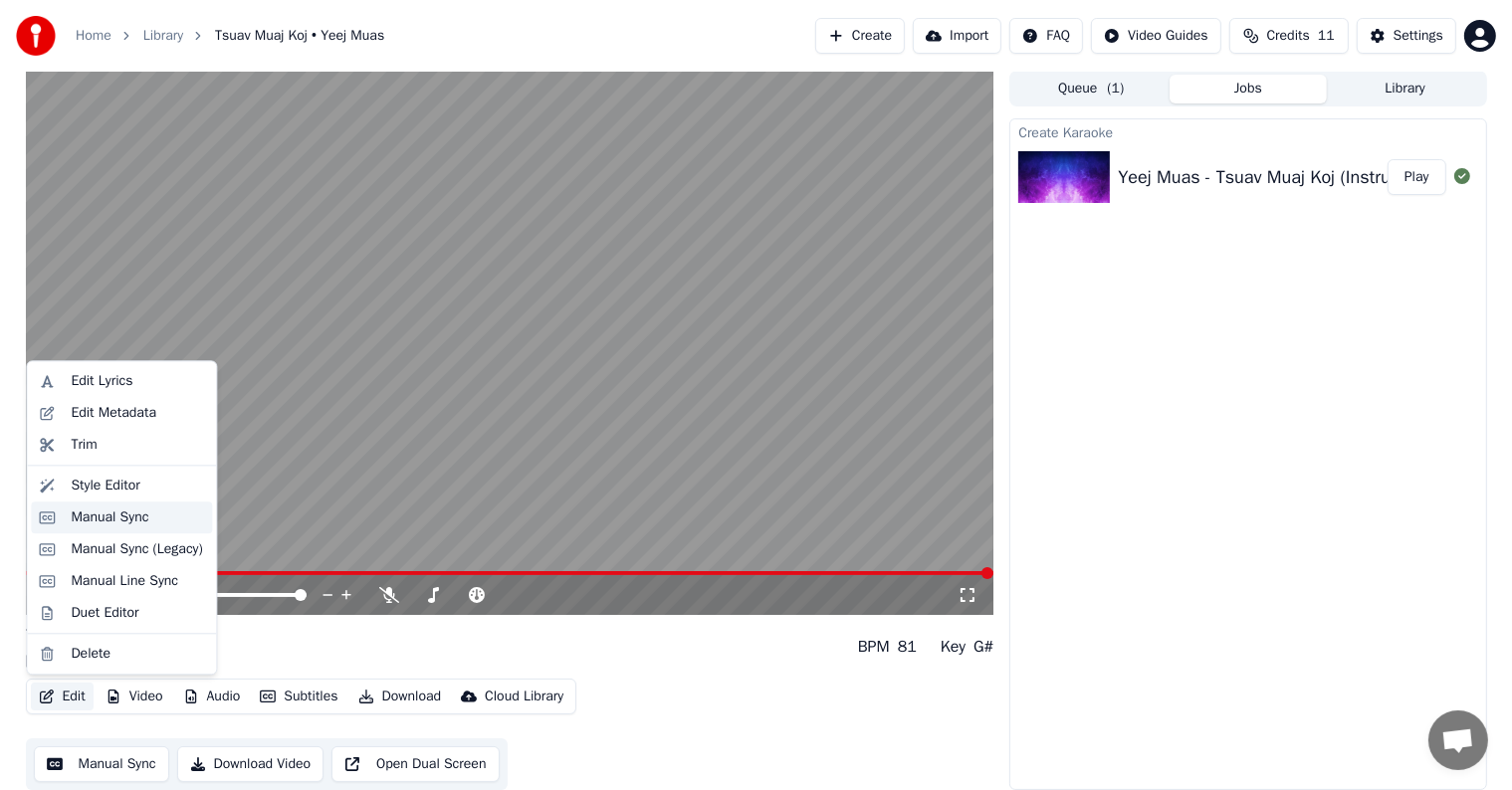click on "Manual Sync" at bounding box center [109, 517] 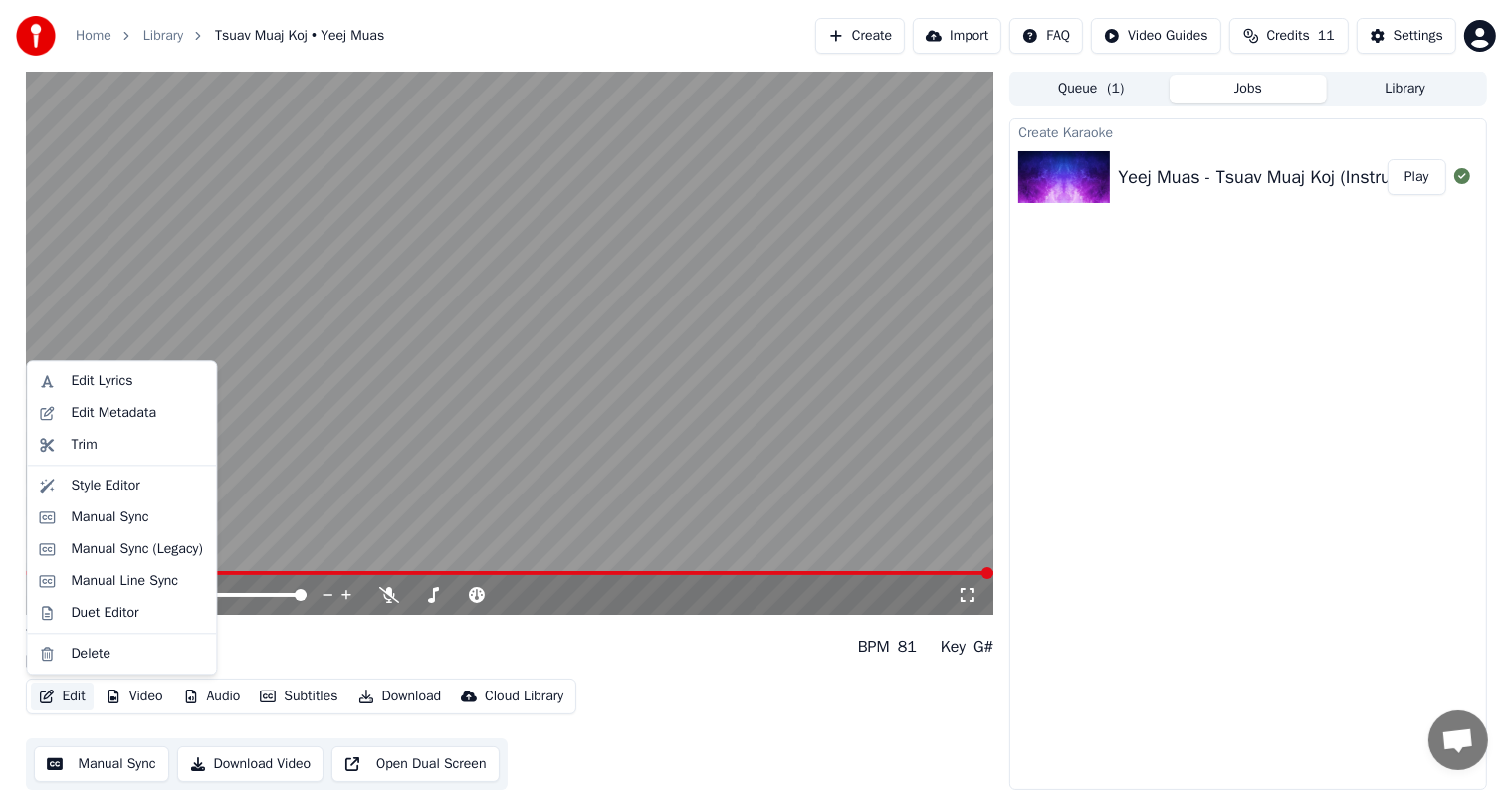 scroll, scrollTop: 0, scrollLeft: 0, axis: both 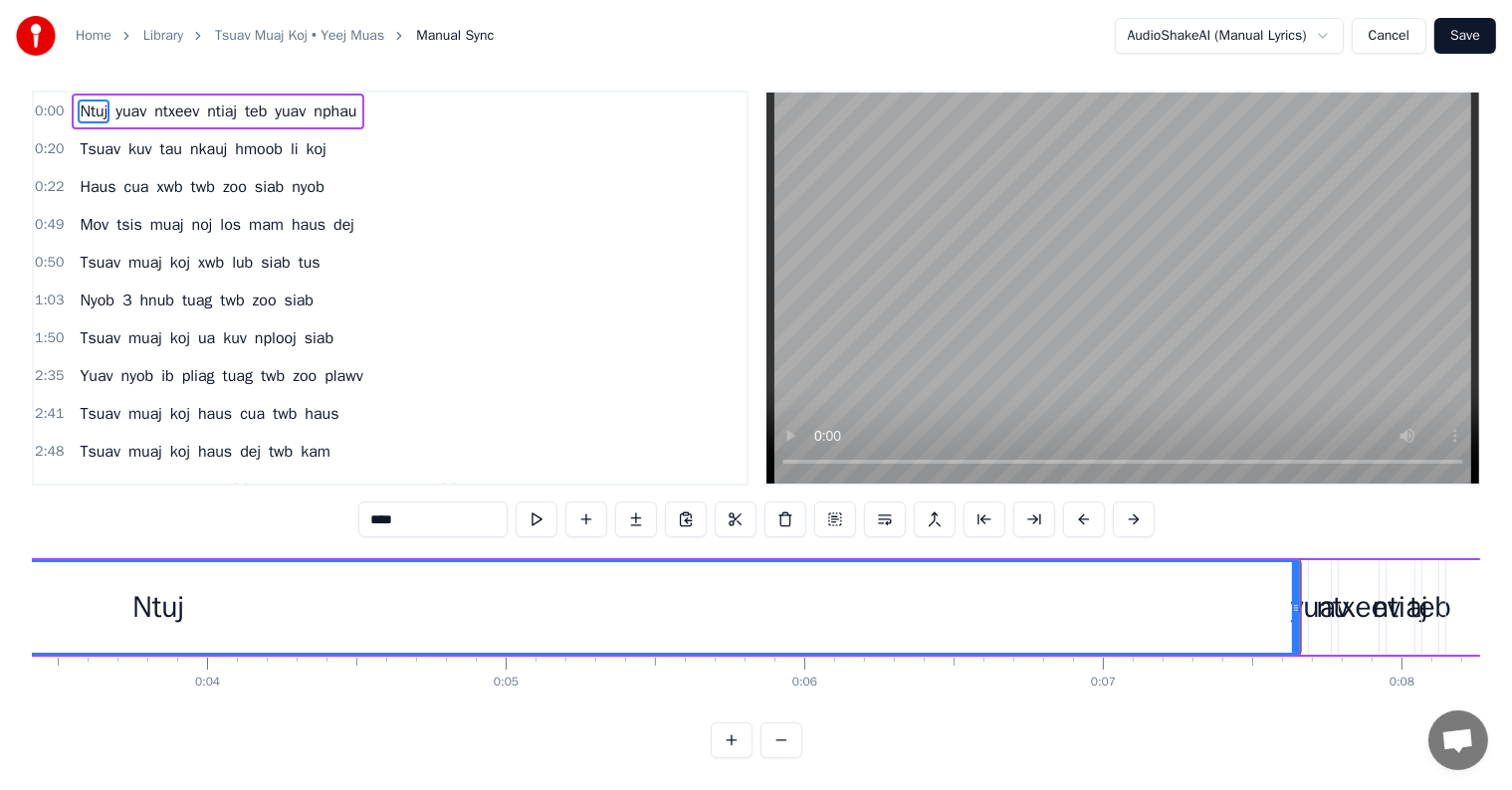 click on "ntxeev" at bounding box center [1359, 607] 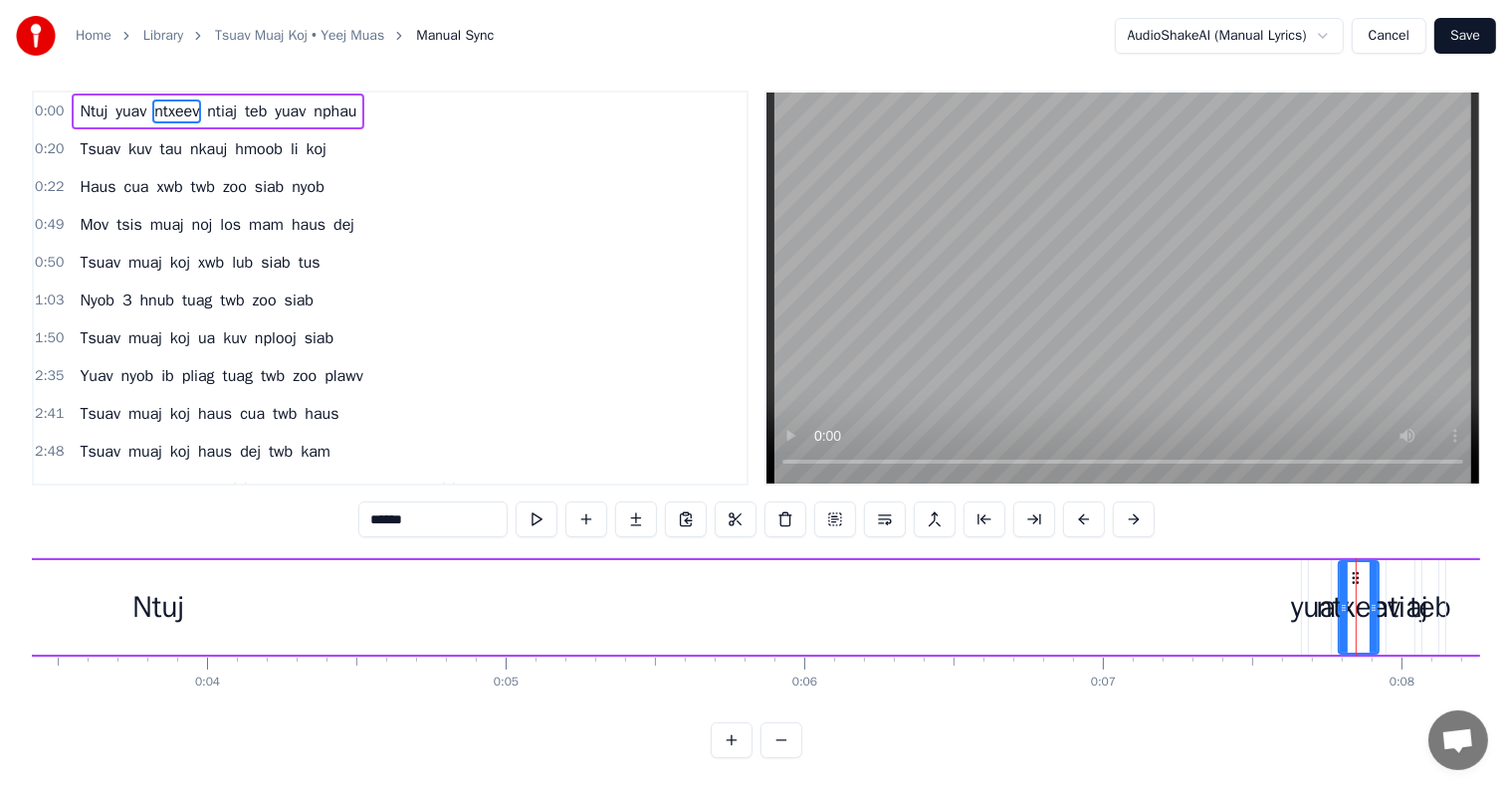scroll, scrollTop: 0, scrollLeft: 0, axis: both 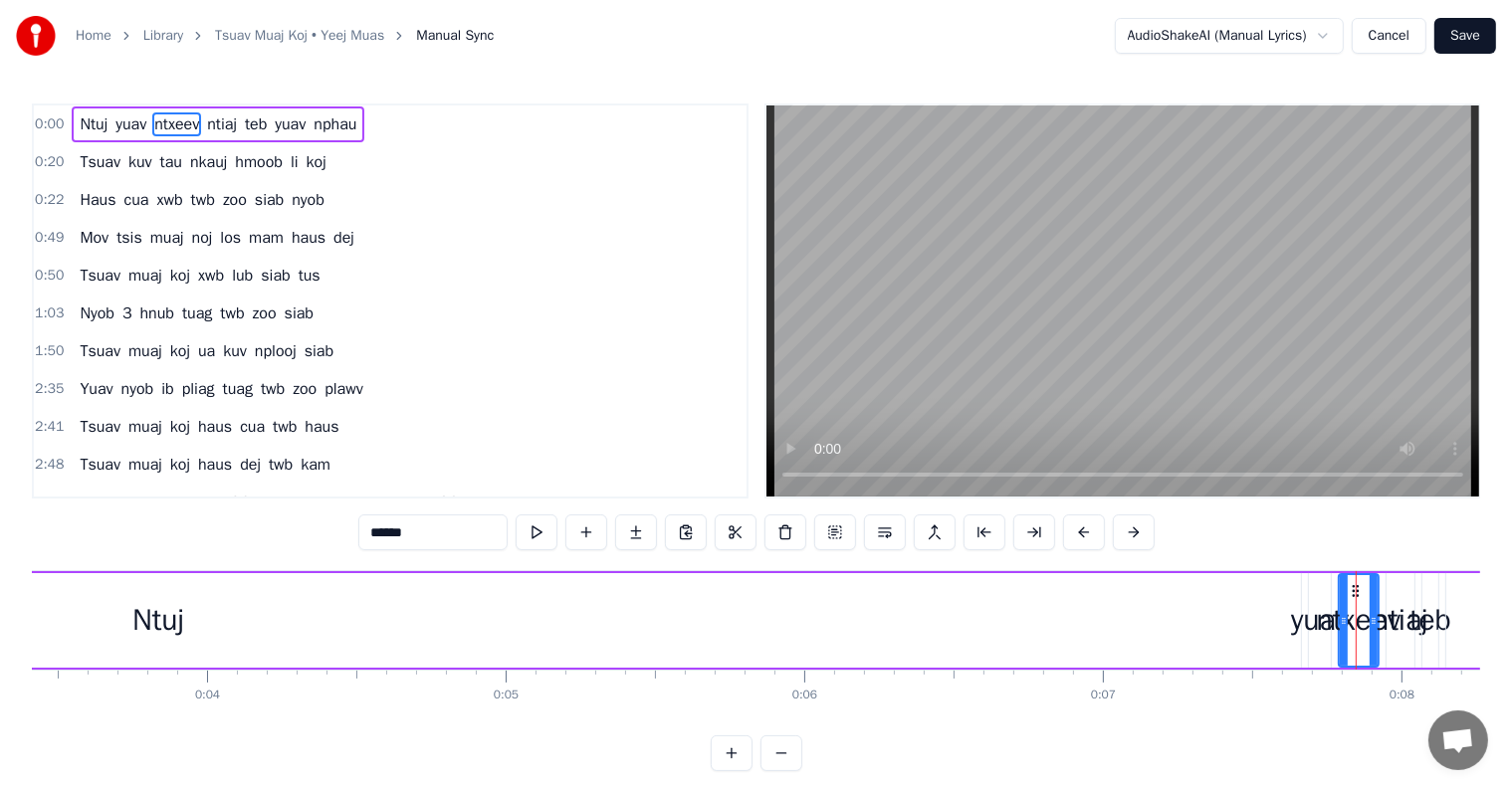 click on "yuav" at bounding box center (1320, 620) 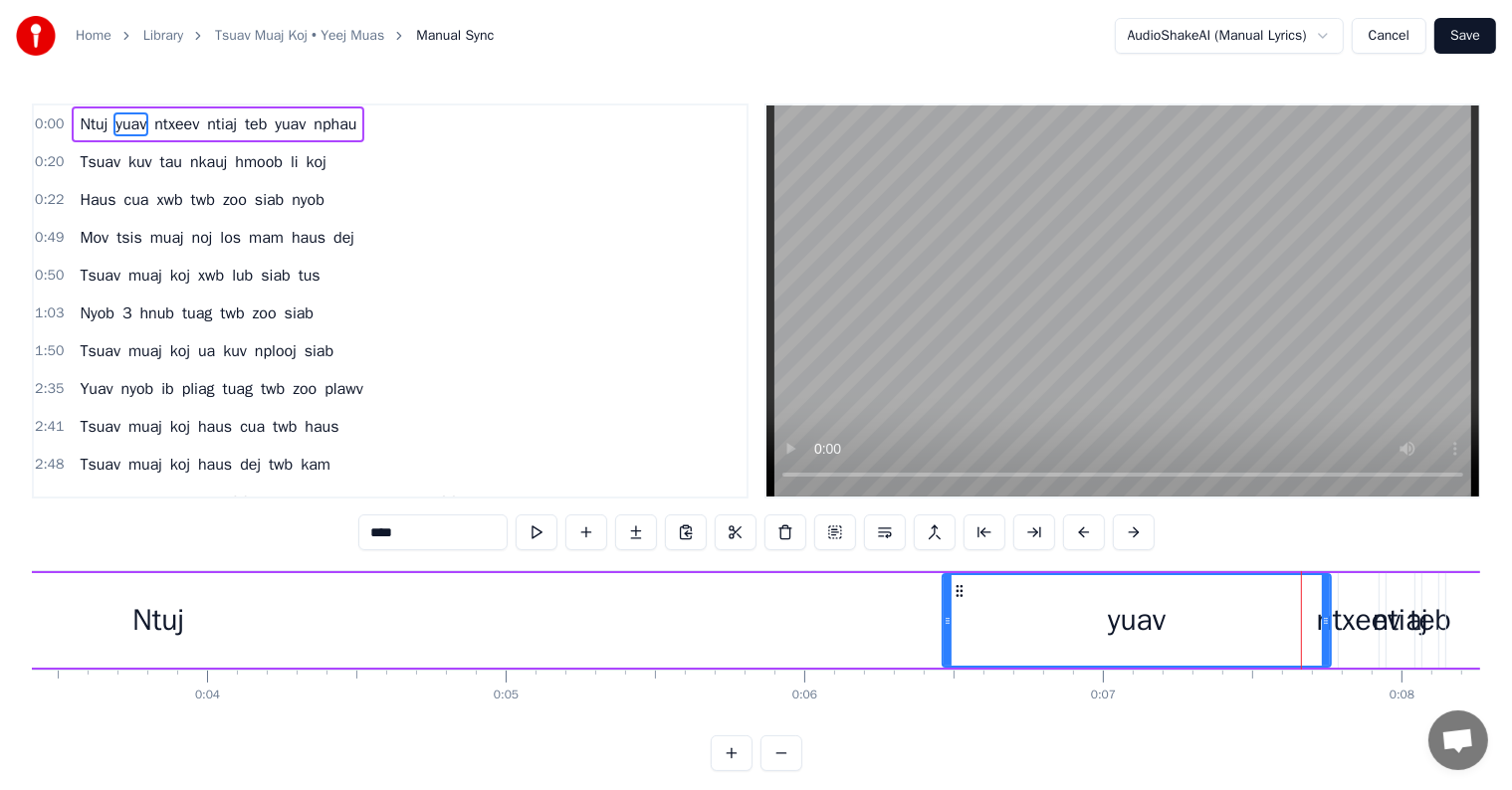 drag, startPoint x: 1310, startPoint y: 612, endPoint x: 944, endPoint y: 658, distance: 368.87938 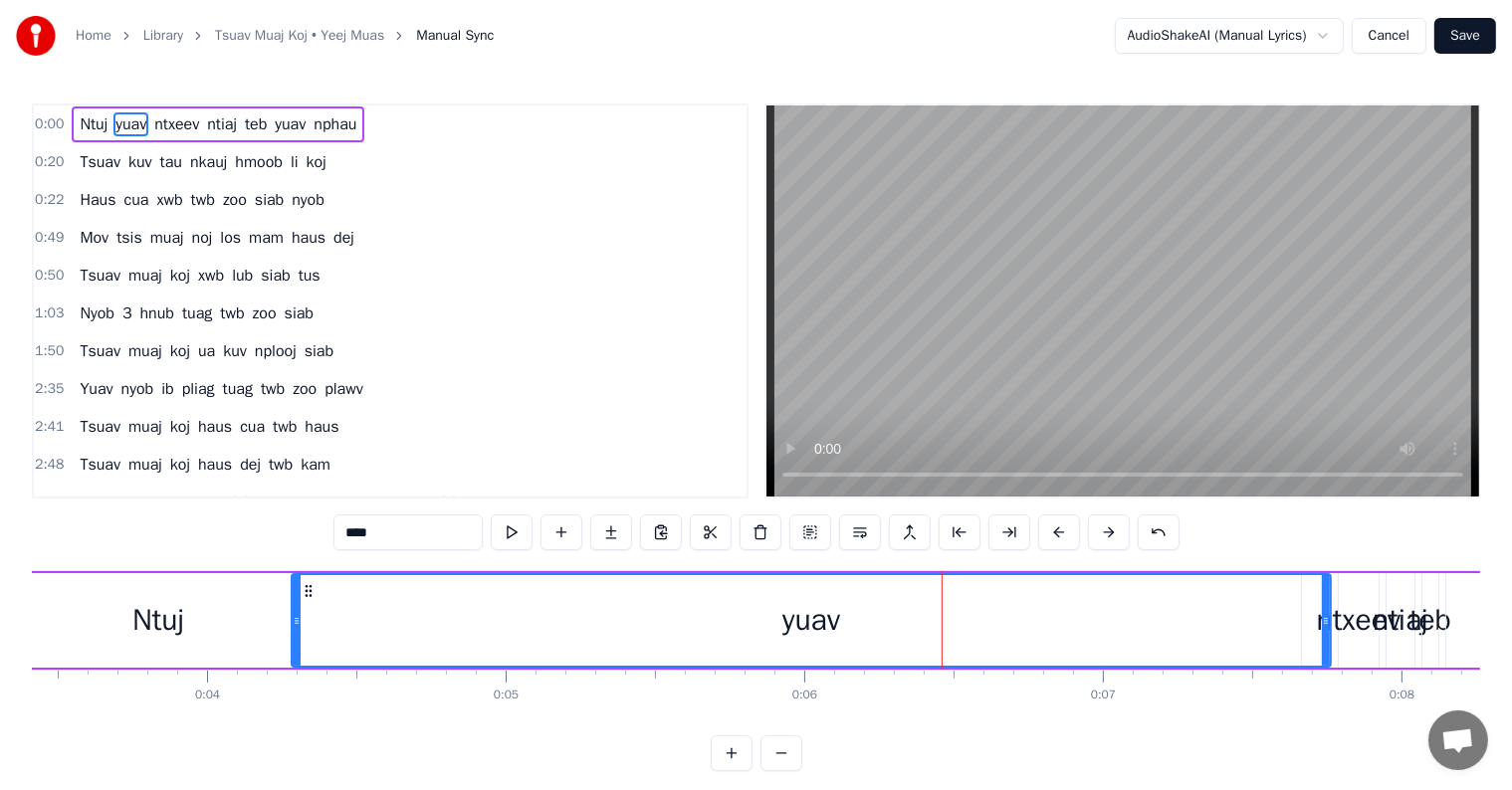 drag, startPoint x: 946, startPoint y: 609, endPoint x: 267, endPoint y: 640, distance: 679.70729 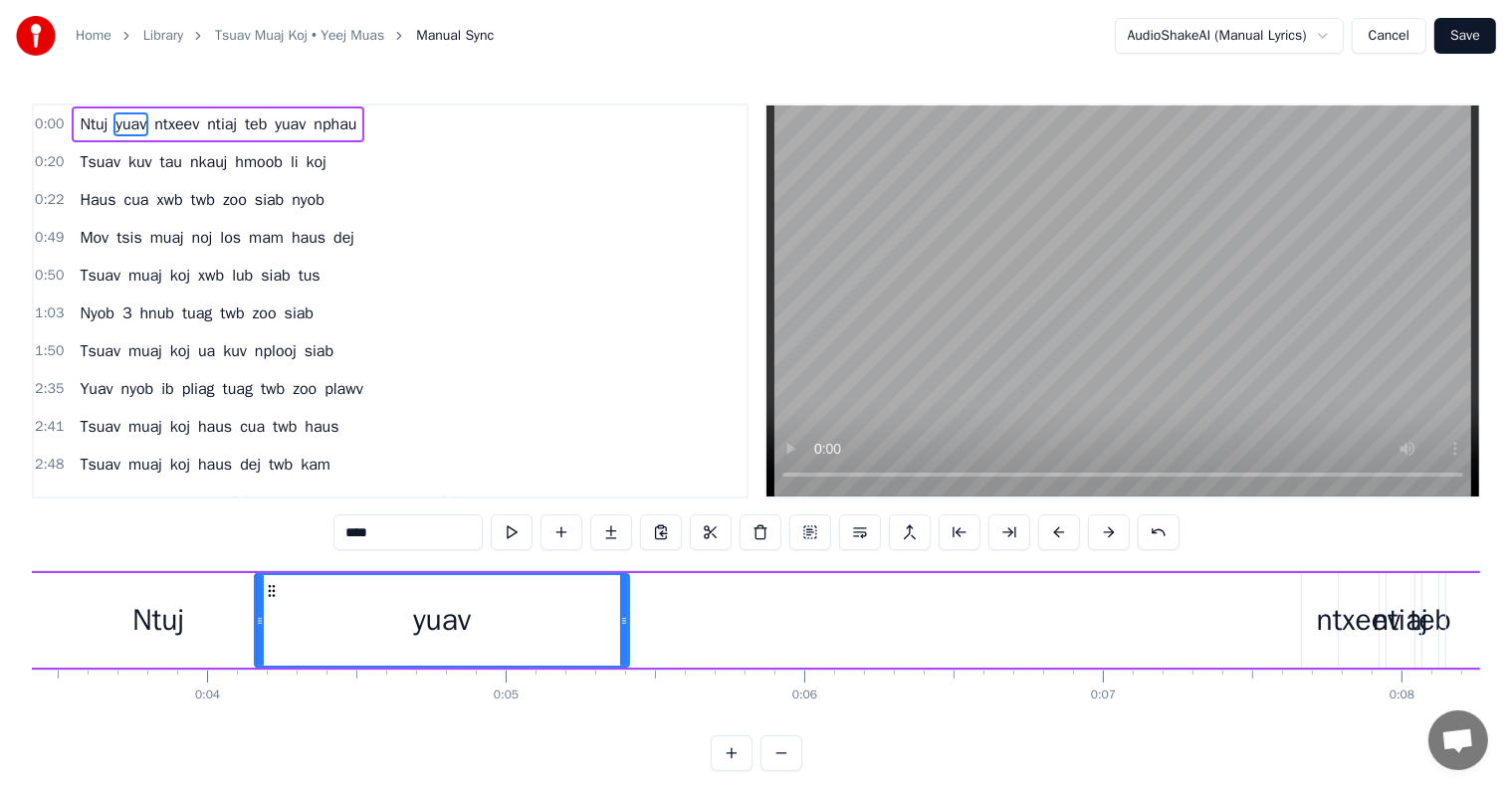 drag, startPoint x: 1327, startPoint y: 593, endPoint x: 509, endPoint y: 646, distance: 819.71519 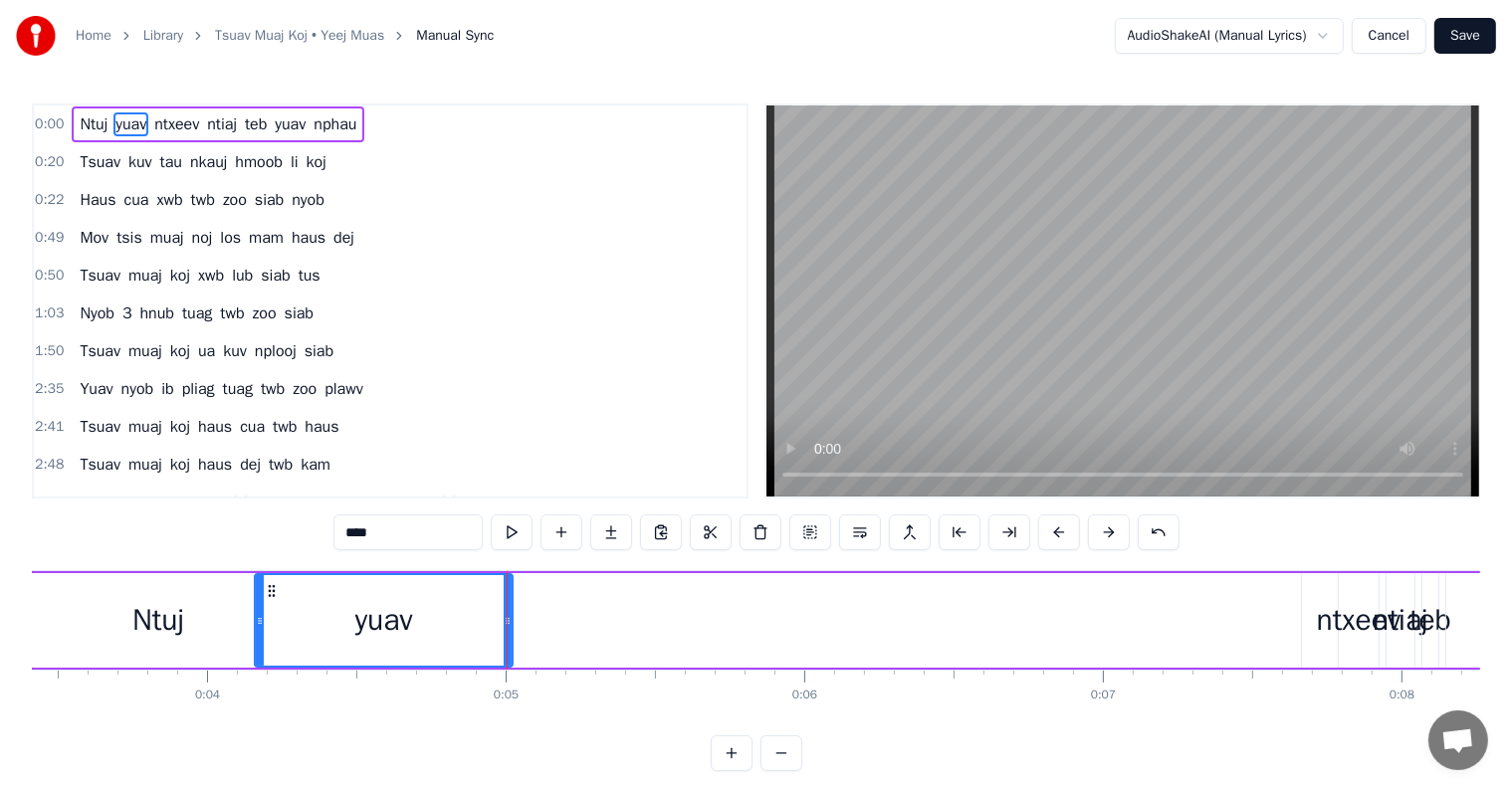 click on "Ntuj yuav ntxeev ntiaj teb yuav nphau" at bounding box center (2108, 620) 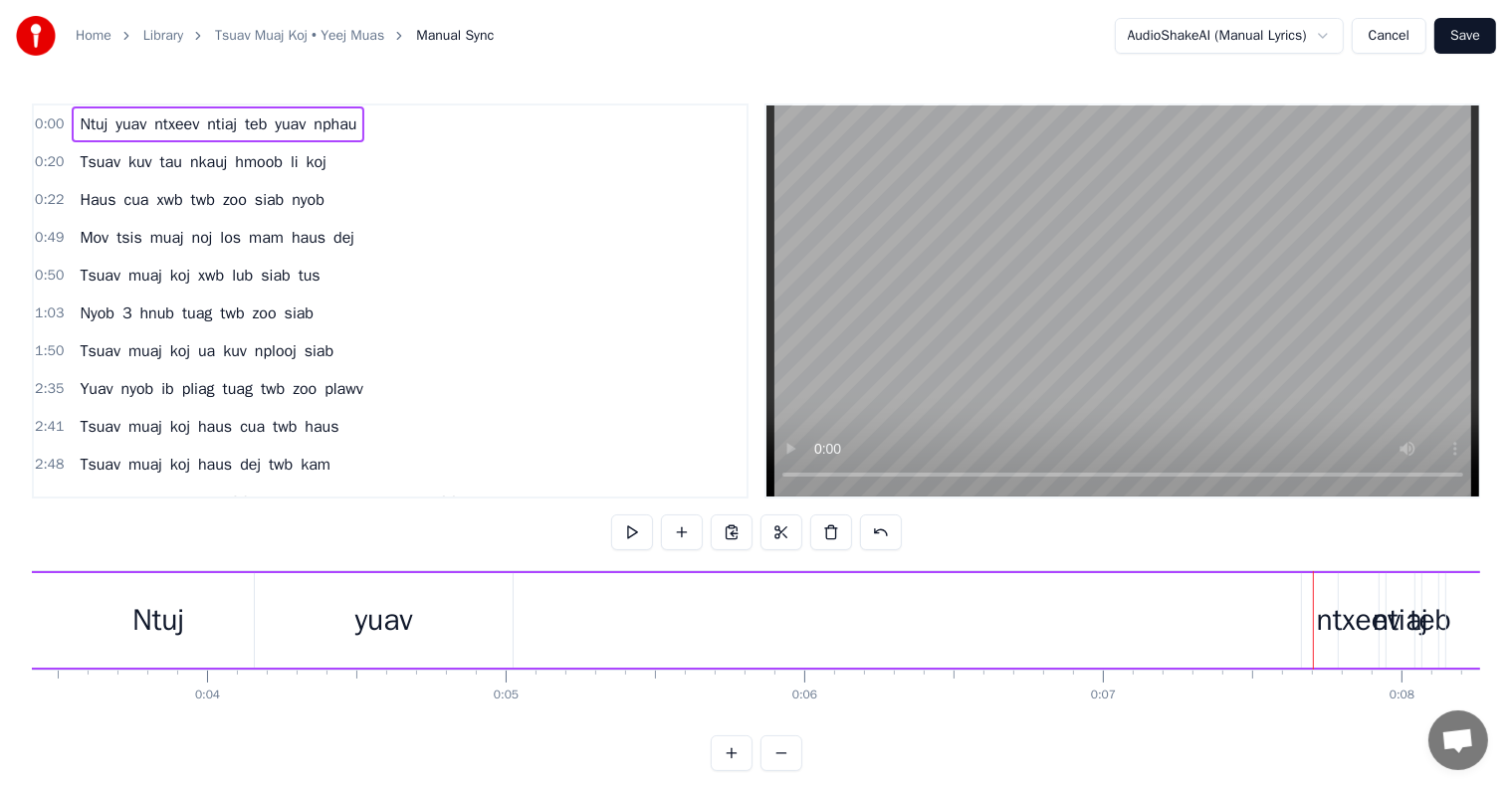 click on "ntxeev" at bounding box center [1359, 620] 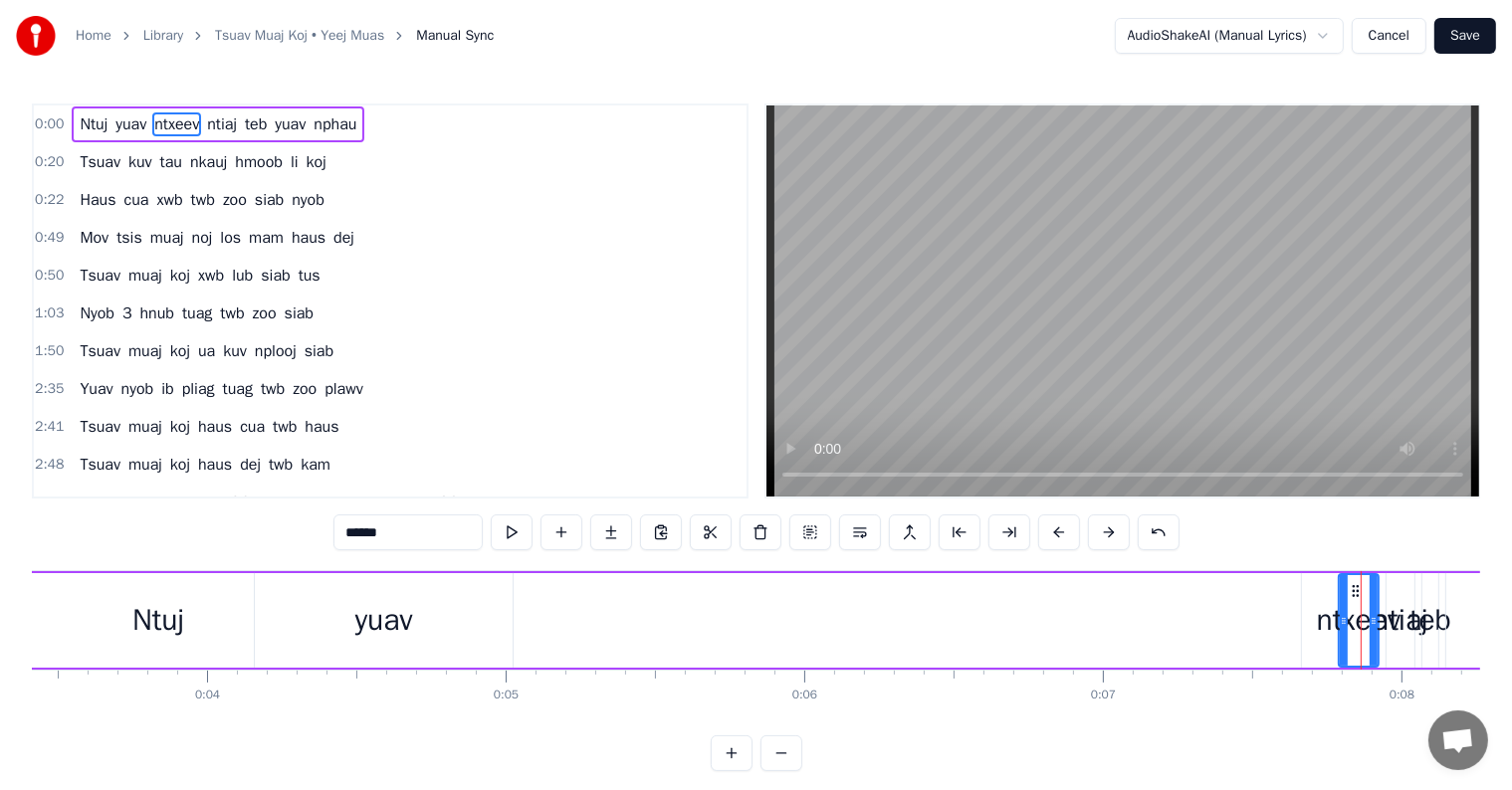 click on "ntxeev" at bounding box center [1359, 620] 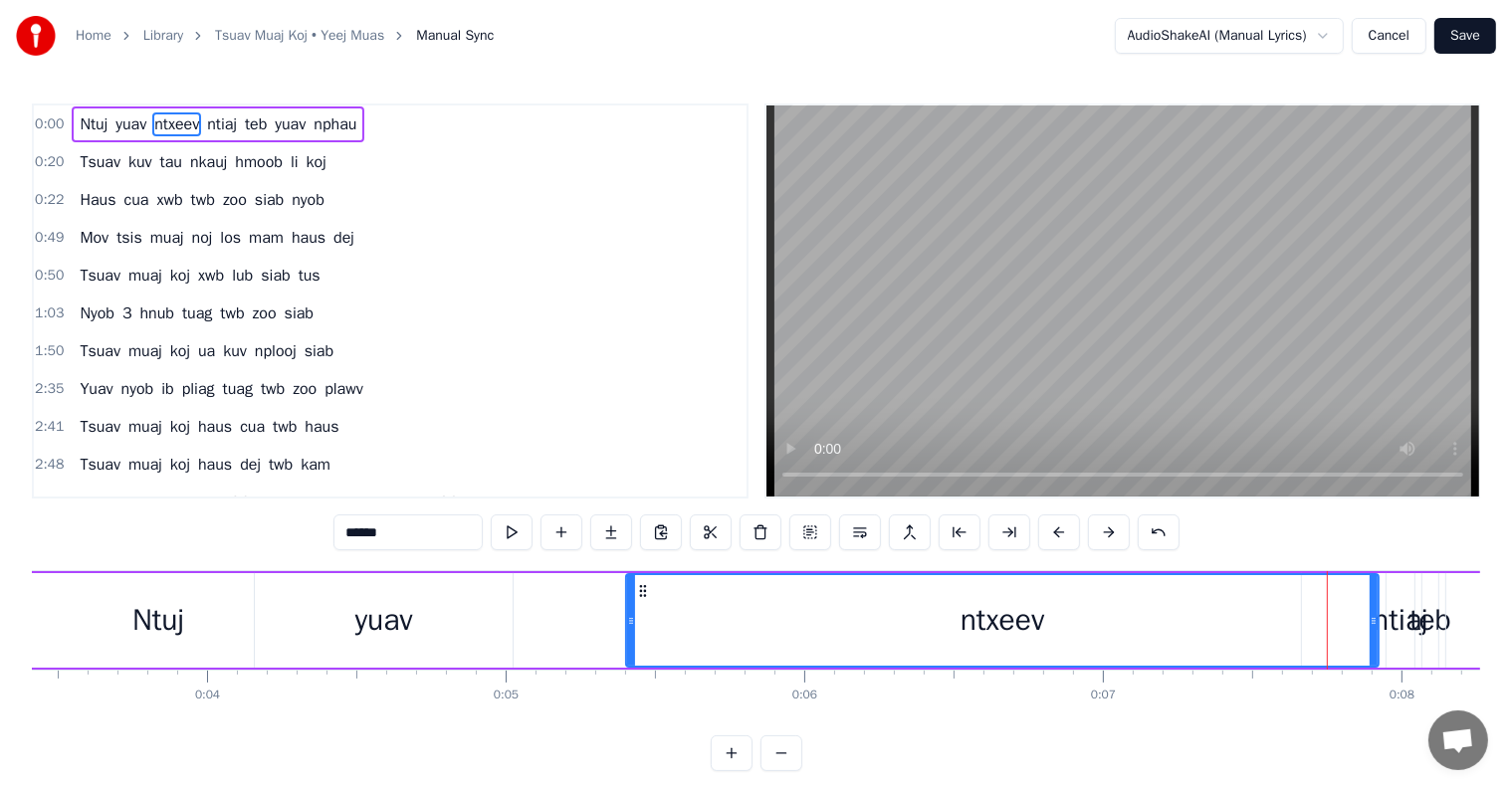 drag, startPoint x: 1342, startPoint y: 609, endPoint x: 629, endPoint y: 645, distance: 713.9083 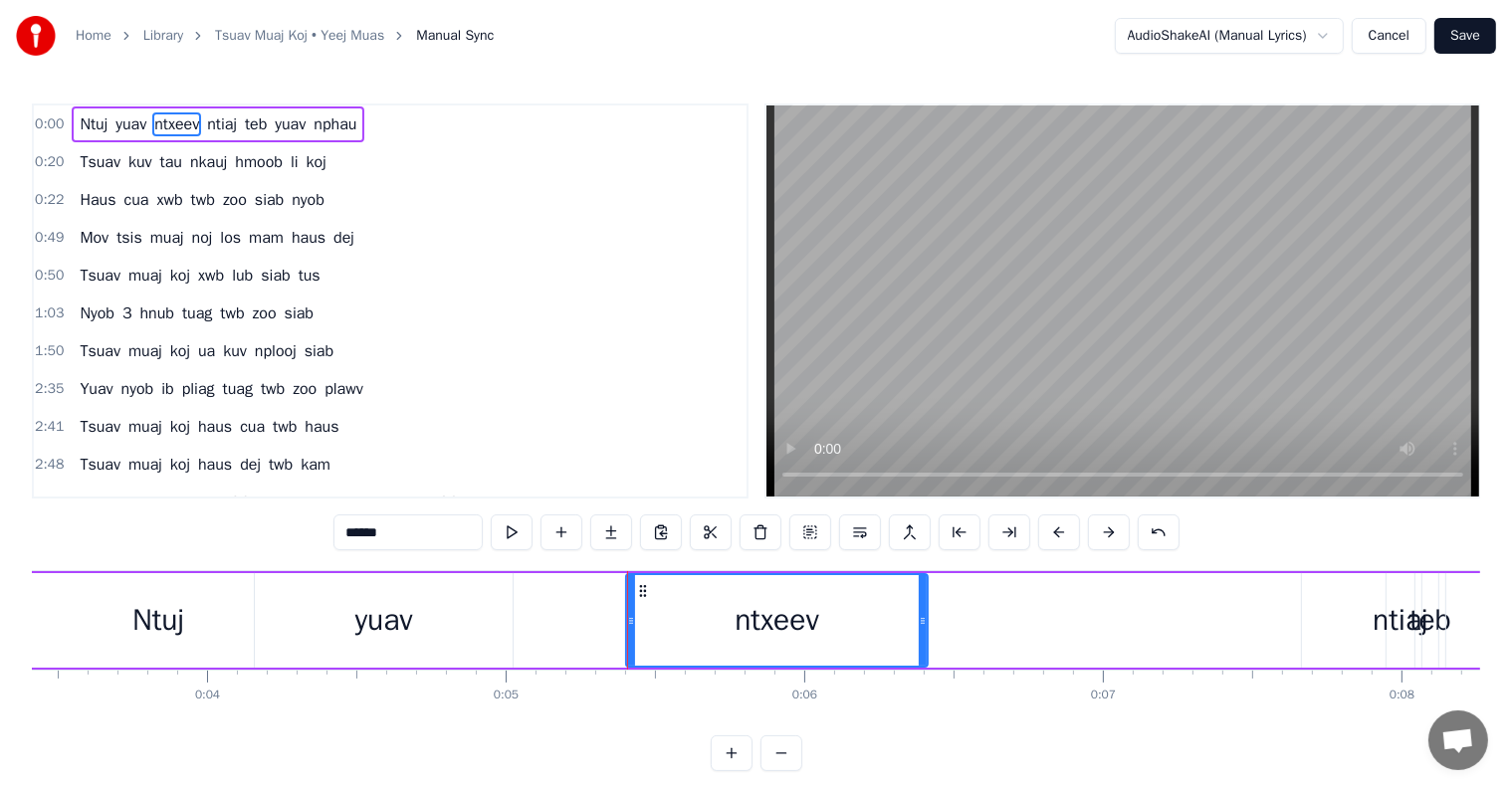 drag, startPoint x: 1375, startPoint y: 618, endPoint x: 924, endPoint y: 655, distance: 452.5152 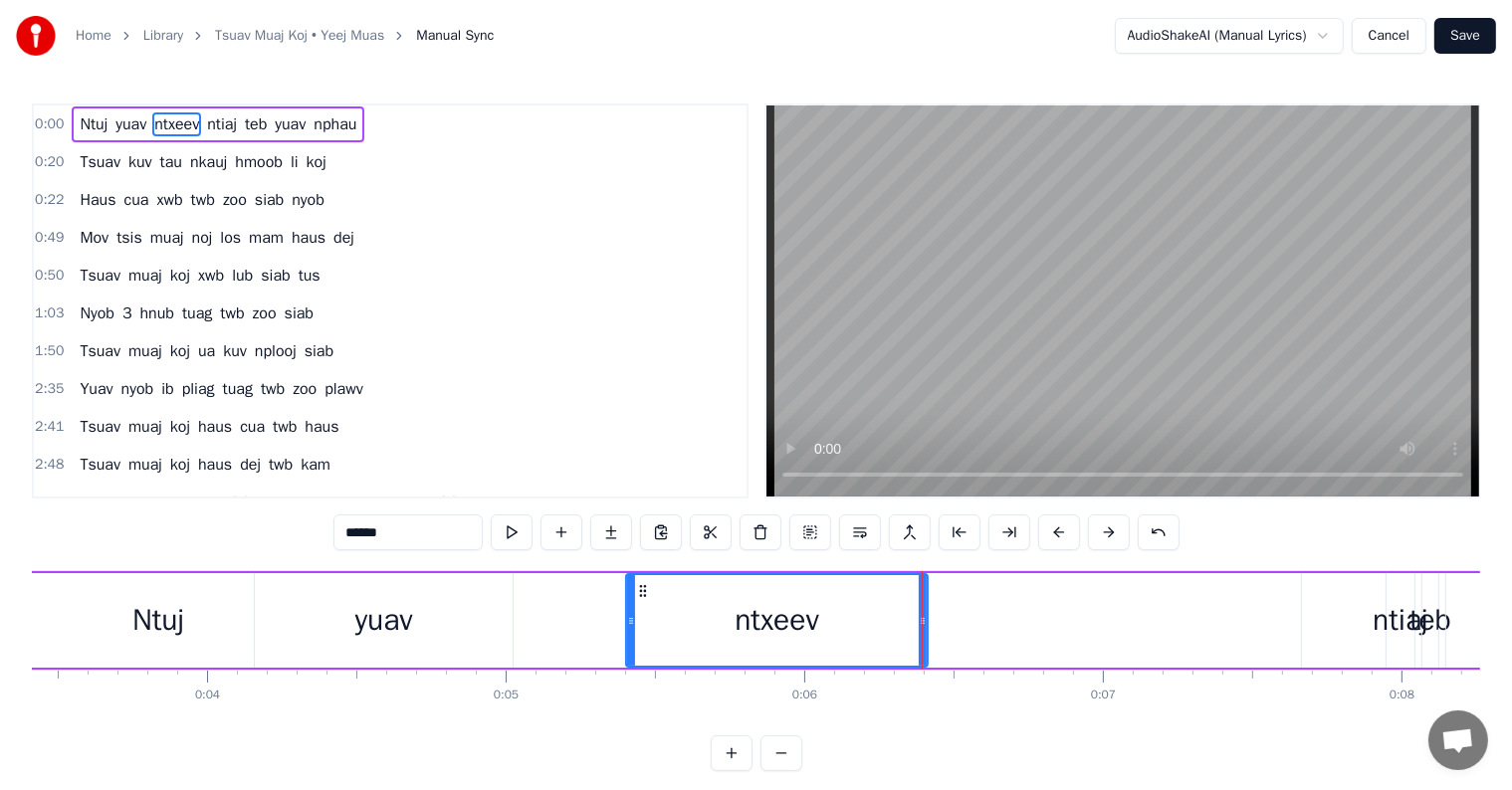 click on "ntiaj" at bounding box center (1401, 620) 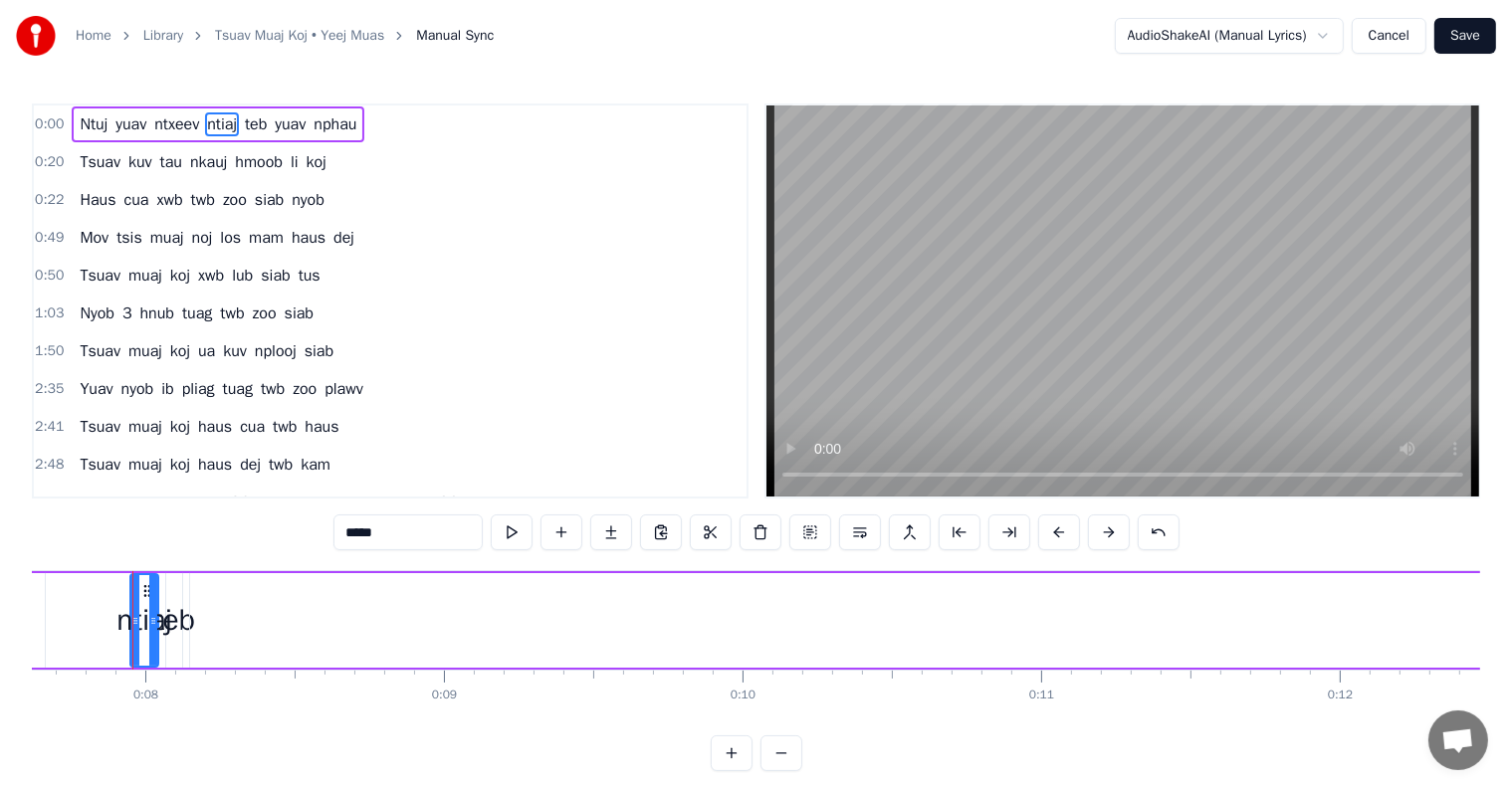 scroll, scrollTop: 0, scrollLeft: 2276, axis: horizontal 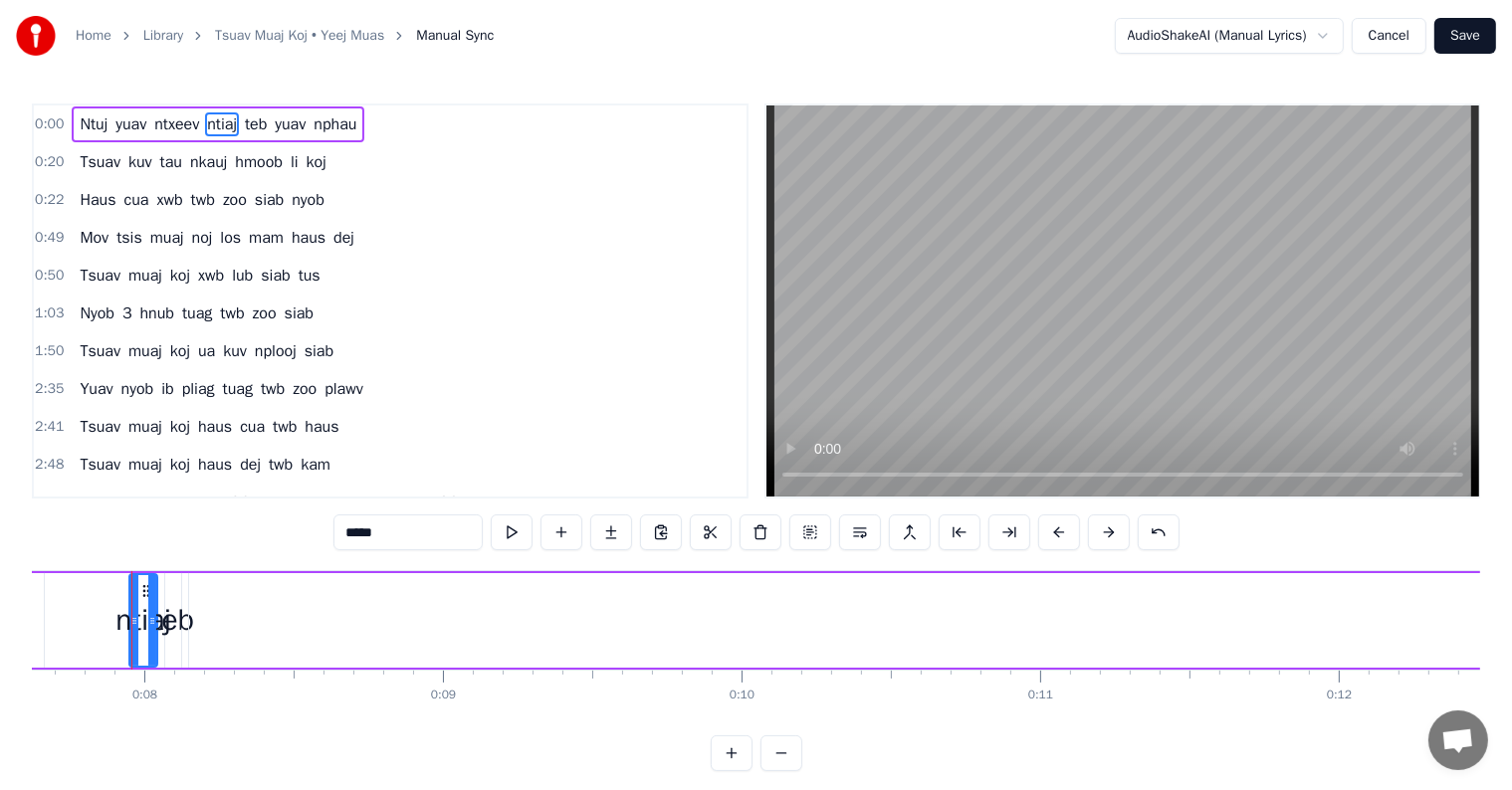 click on "Ntuj yuav ntxeev ntiaj teb yuav nphau Tsuav kuv tau nkauj hmoob li koj Haus cua xwb twb zoo siab nyob Mov tsis muaj noj los mam haus dej Tsuav muaj koj xwb lub siab tus Nyob 3 hnub tuag twb zoo siab Tsuav muaj koj ua kuv nplooj siab Yuav nyob ib pliag tuag twb zoo plawv Tsuav muaj koj haus cua twb haus Tsuav muaj koj haus dej twb kam Tsuav muaj koj yoo tshaib twb yoo Lwm tus zoo los kuv tsis pom Lub neej no yuav ciaj yuav tuag Muaj thiab pluag los tsuav muaj koj Tsuav muaj koj xwb zoo siab hlo Sov siab nyob qab siab ua neeg" at bounding box center [30081, 620] 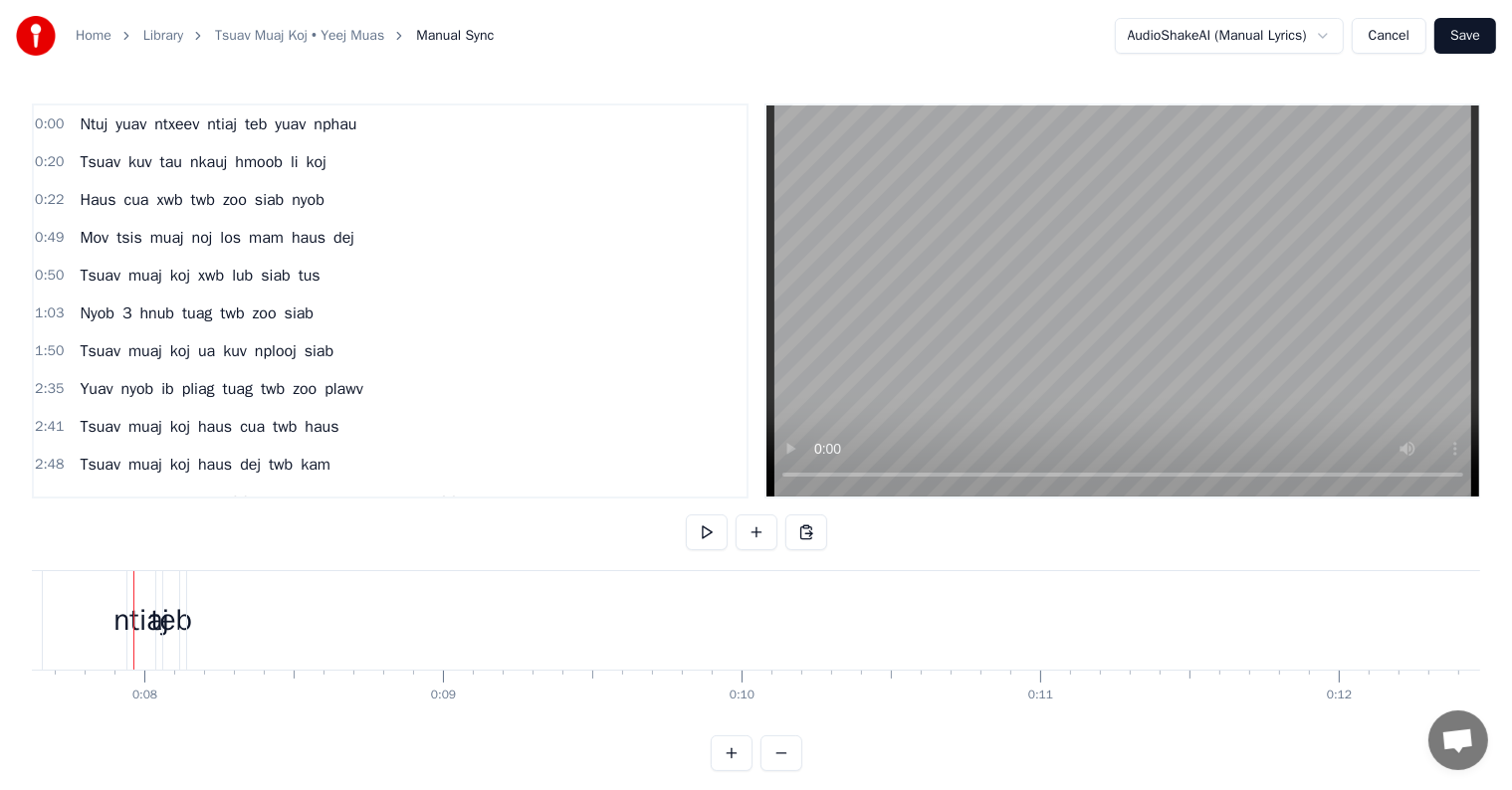 click on "ntiaj" at bounding box center [141, 620] 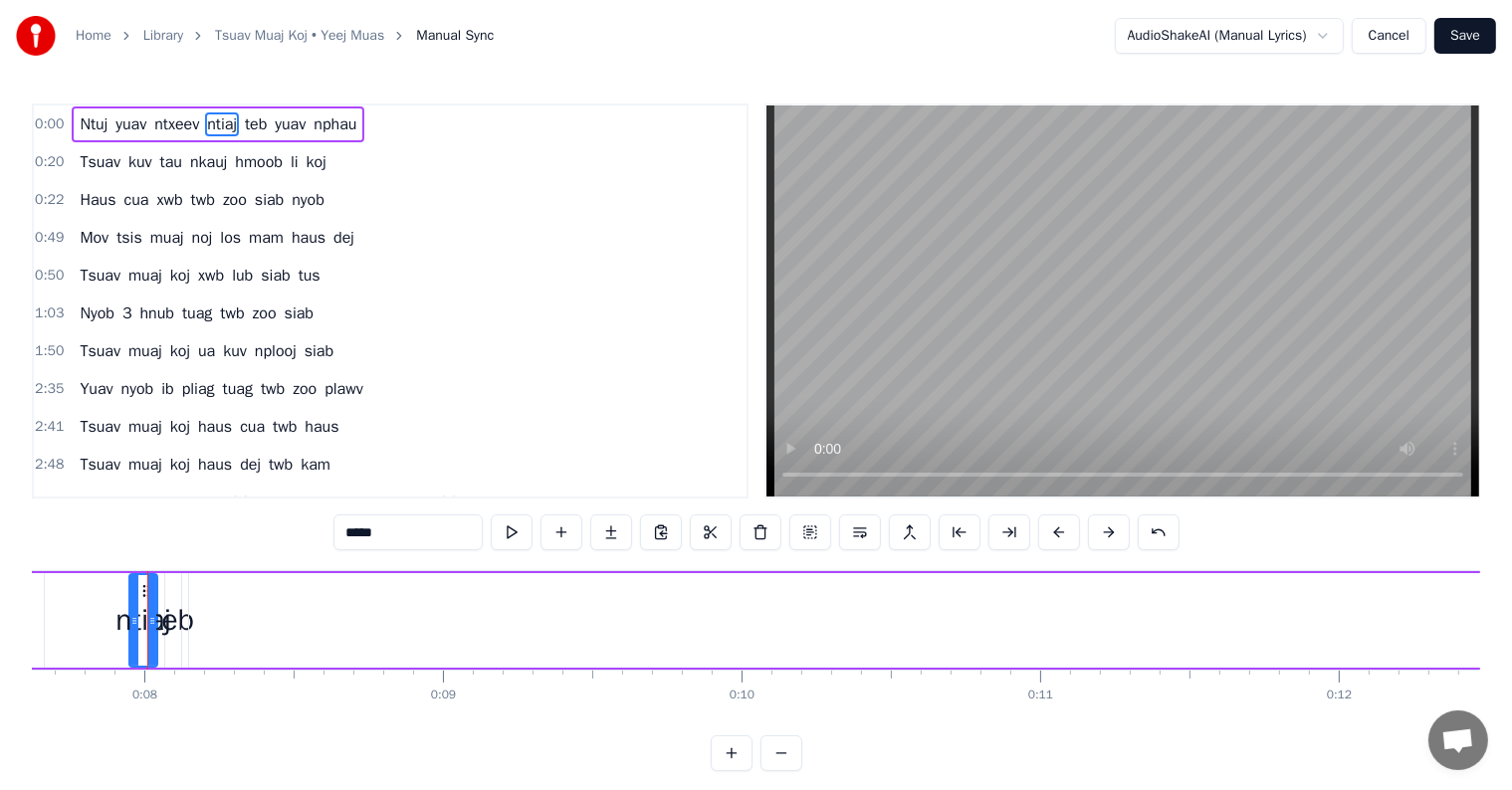 click on "teb" at bounding box center (173, 620) 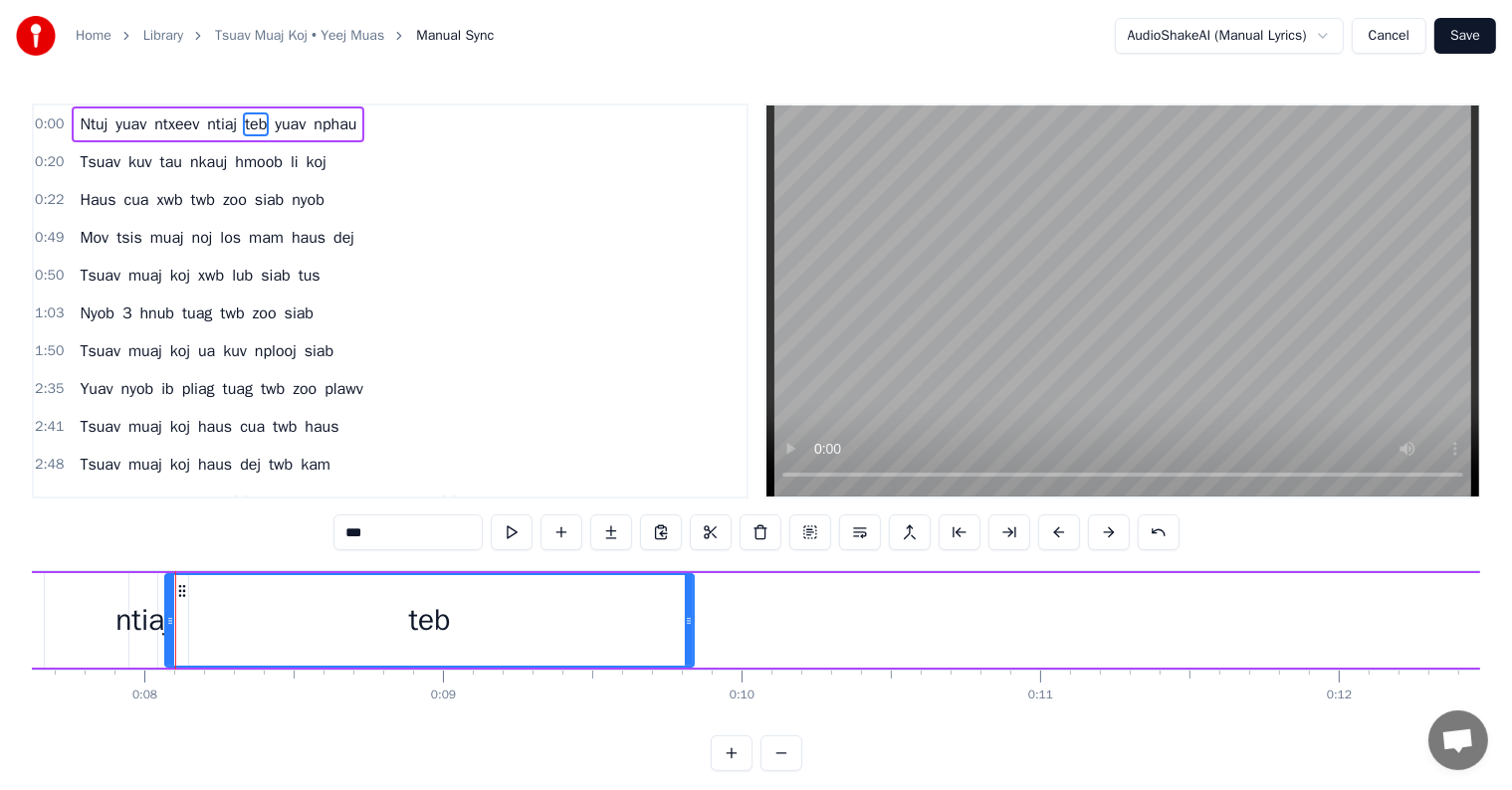 drag, startPoint x: 177, startPoint y: 627, endPoint x: 796, endPoint y: 651, distance: 619.4651 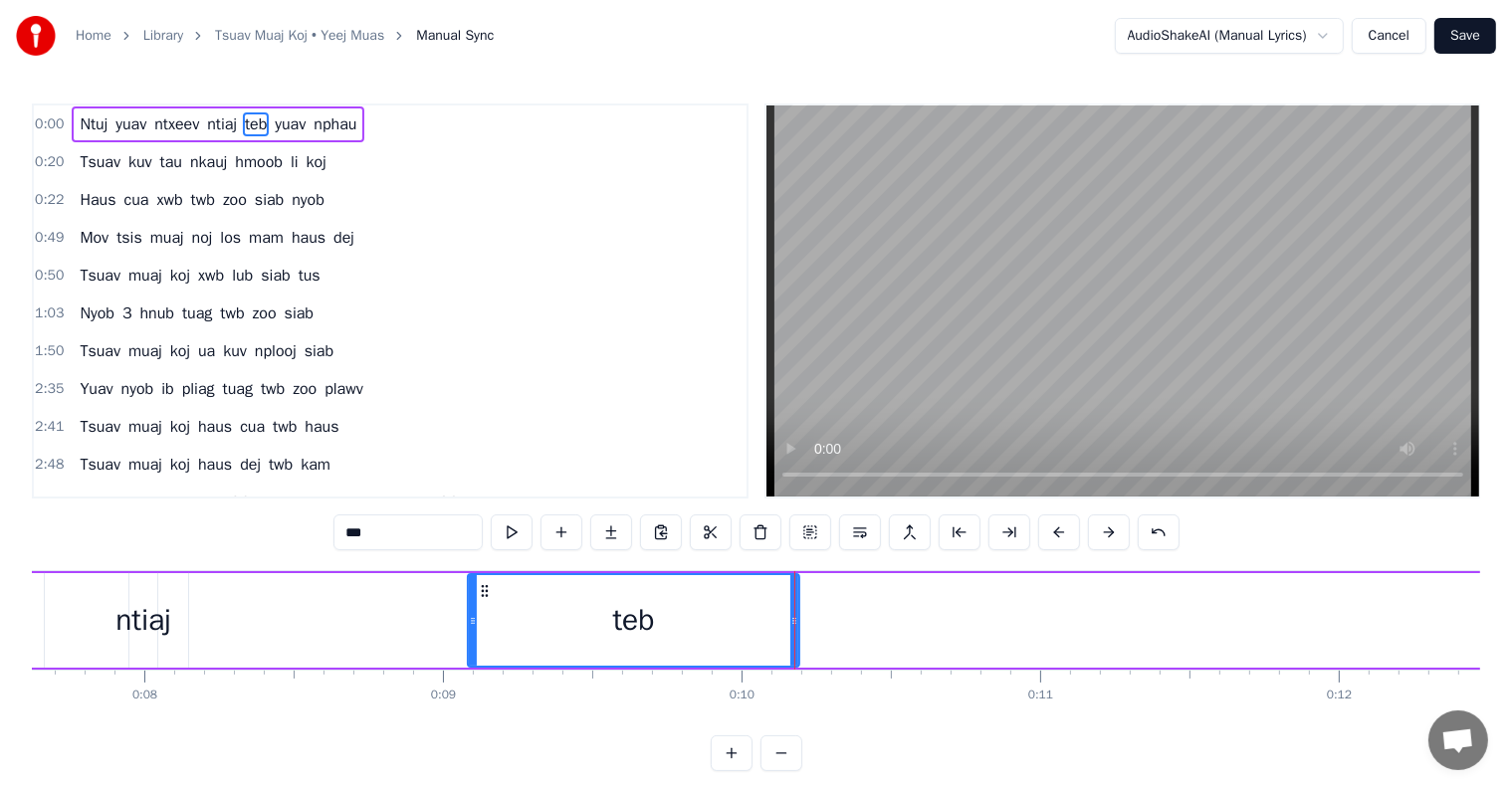 drag, startPoint x: 168, startPoint y: 617, endPoint x: 334, endPoint y: 624, distance: 166.14752 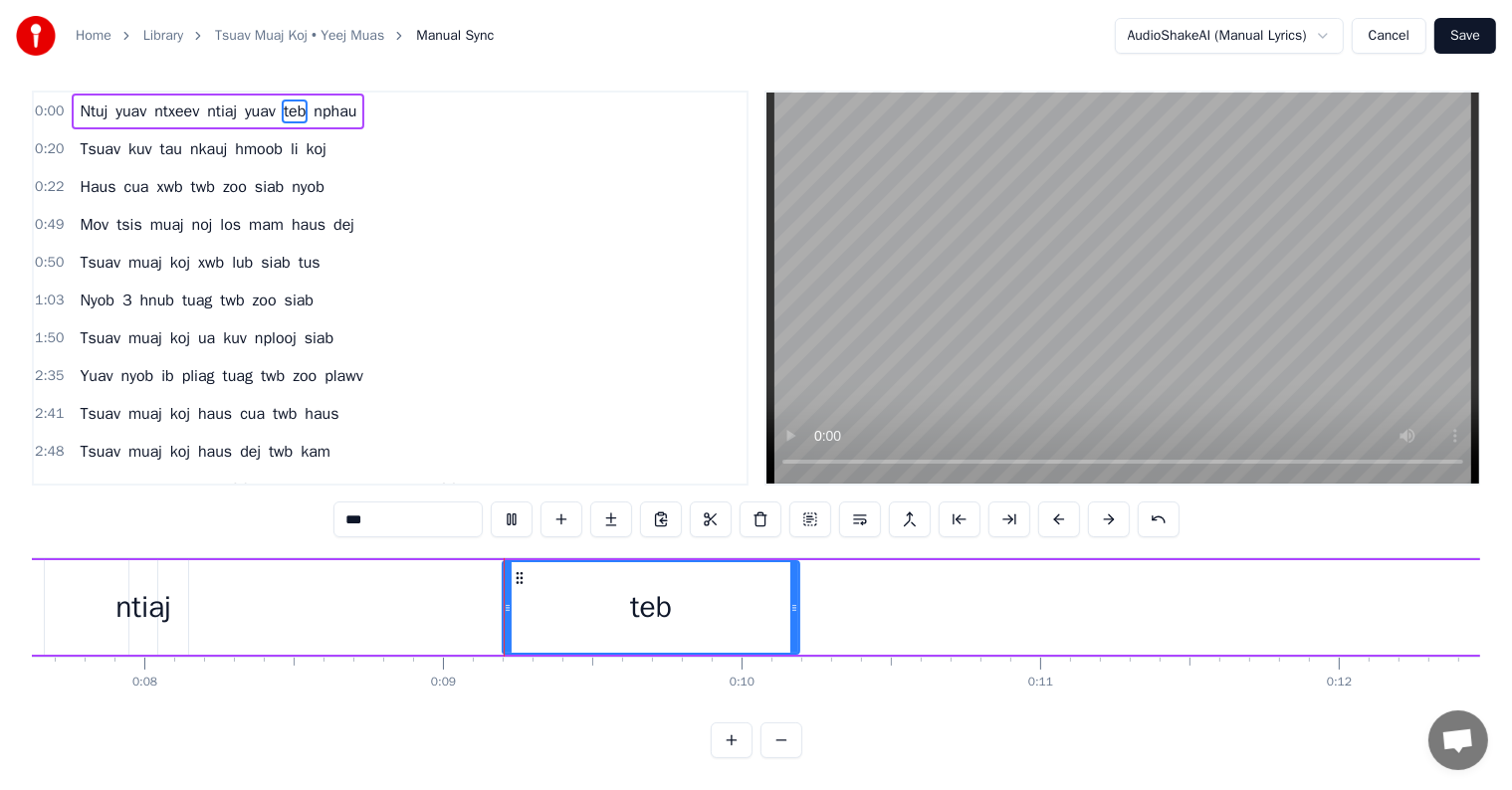 scroll, scrollTop: 30, scrollLeft: 0, axis: vertical 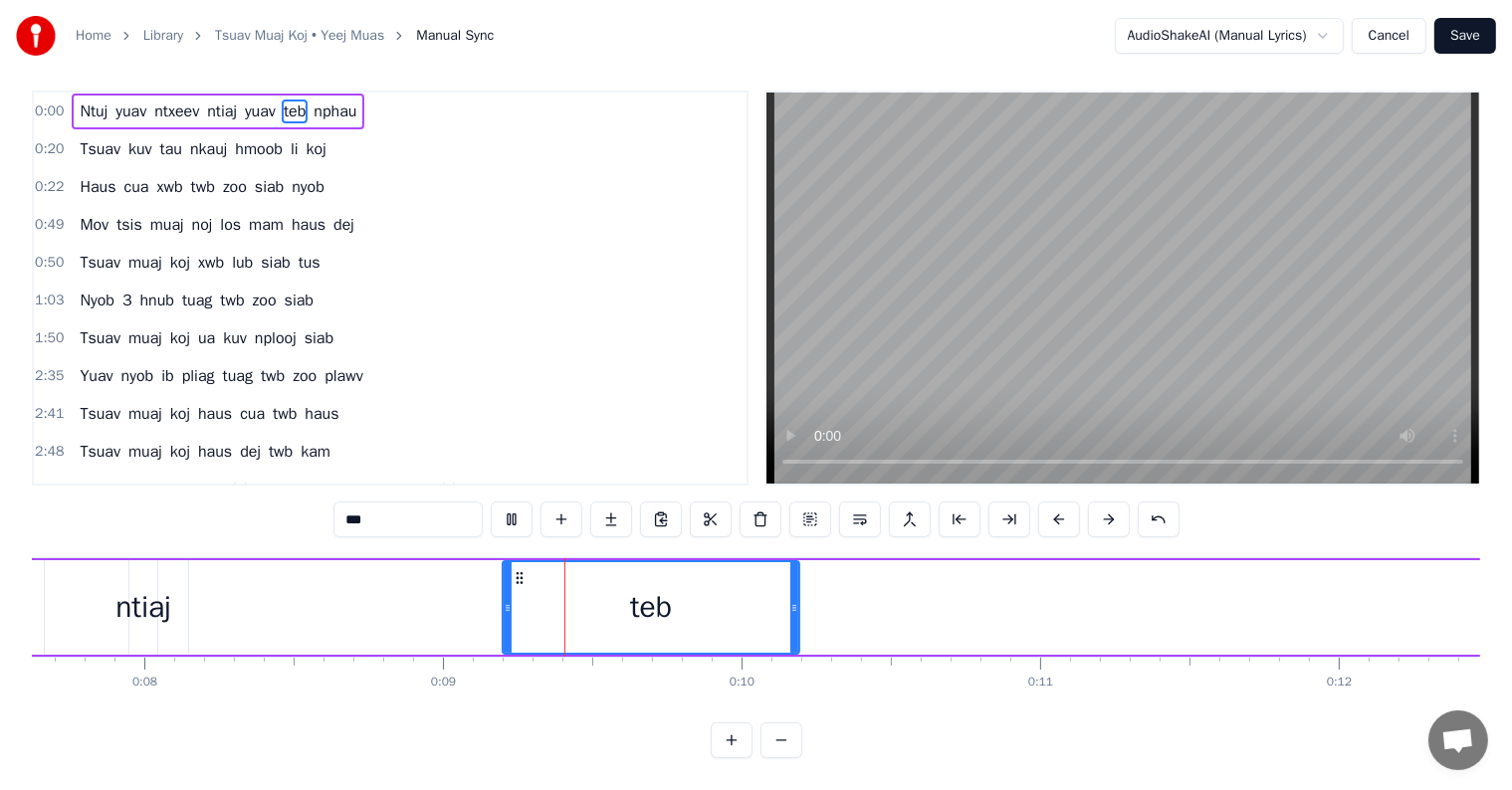 click on "yuav" at bounding box center (2049, 607) 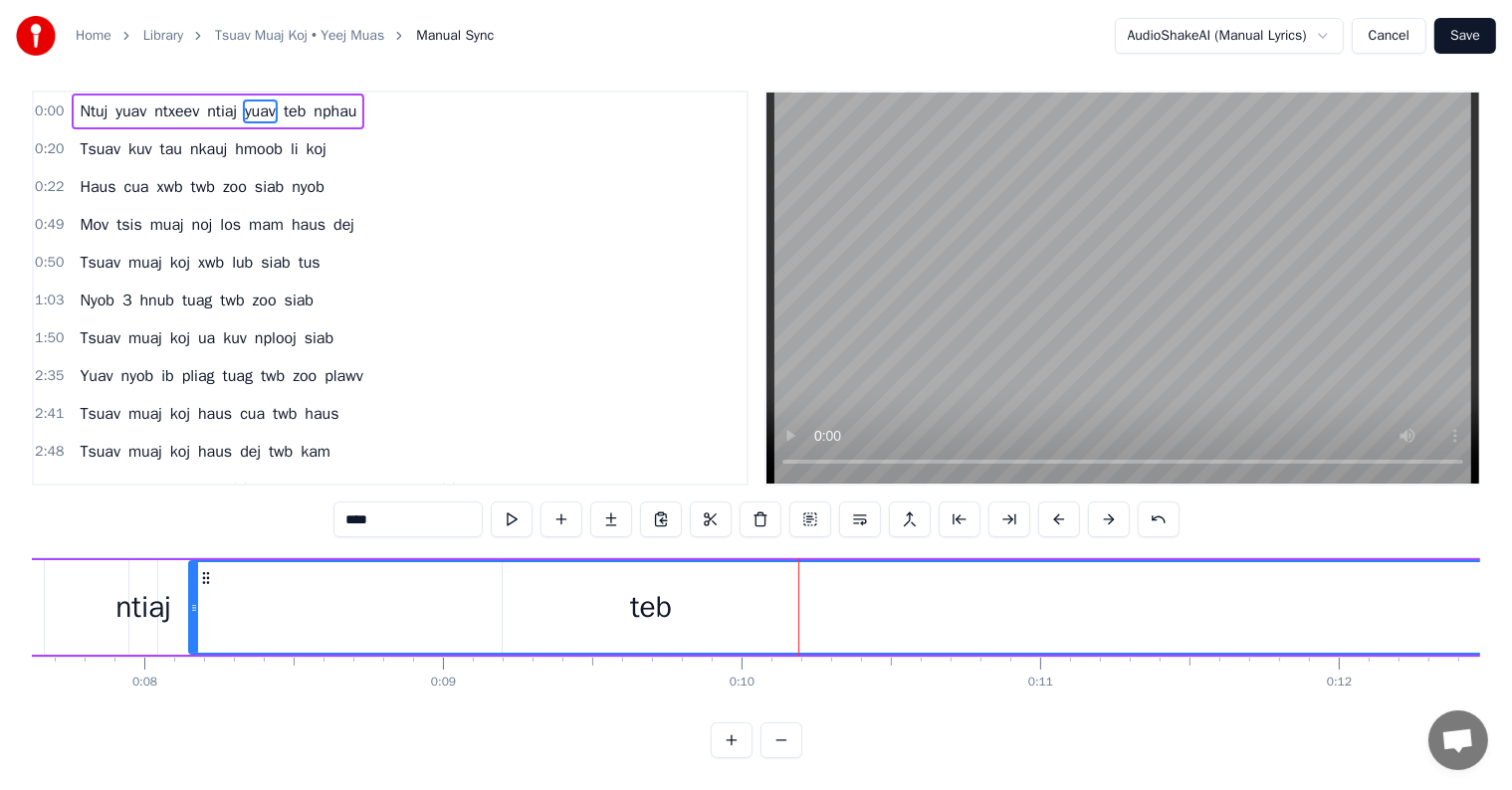 scroll, scrollTop: 30, scrollLeft: 0, axis: vertical 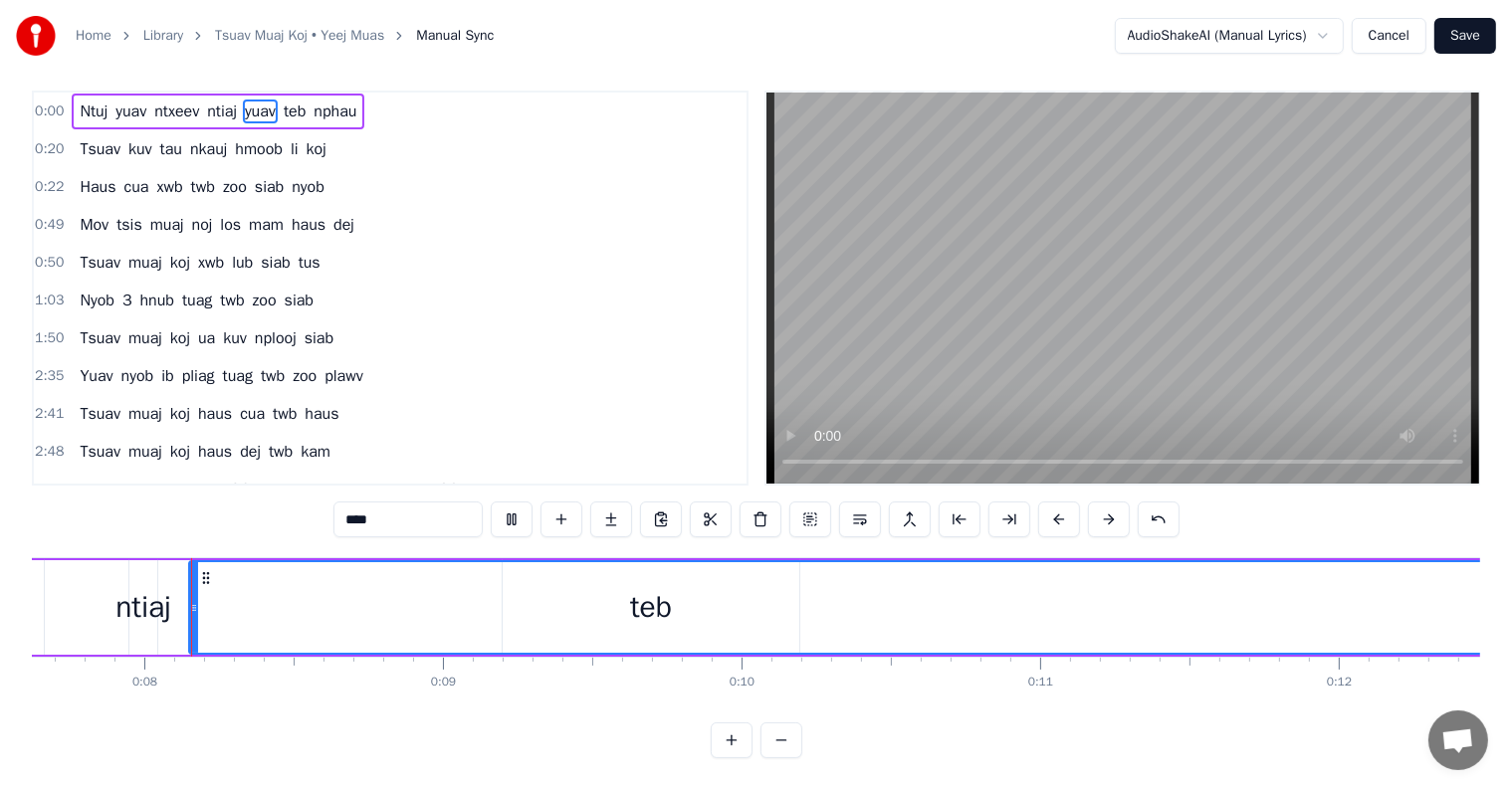 click on "yuav" at bounding box center (2049, 607) 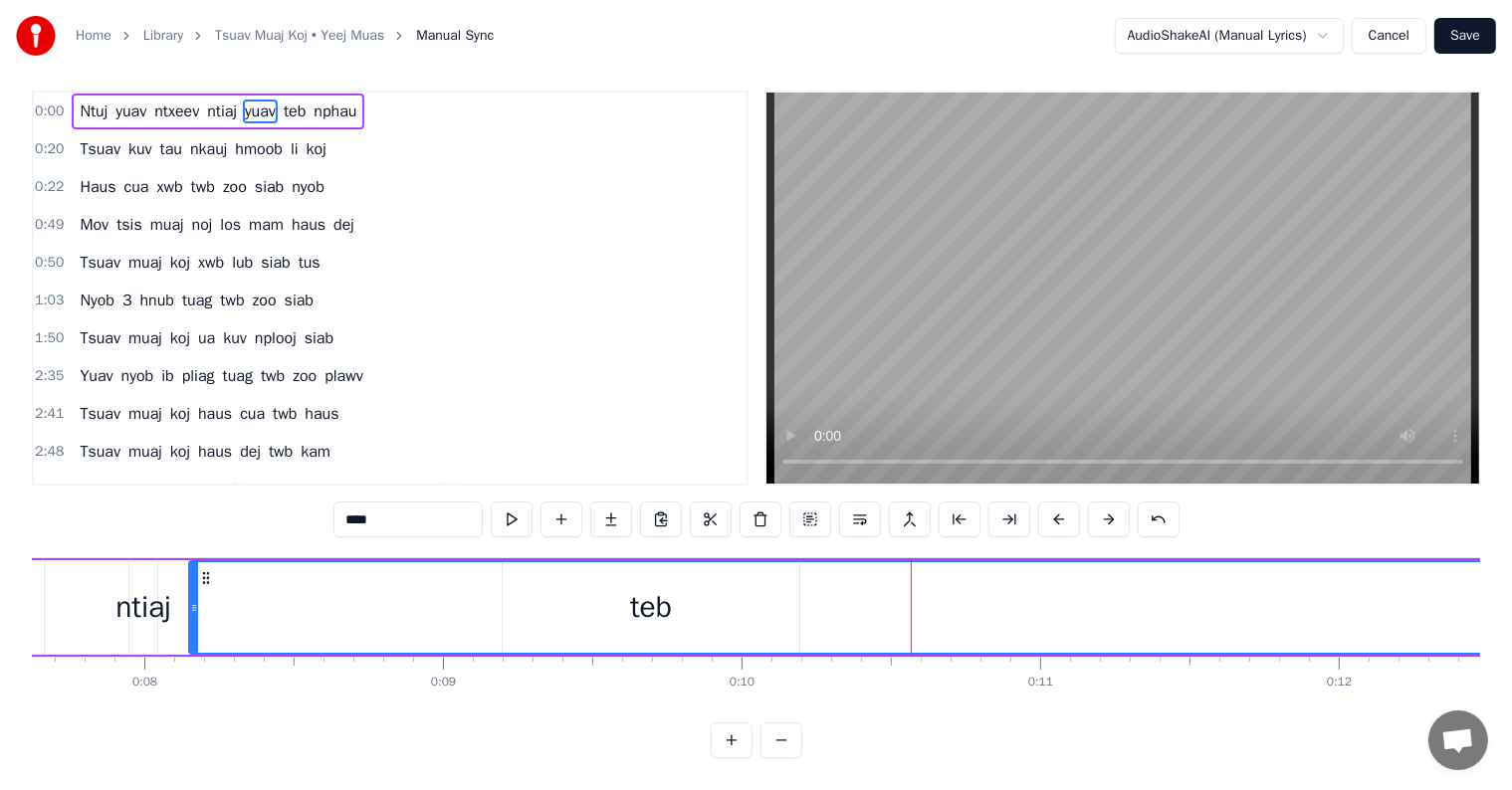 scroll, scrollTop: 30, scrollLeft: 0, axis: vertical 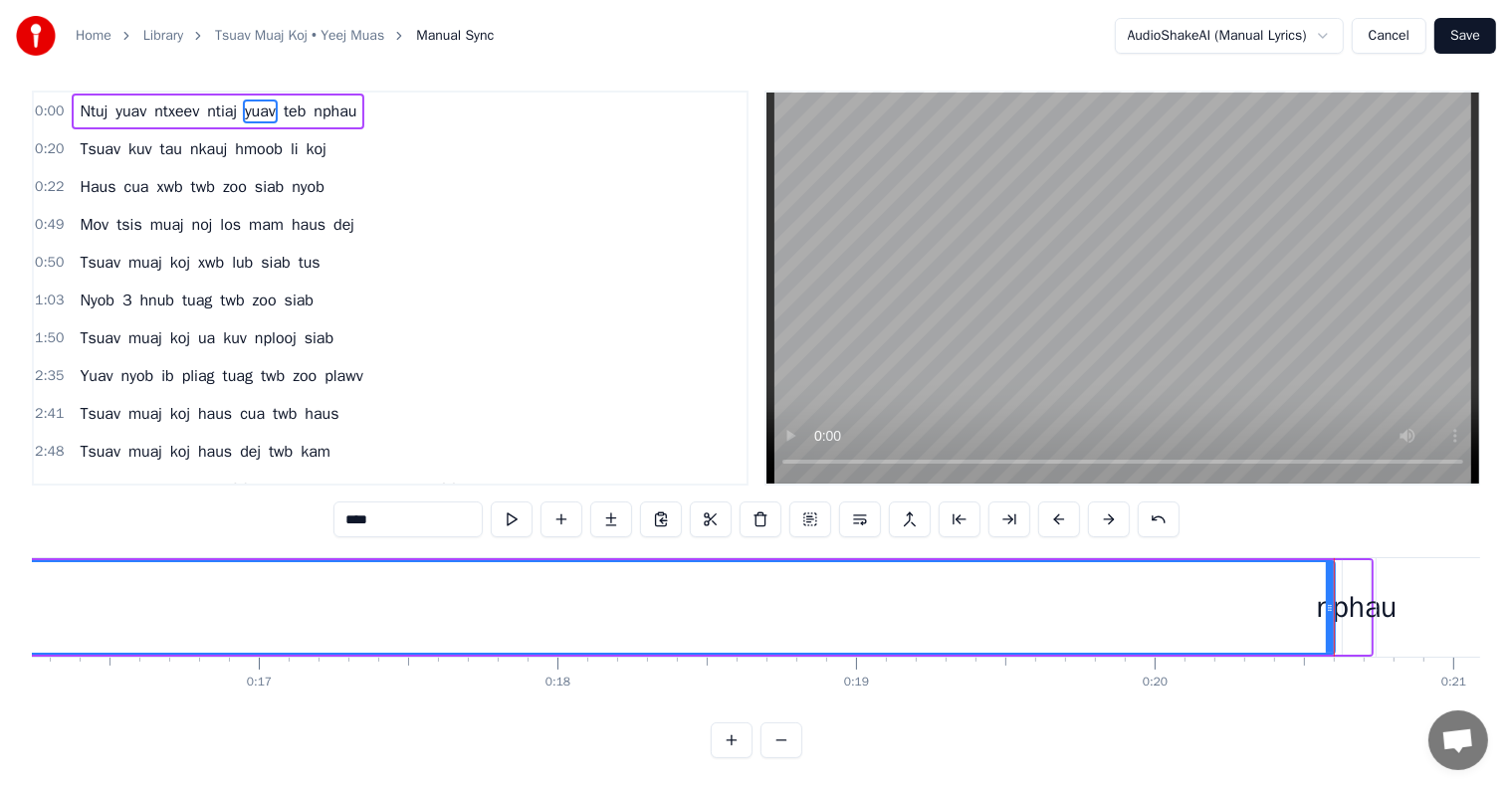 click at bounding box center (781, 740) 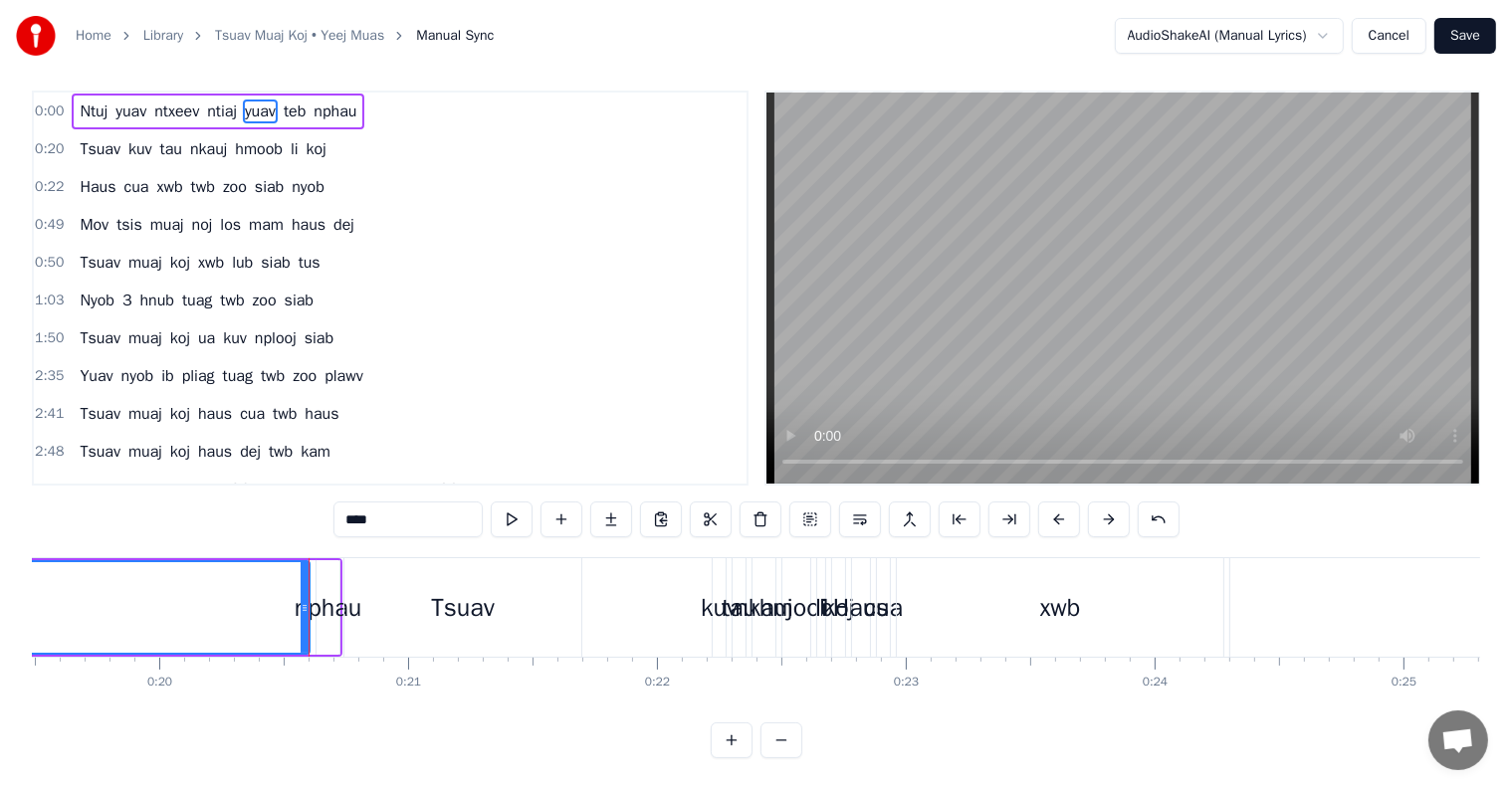 click at bounding box center [781, 740] 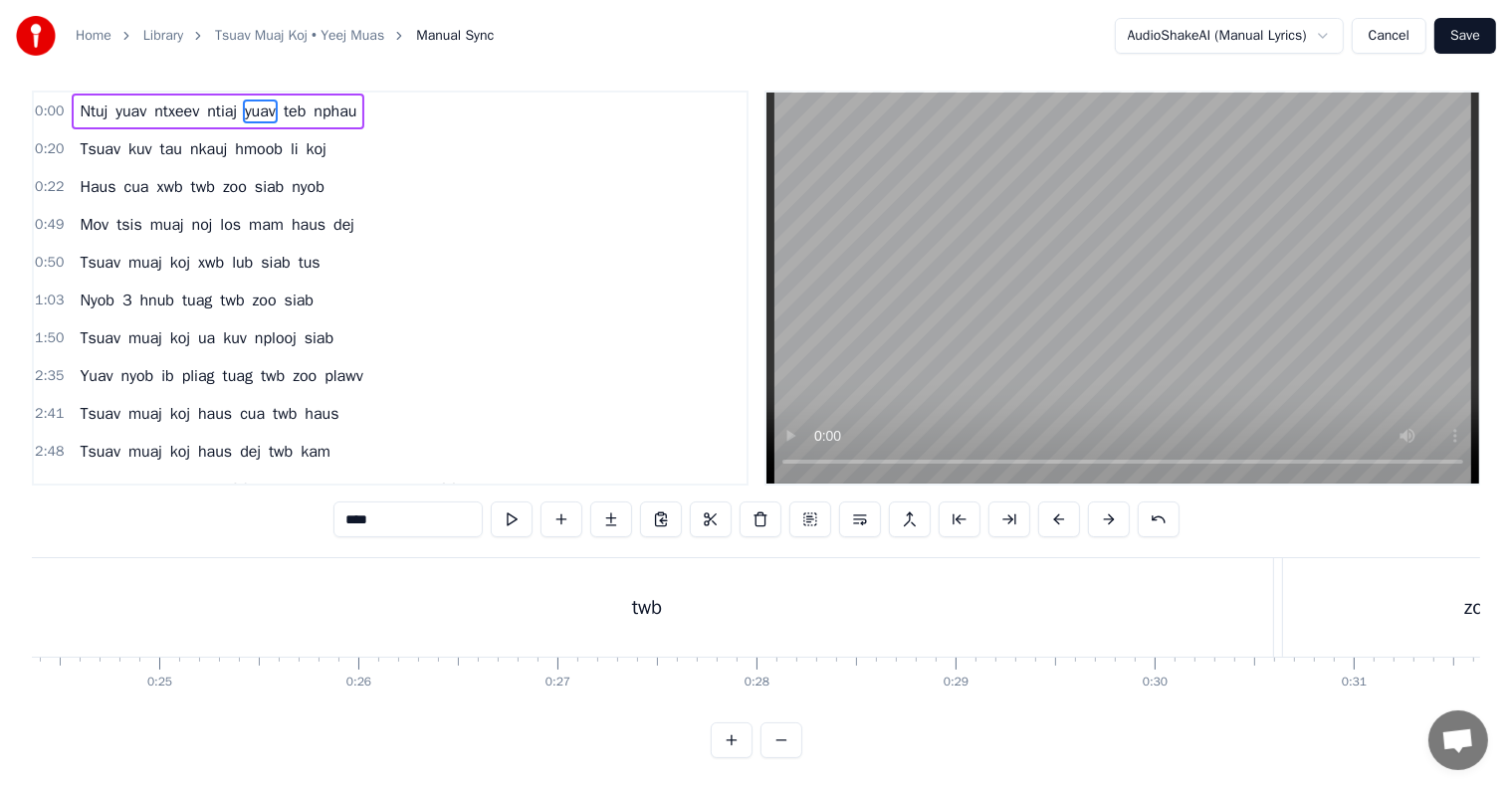 click at bounding box center (781, 740) 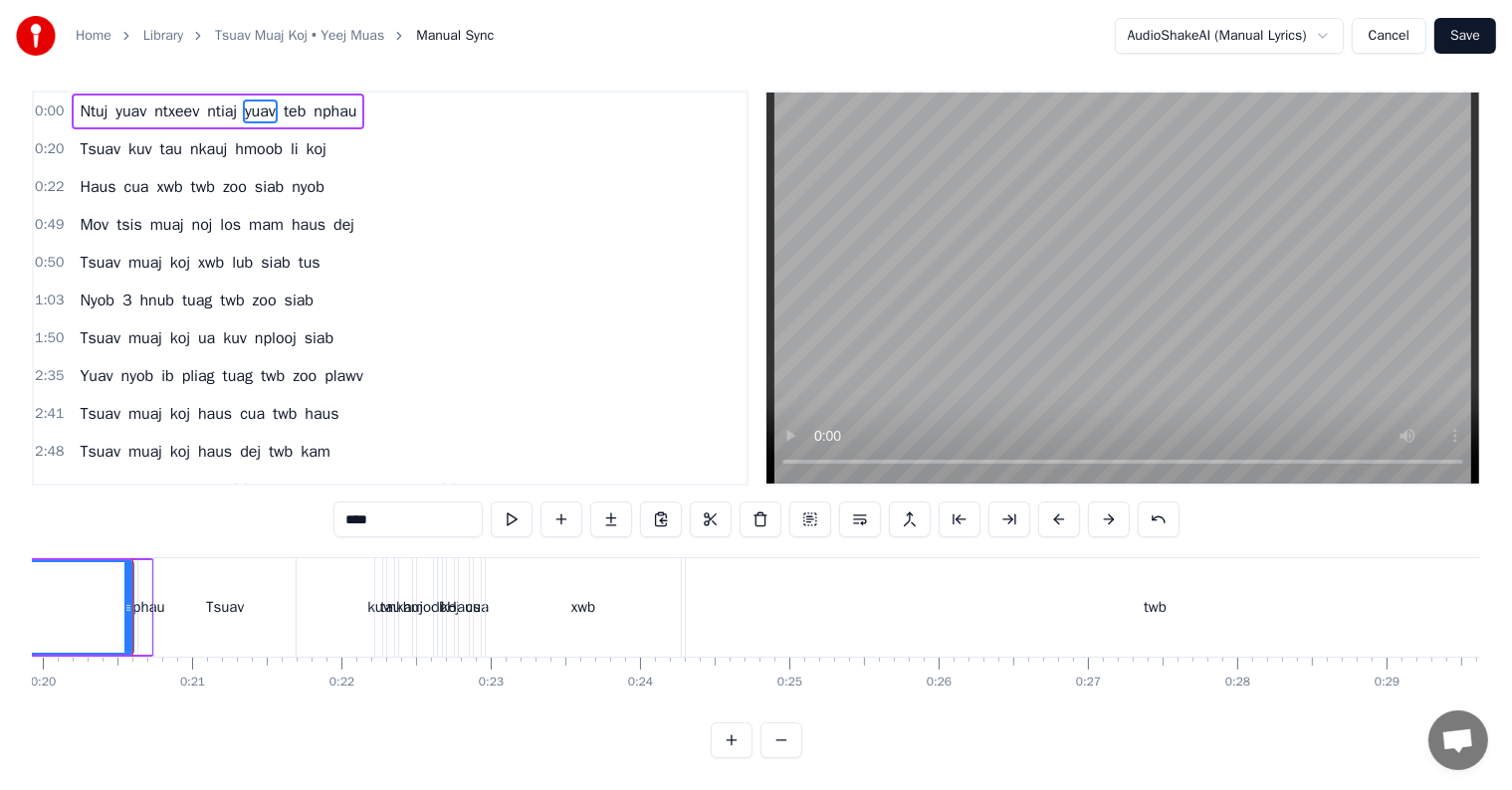 click at bounding box center (781, 740) 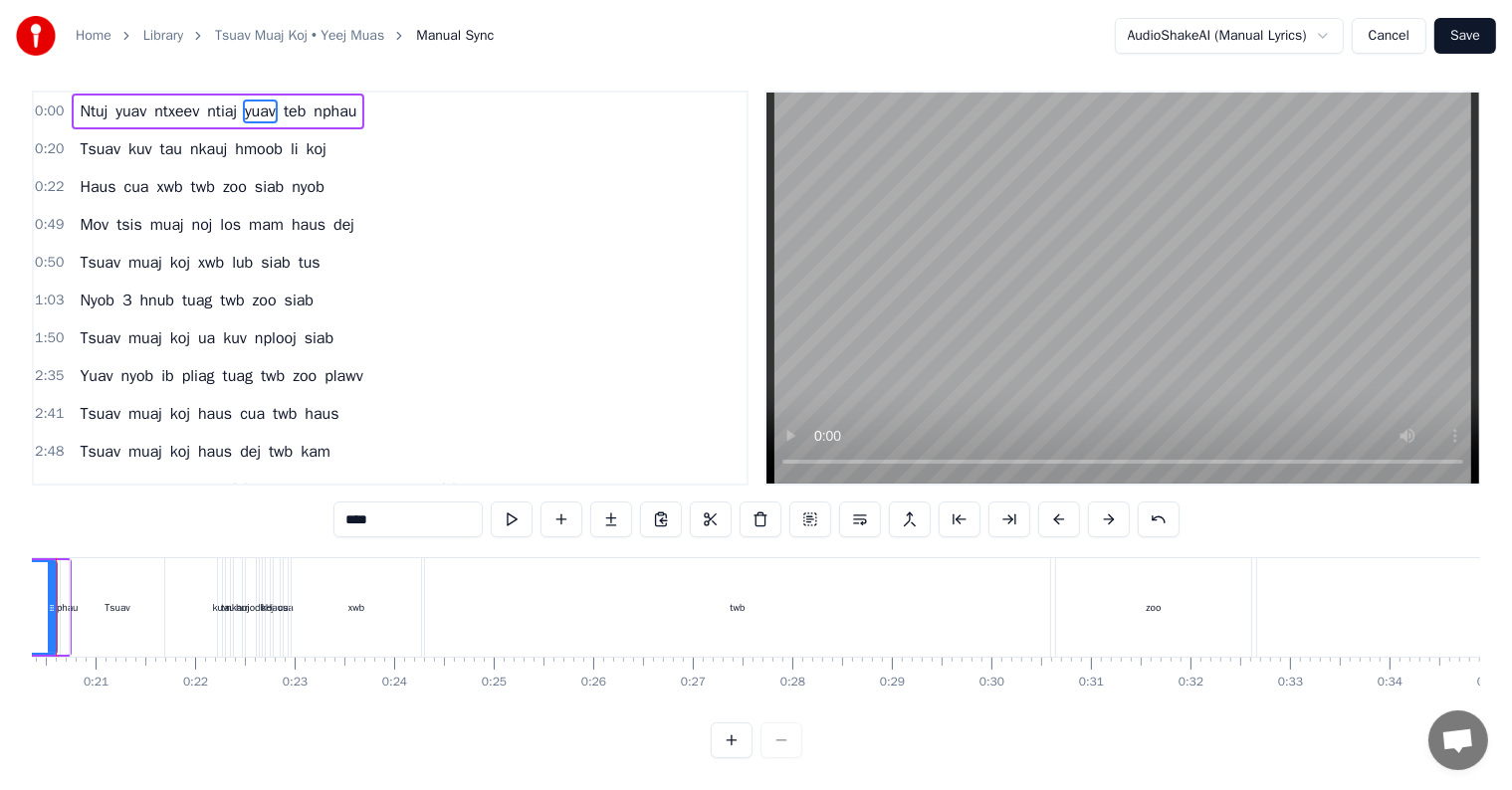 scroll, scrollTop: 0, scrollLeft: 1951, axis: horizontal 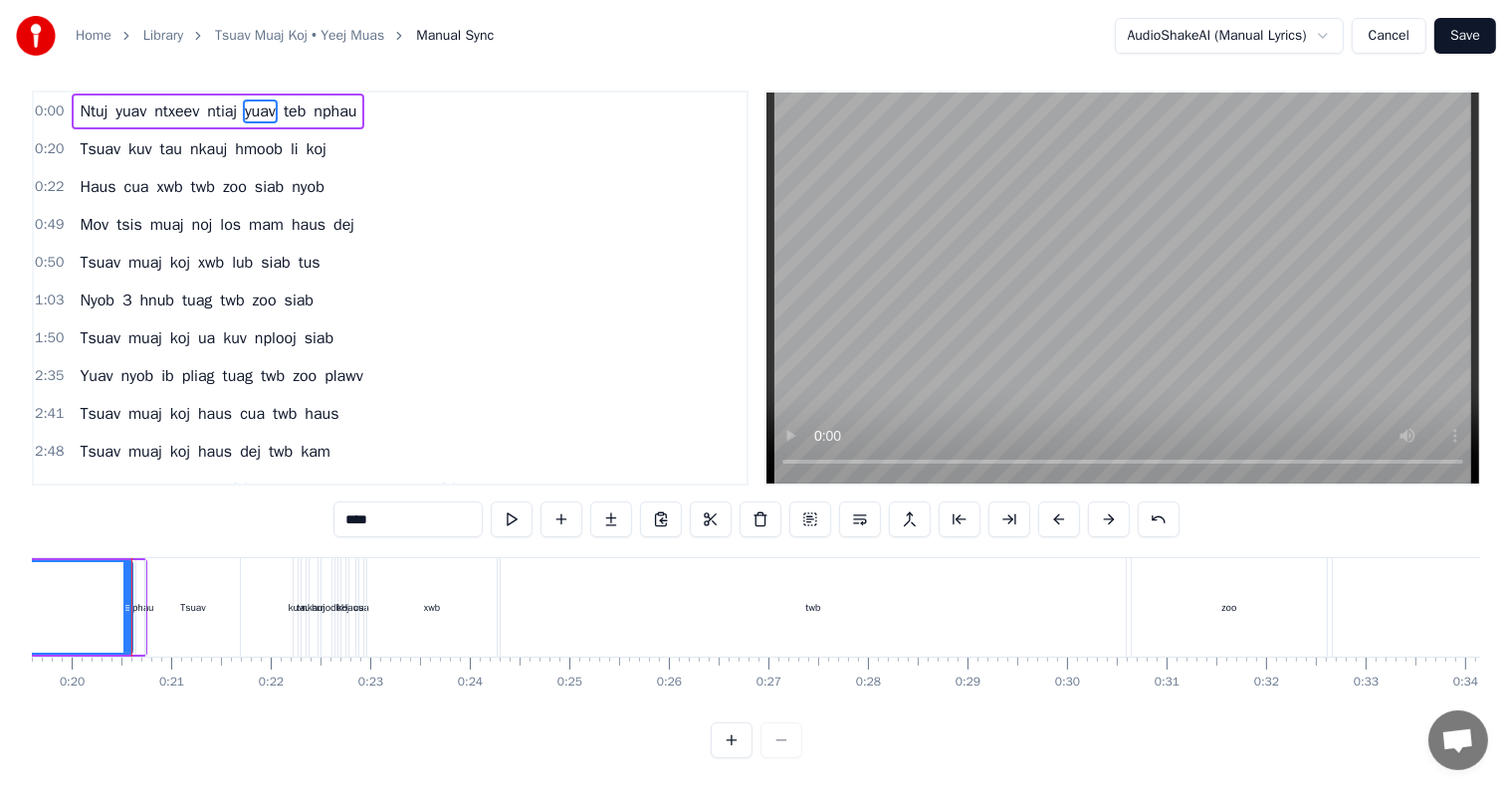click at bounding box center [756, 740] 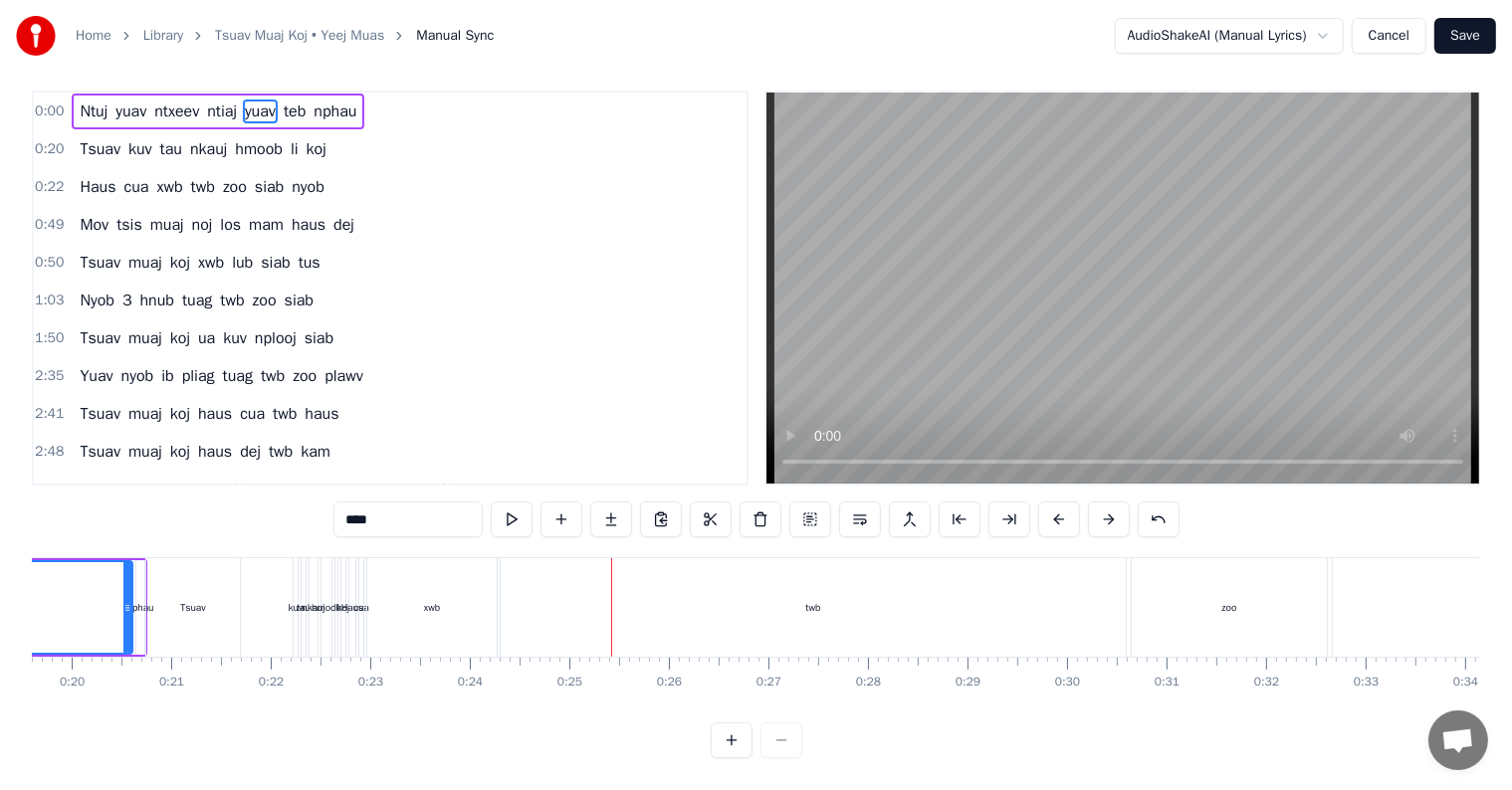 click on "twb" at bounding box center (813, 607) 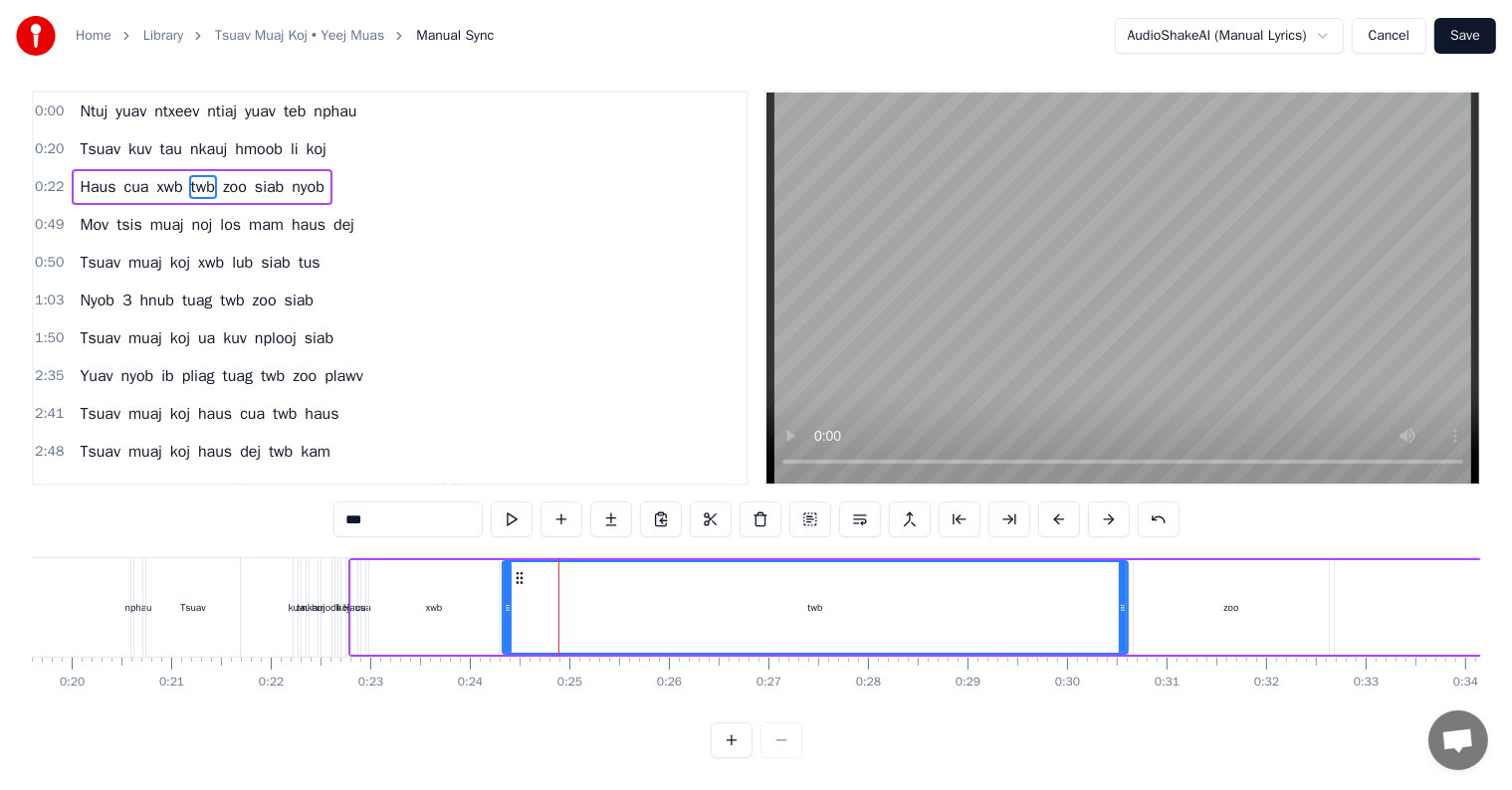 scroll, scrollTop: 0, scrollLeft: 0, axis: both 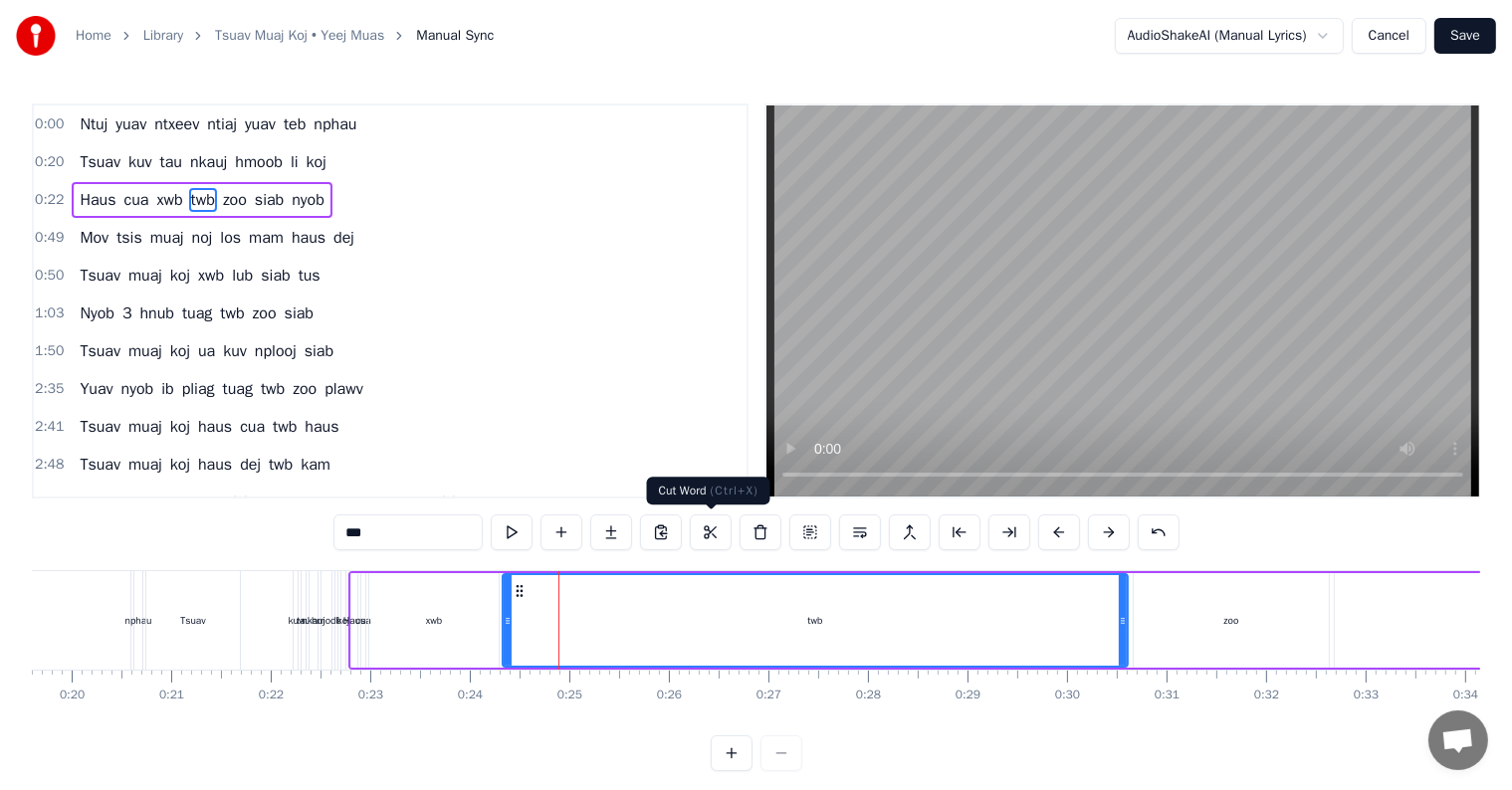 click at bounding box center [711, 532] 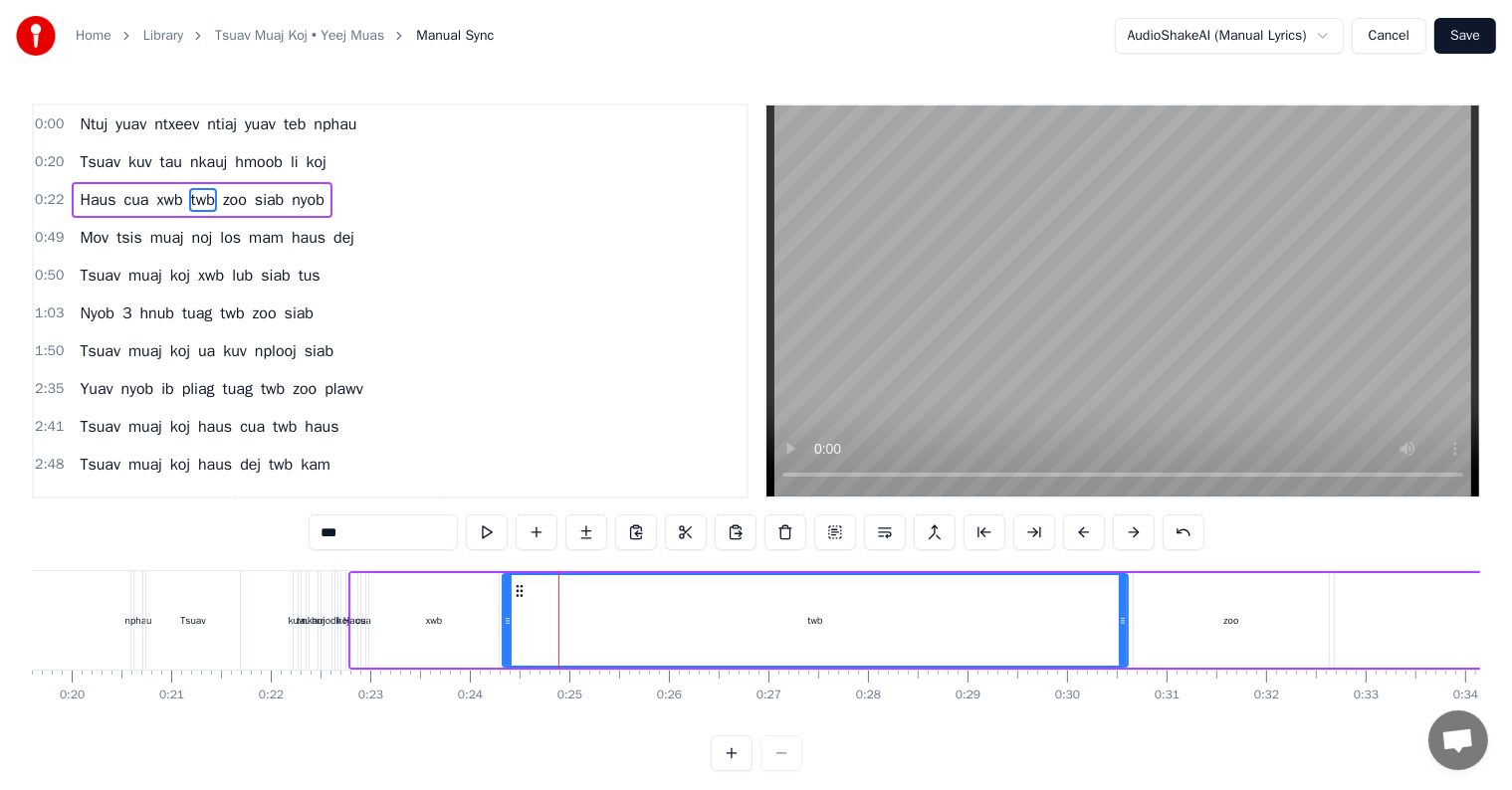 drag, startPoint x: 121, startPoint y: 626, endPoint x: 510, endPoint y: 604, distance: 389.62161 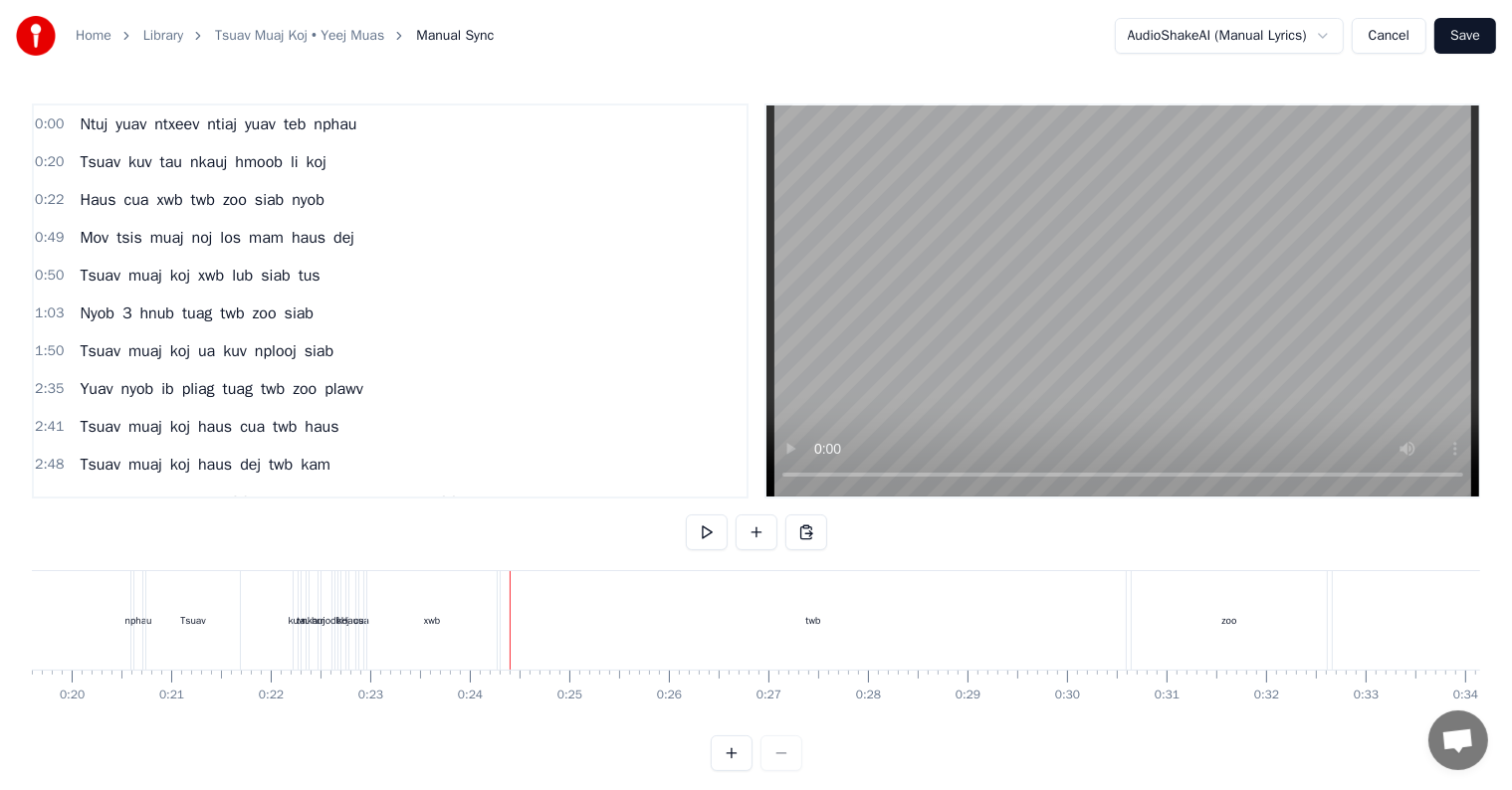 drag, startPoint x: 692, startPoint y: 605, endPoint x: 0, endPoint y: 625, distance: 692.289 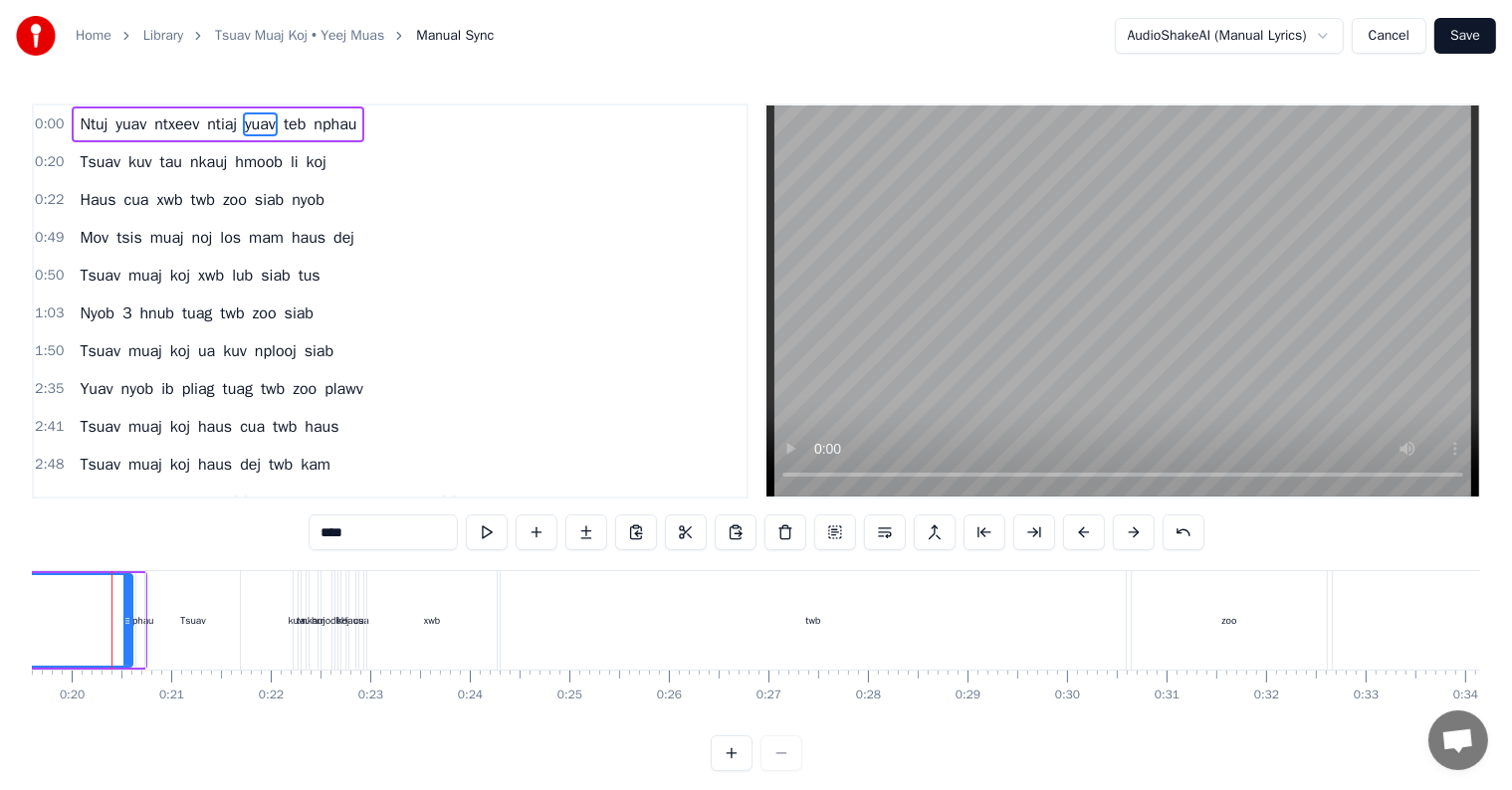 scroll, scrollTop: 0, scrollLeft: 1931, axis: horizontal 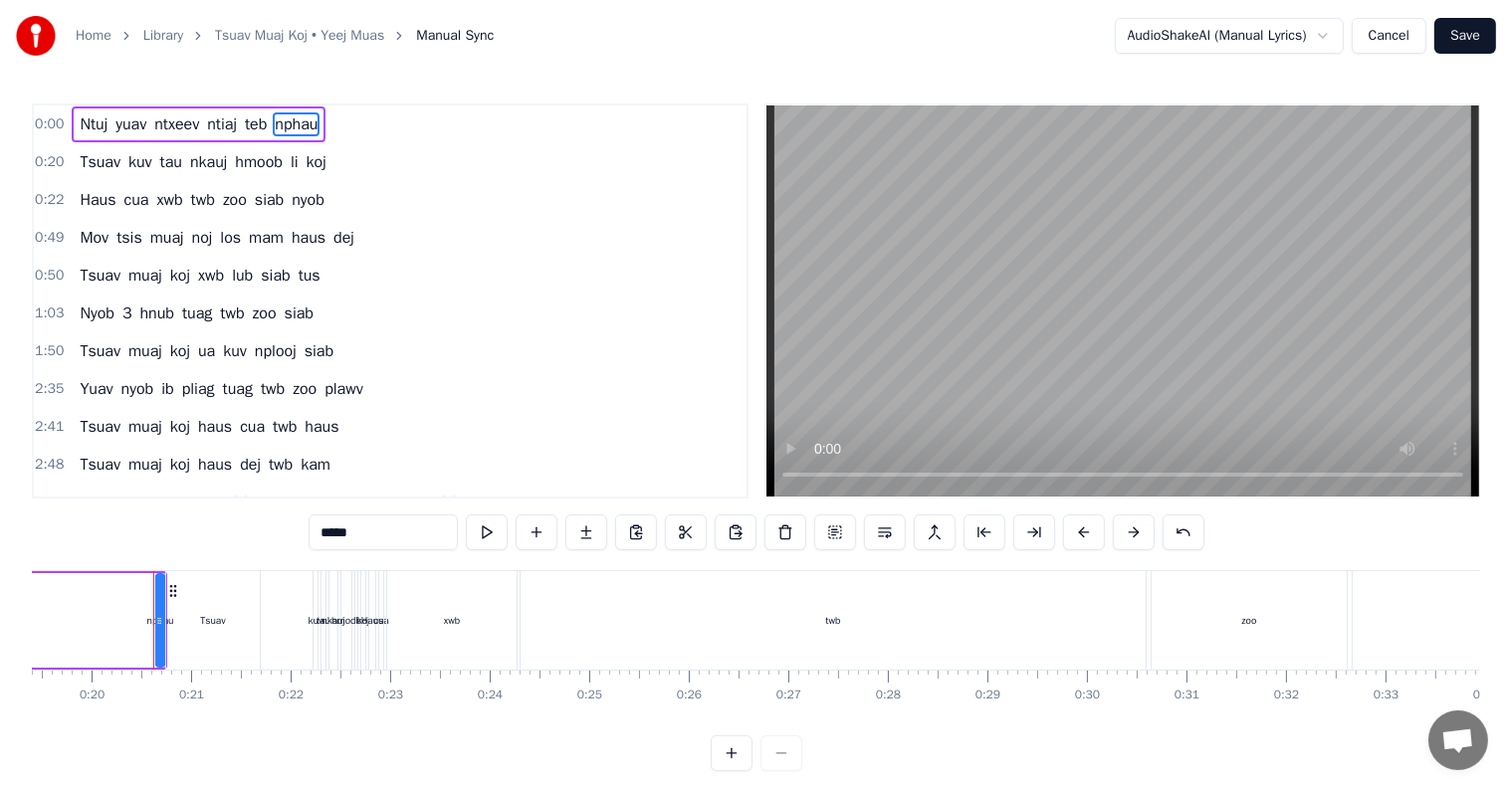 click on "Tsuav" at bounding box center (213, 620) 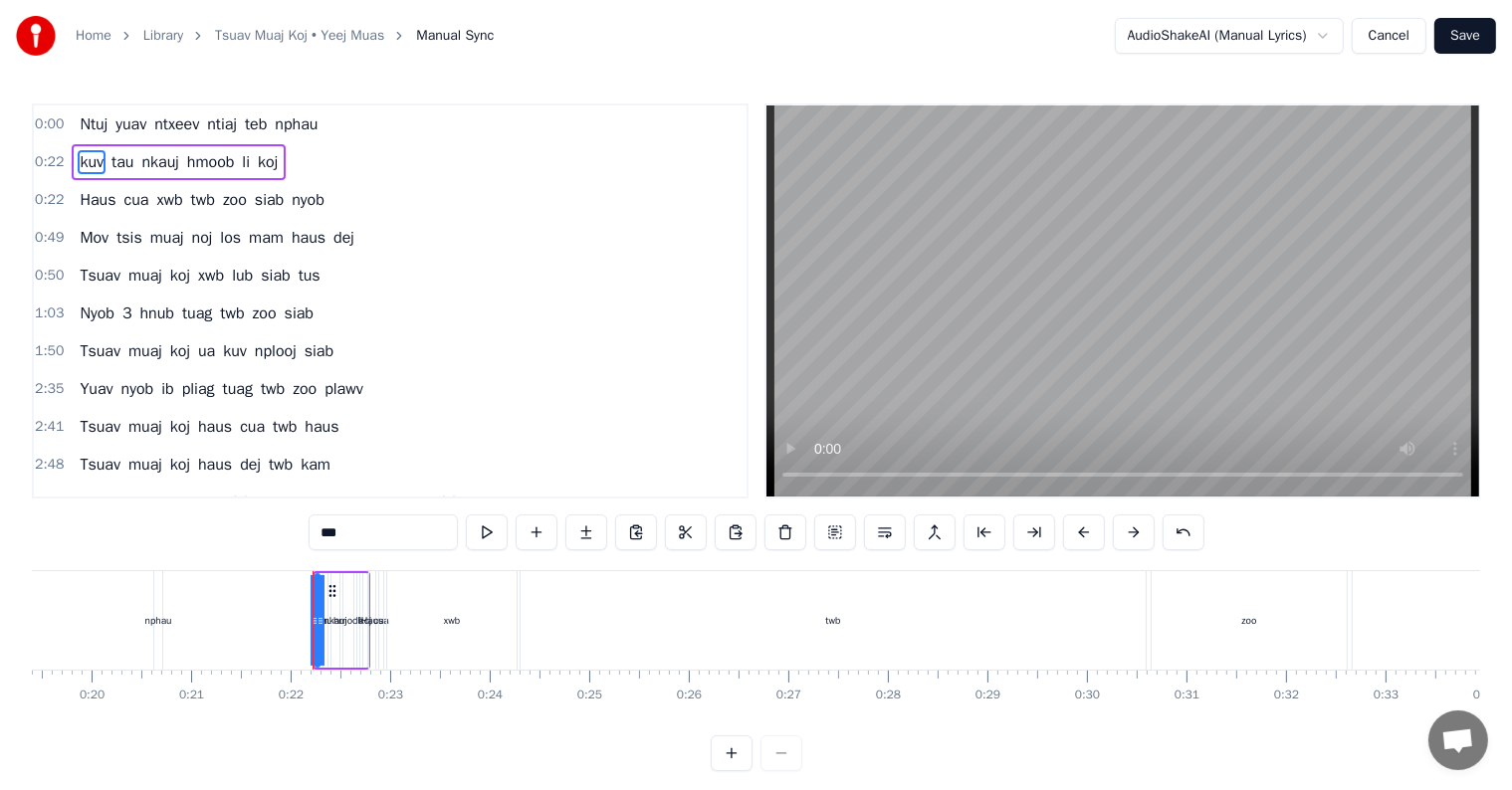 click on "nphau" at bounding box center [158, 620] 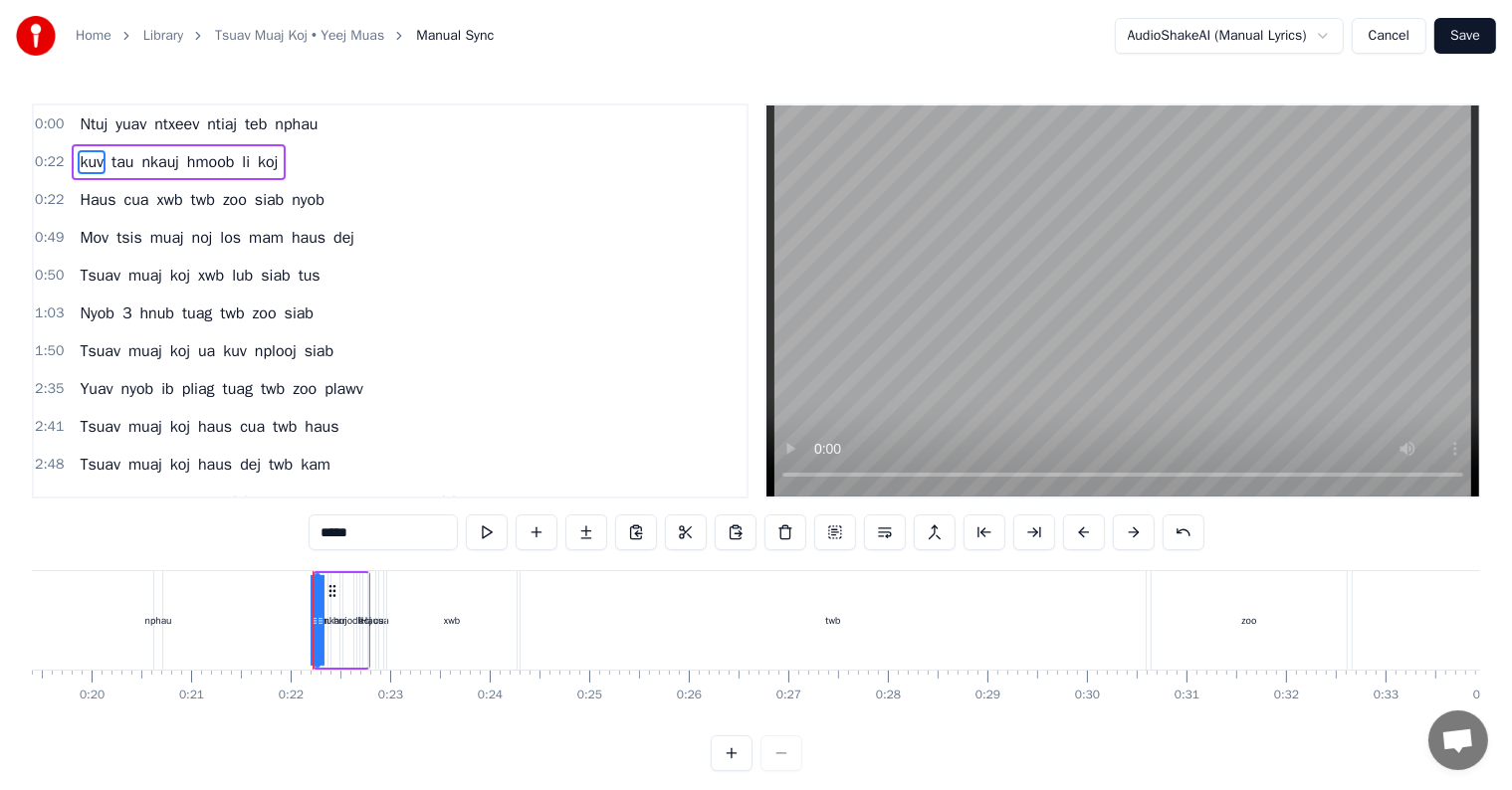 type on "***" 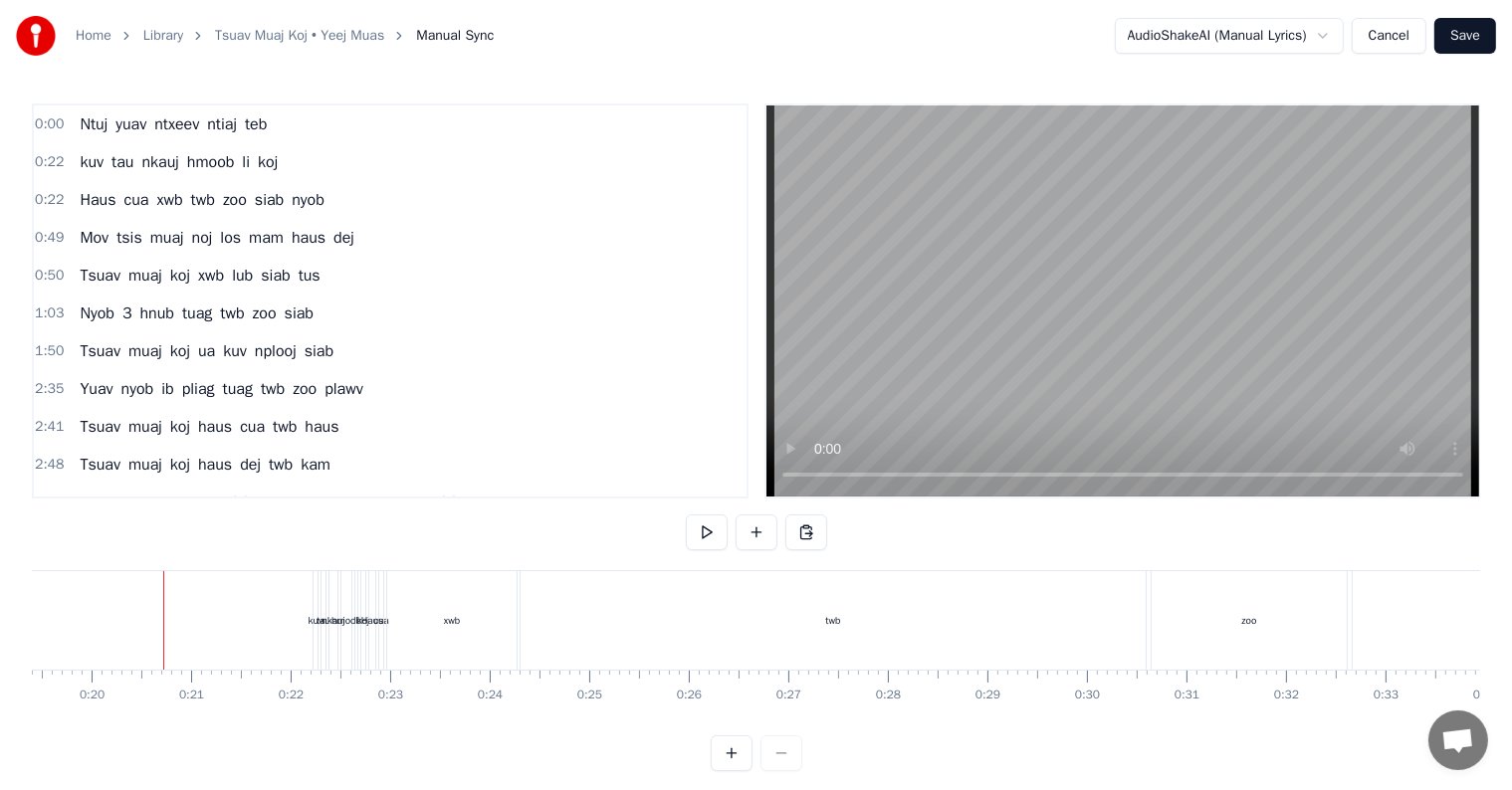 click on "kuv" at bounding box center (316, 620) 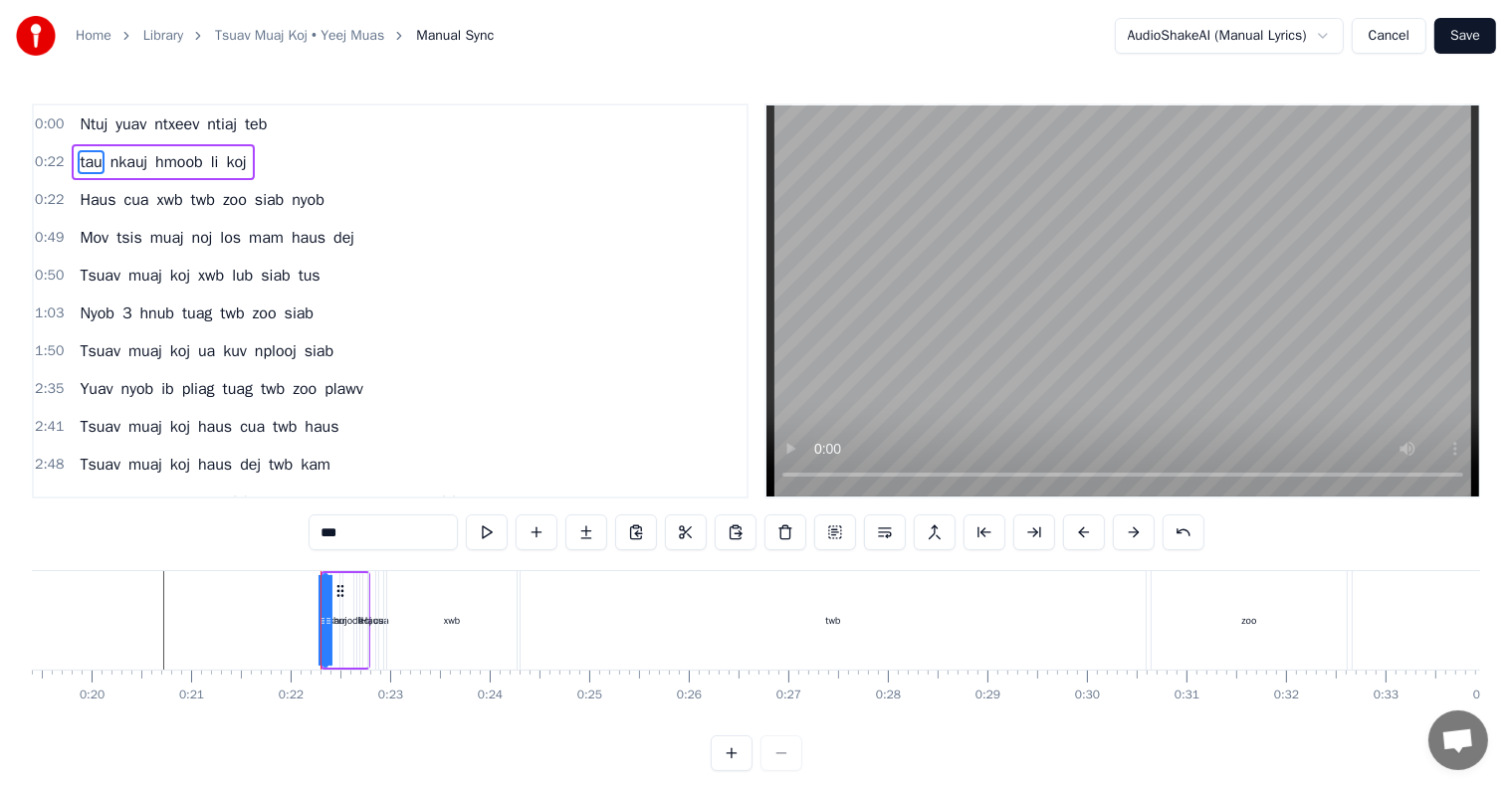 click on "koj" at bounding box center [365, 620] 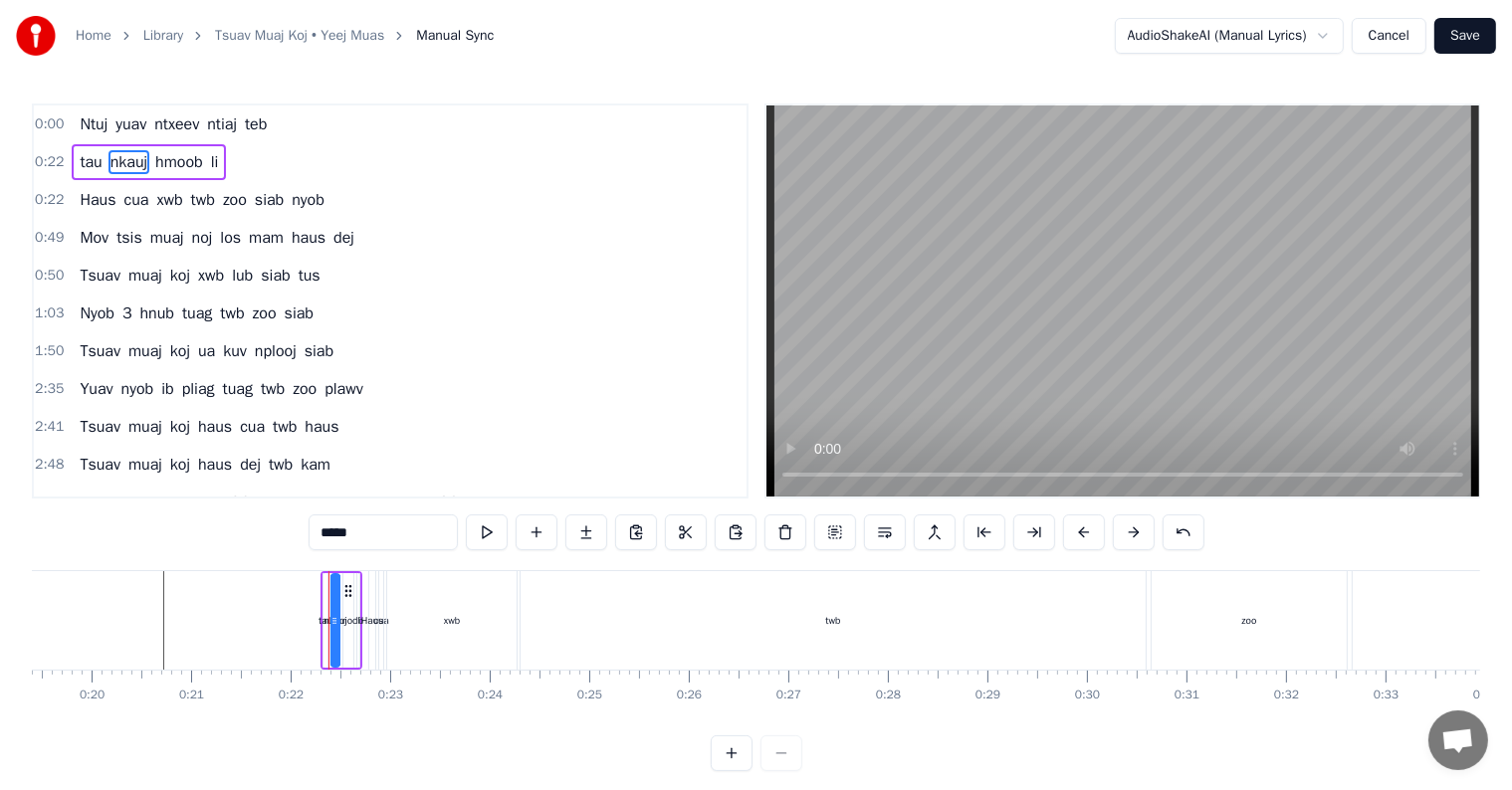 click on "li" at bounding box center (358, 620) 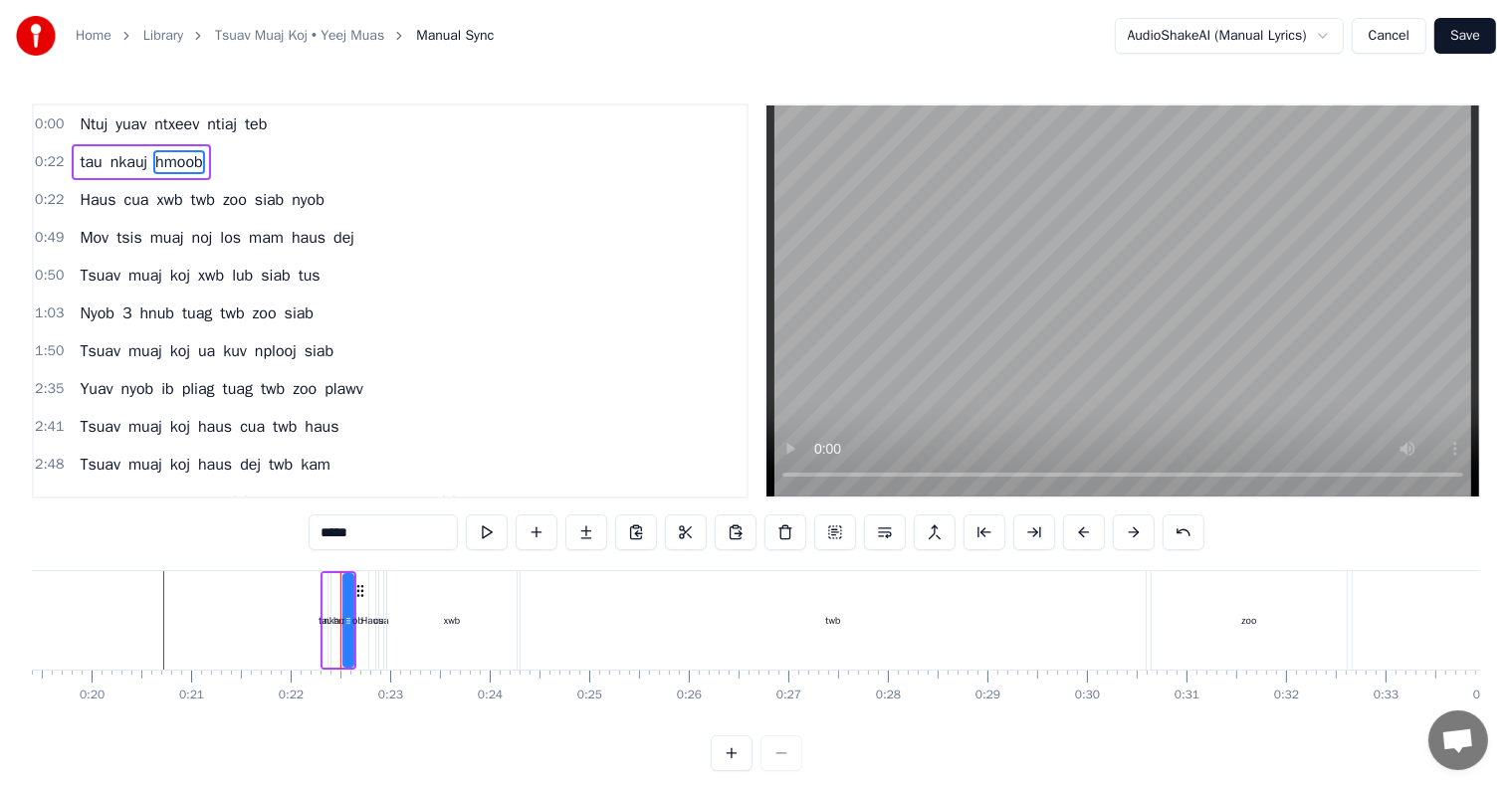 click on "hmoob" at bounding box center (348, 620) 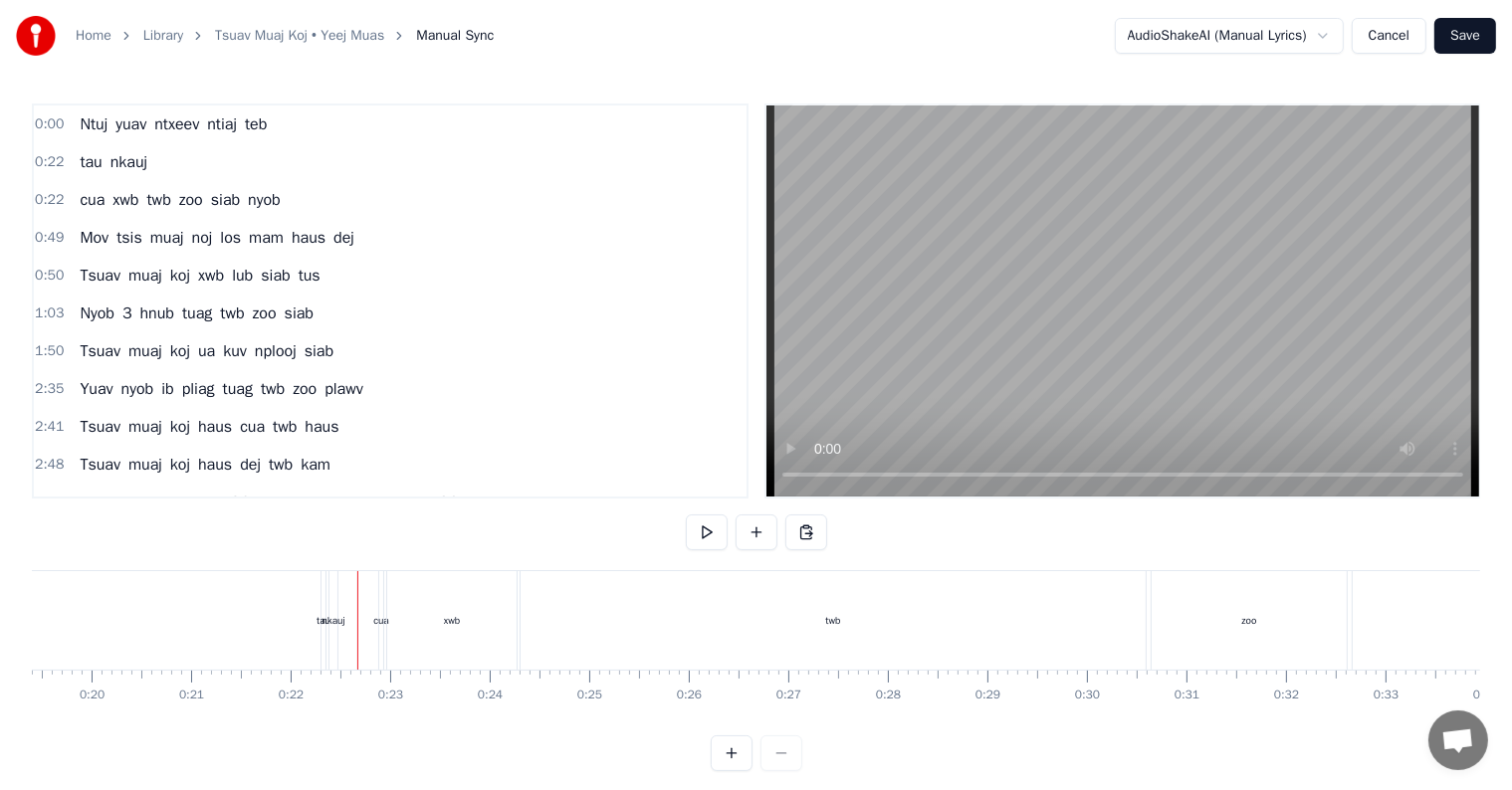 click at bounding box center [357, 620] 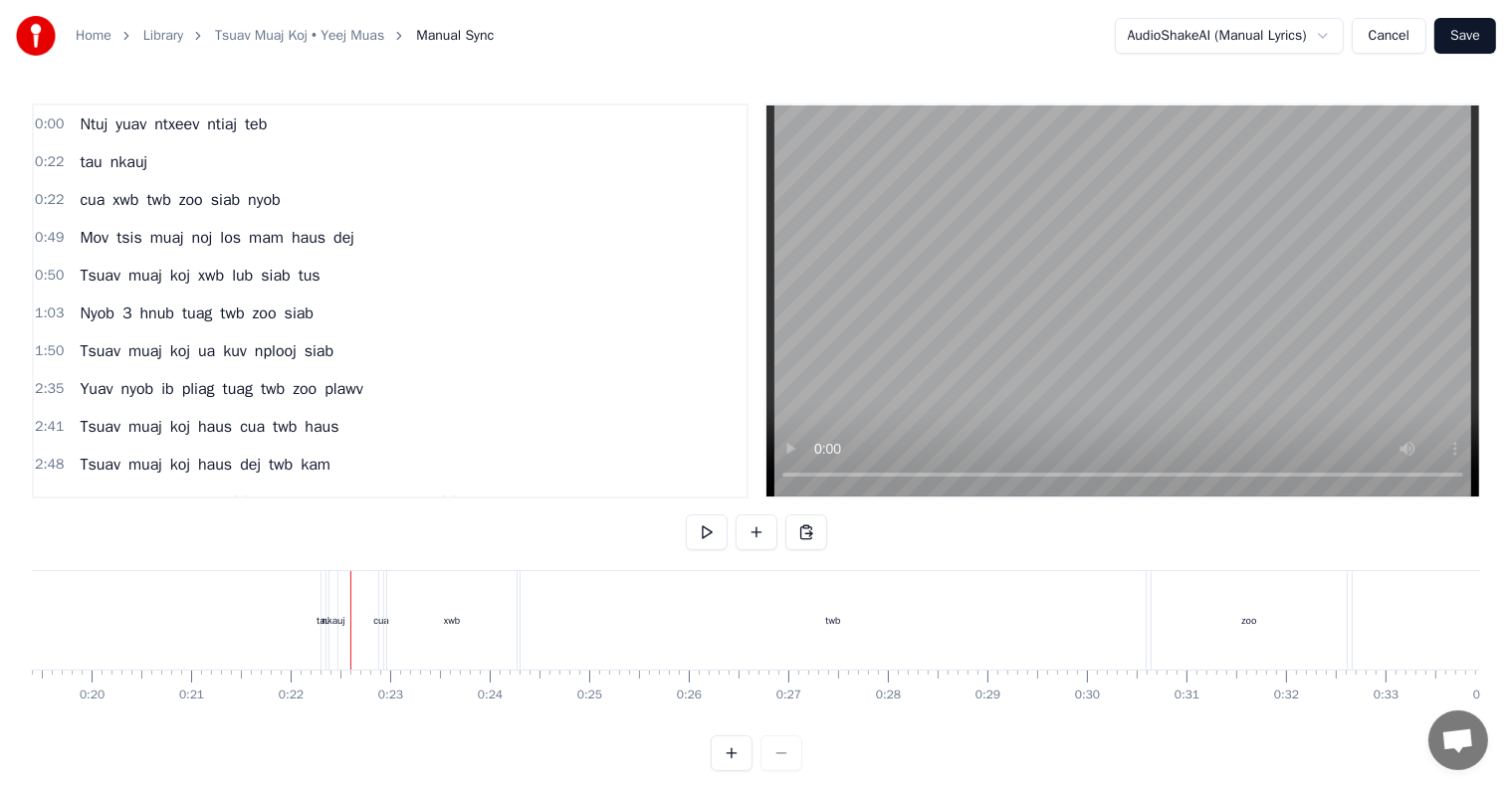 click on "nkauj" at bounding box center (332, 620) 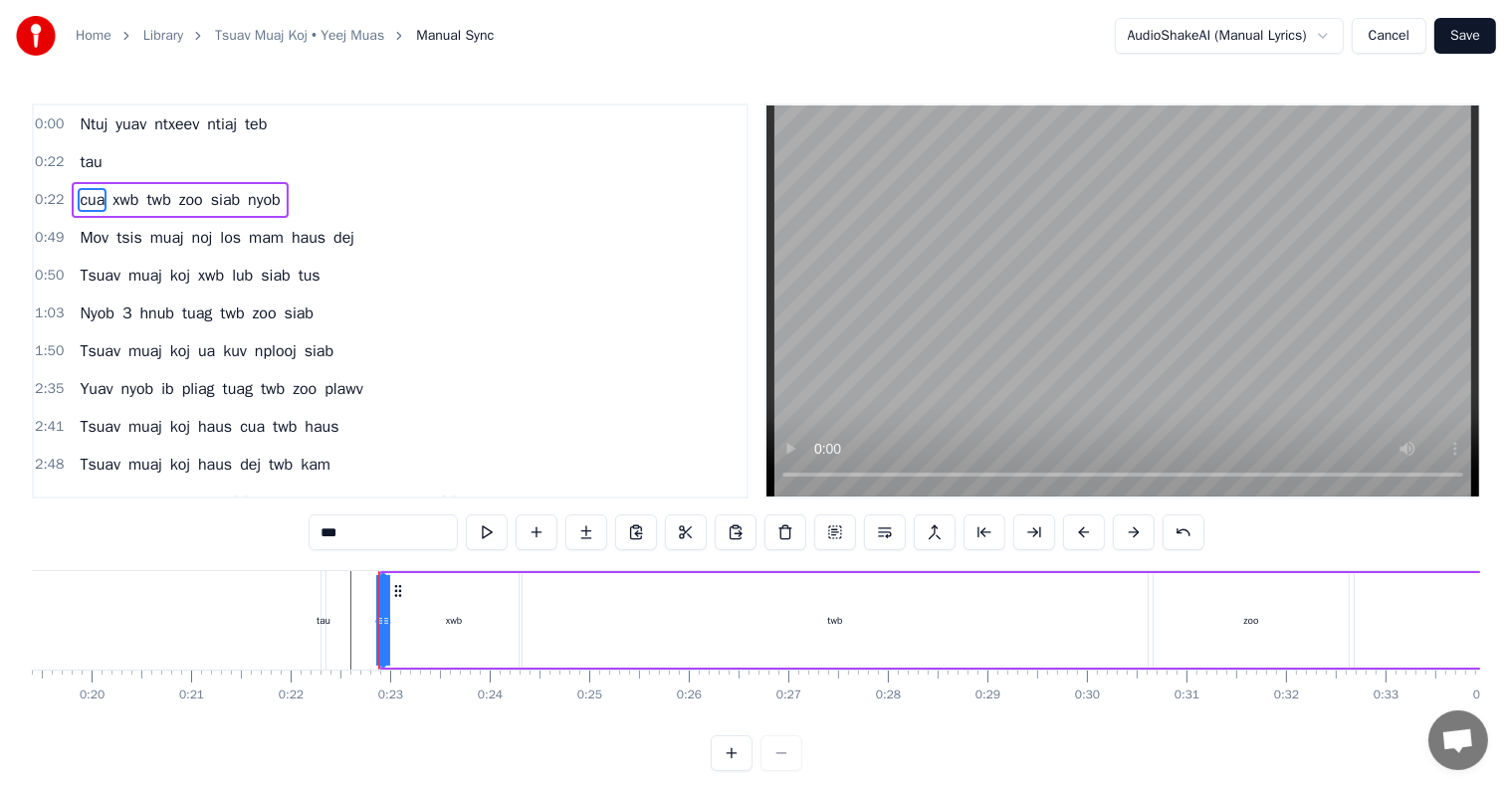 click on "tau" at bounding box center (324, 620) 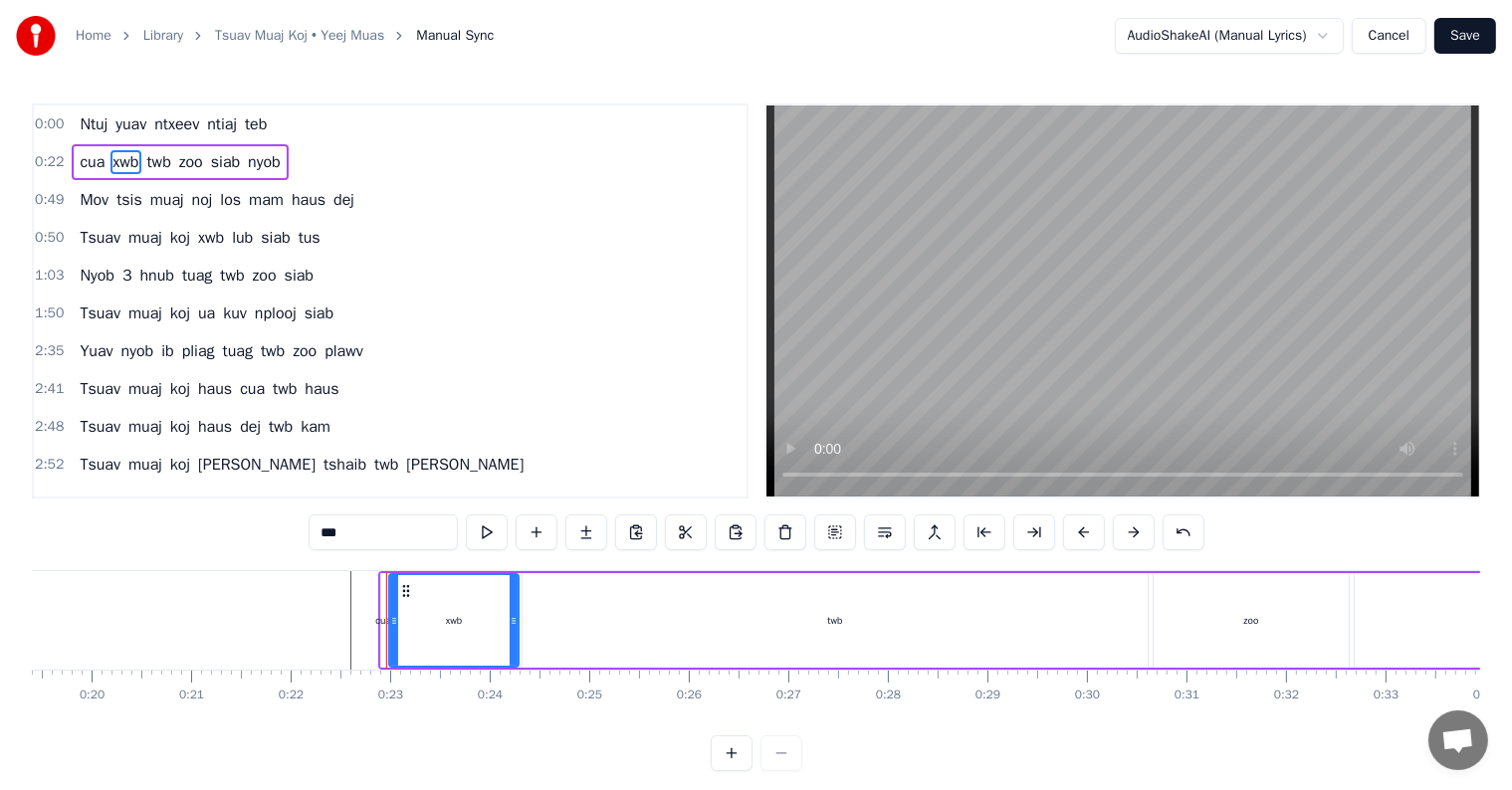 click on "xwb" at bounding box center [454, 620] 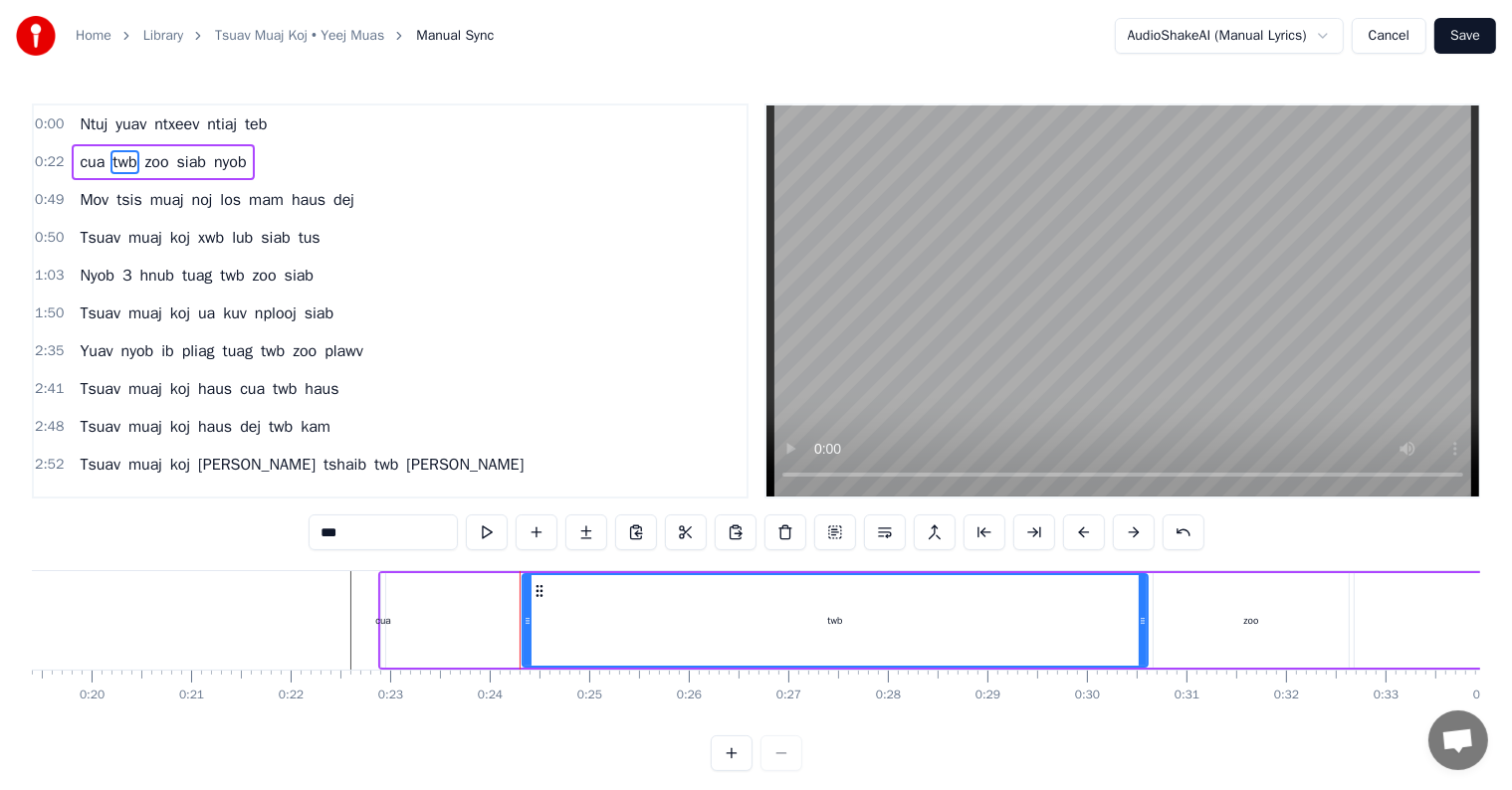 click on "cua" at bounding box center [383, 620] 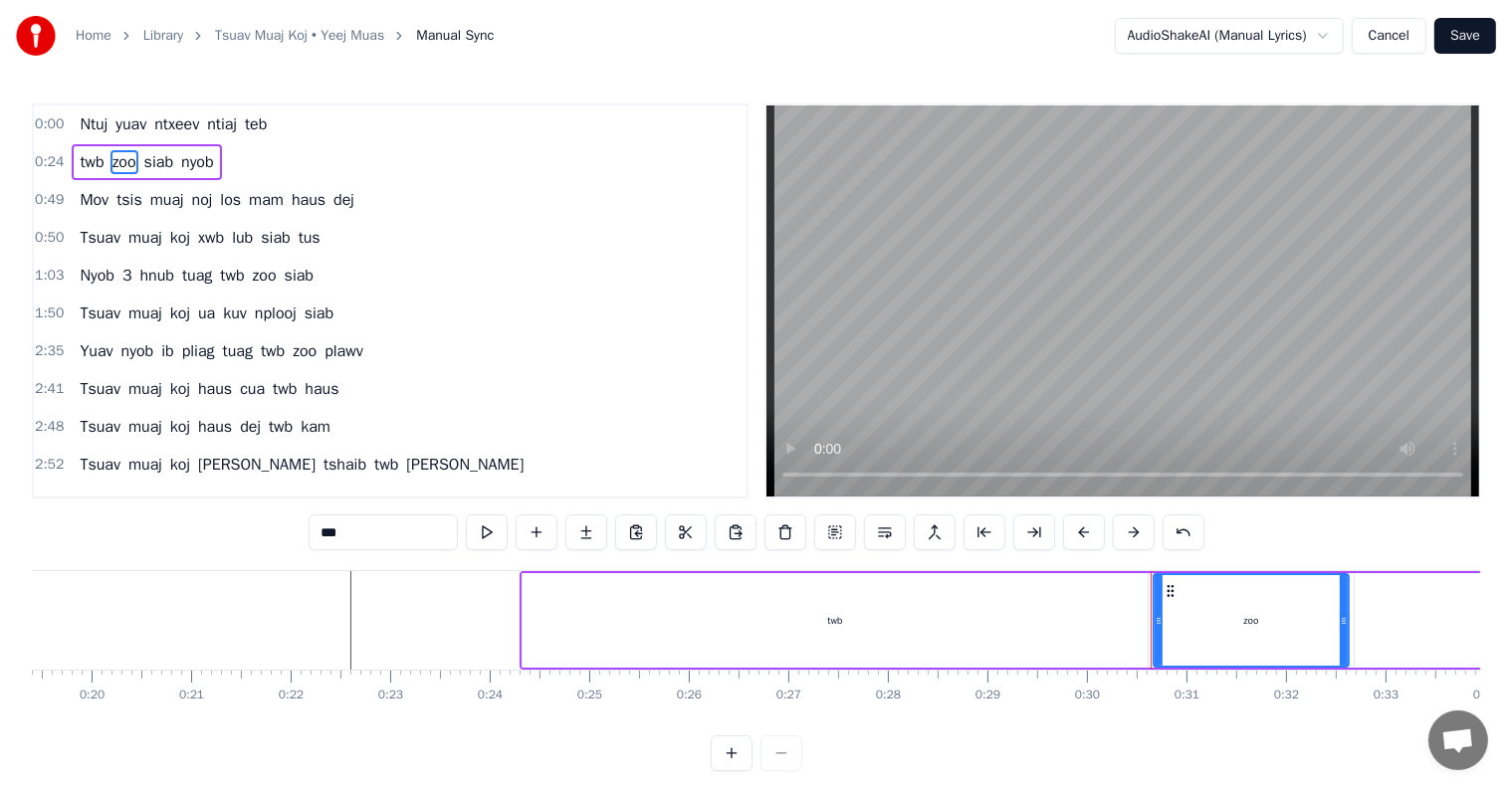 click on "twb" at bounding box center [835, 620] 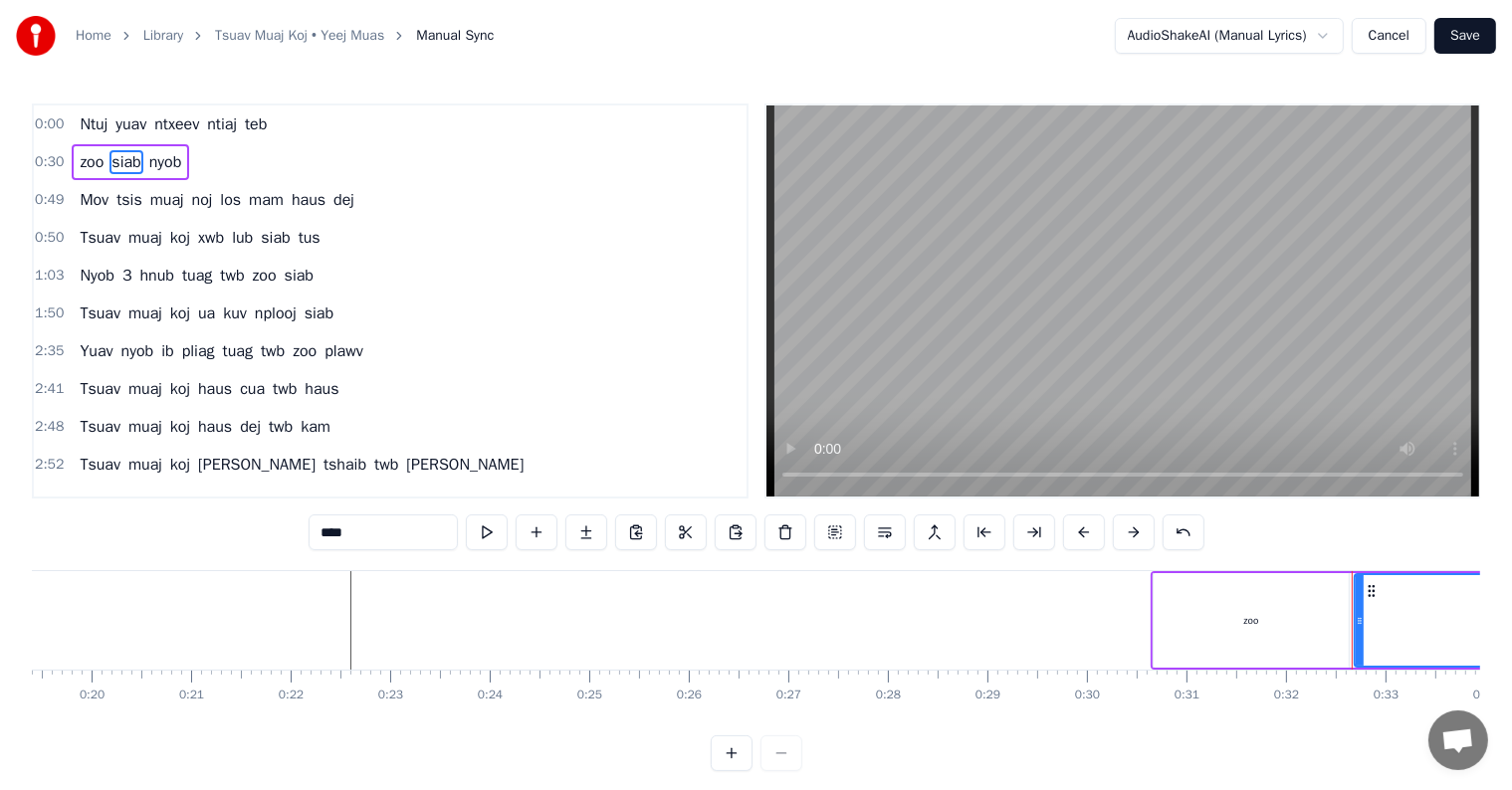 click on "zoo" at bounding box center [1251, 620] 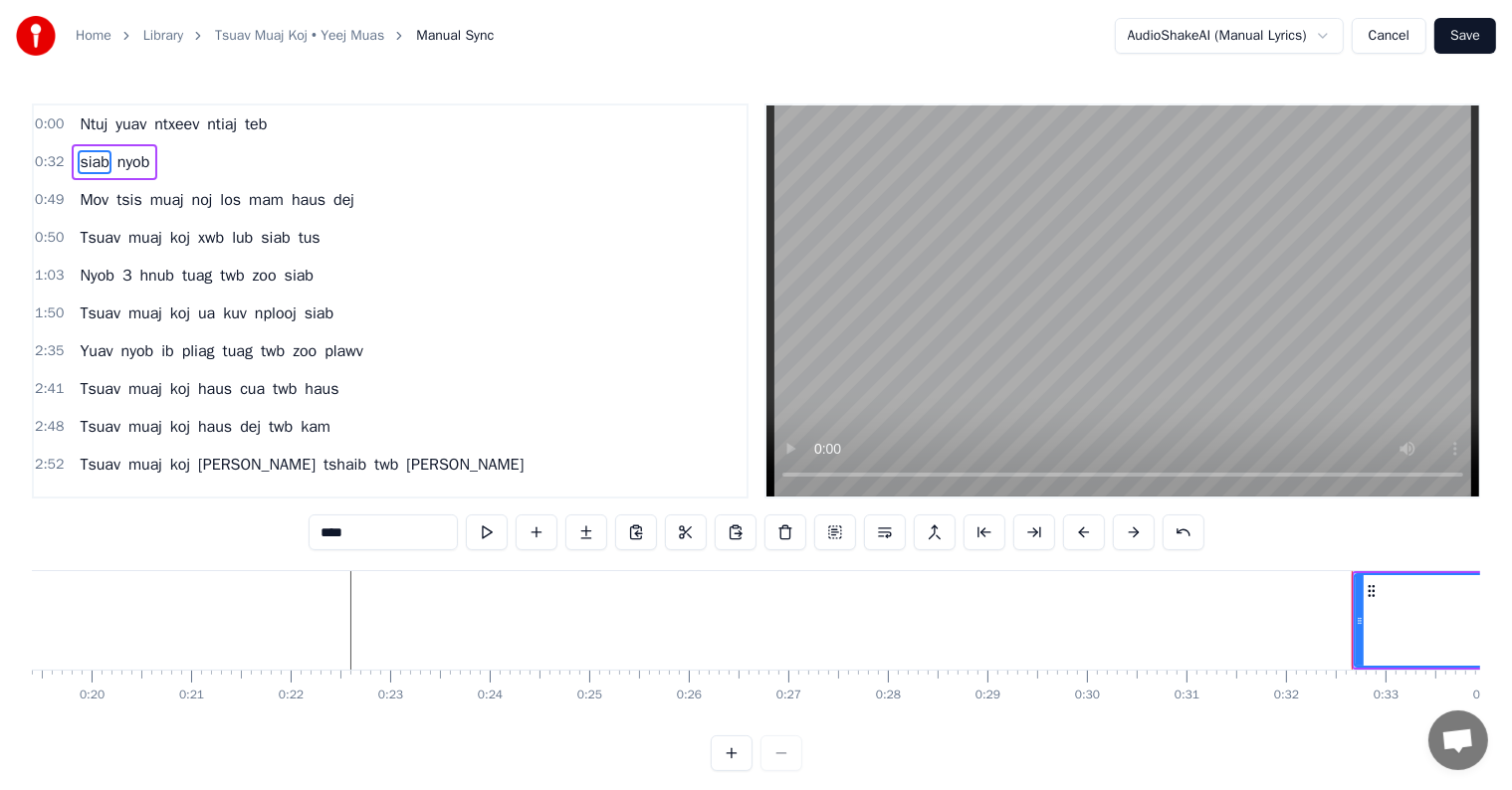 click on "siab" at bounding box center [2039, 620] 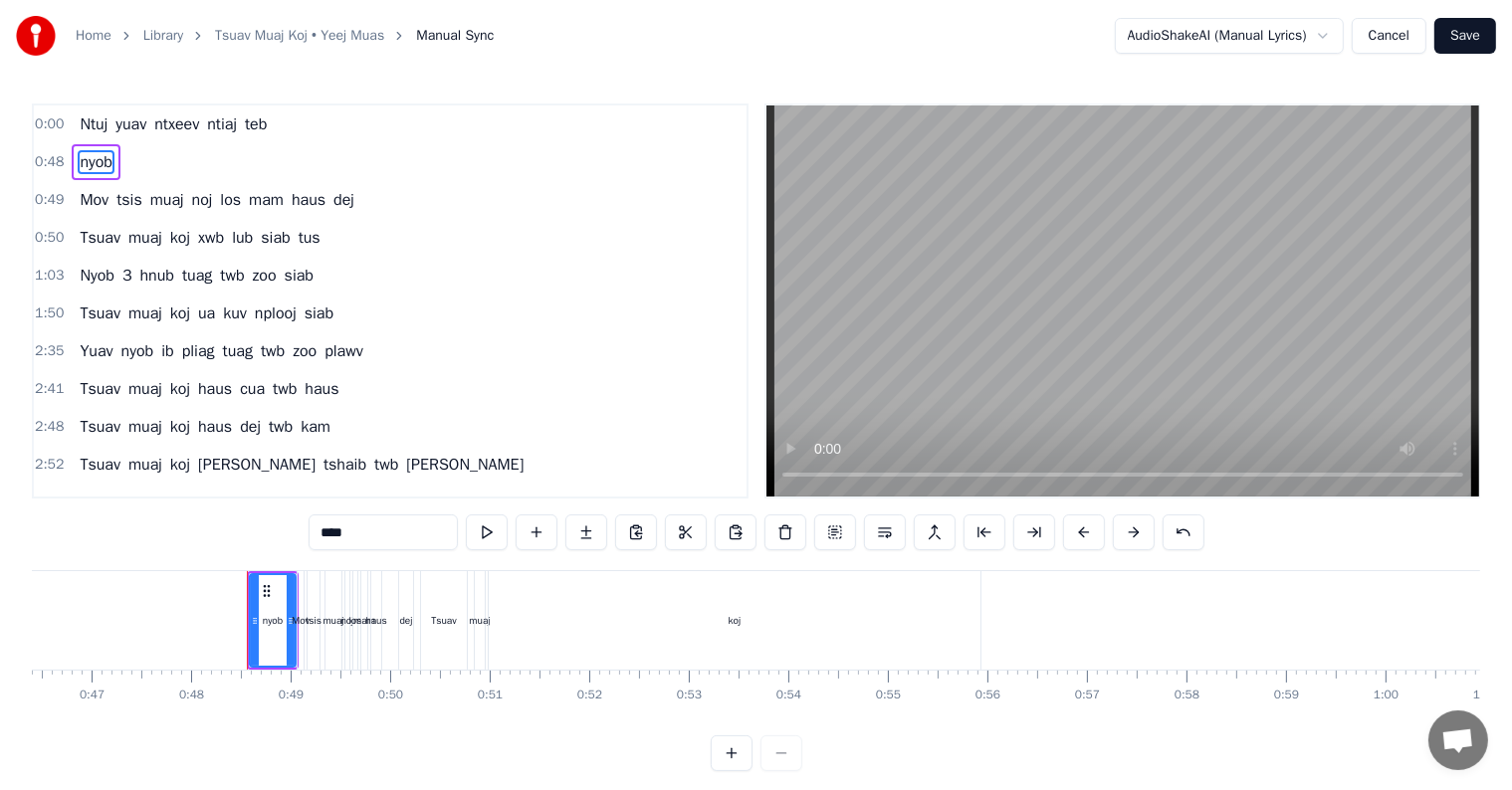 scroll, scrollTop: 0, scrollLeft: 4734, axis: horizontal 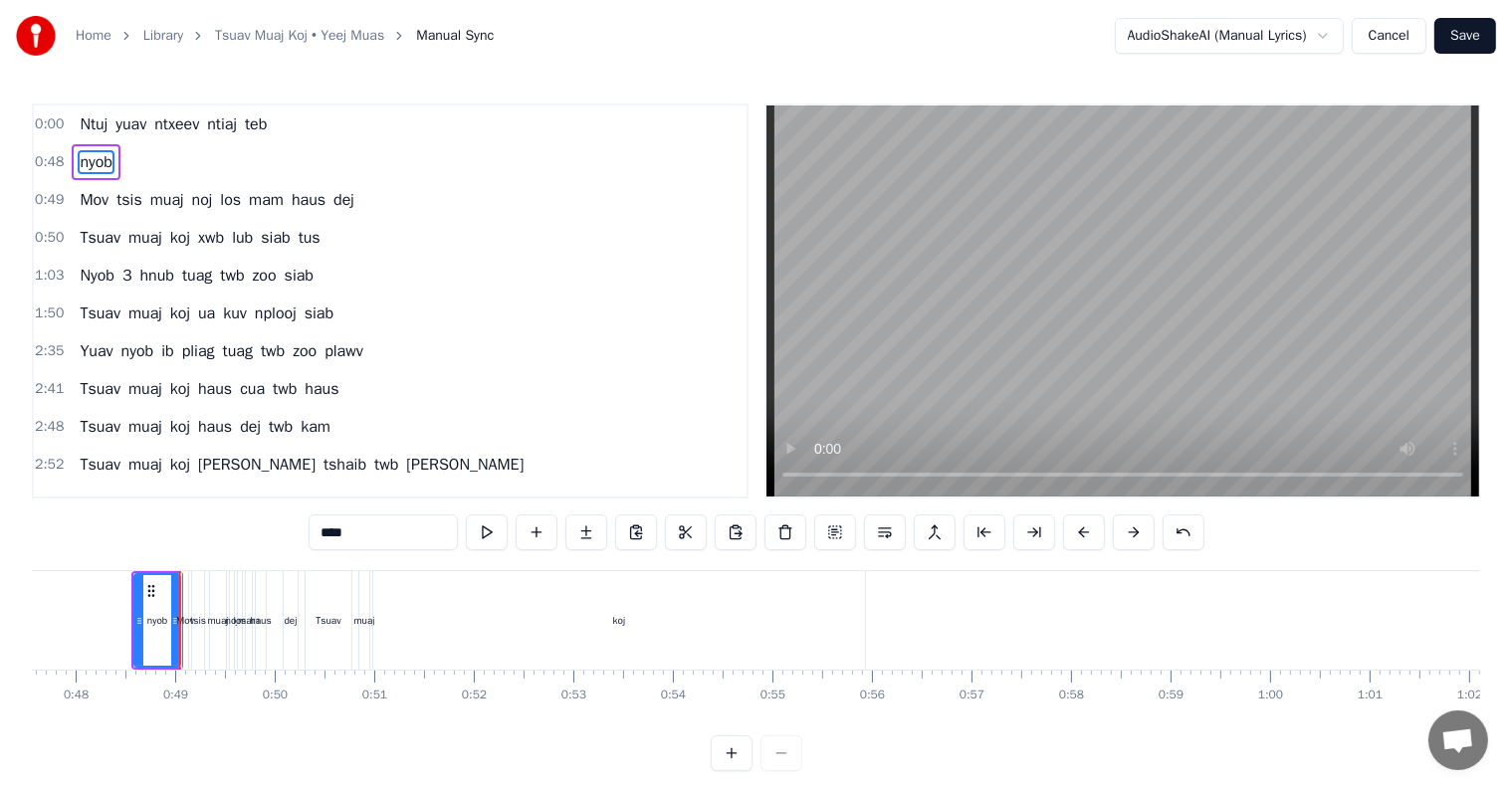 click on "Cancel" at bounding box center (1389, 36) 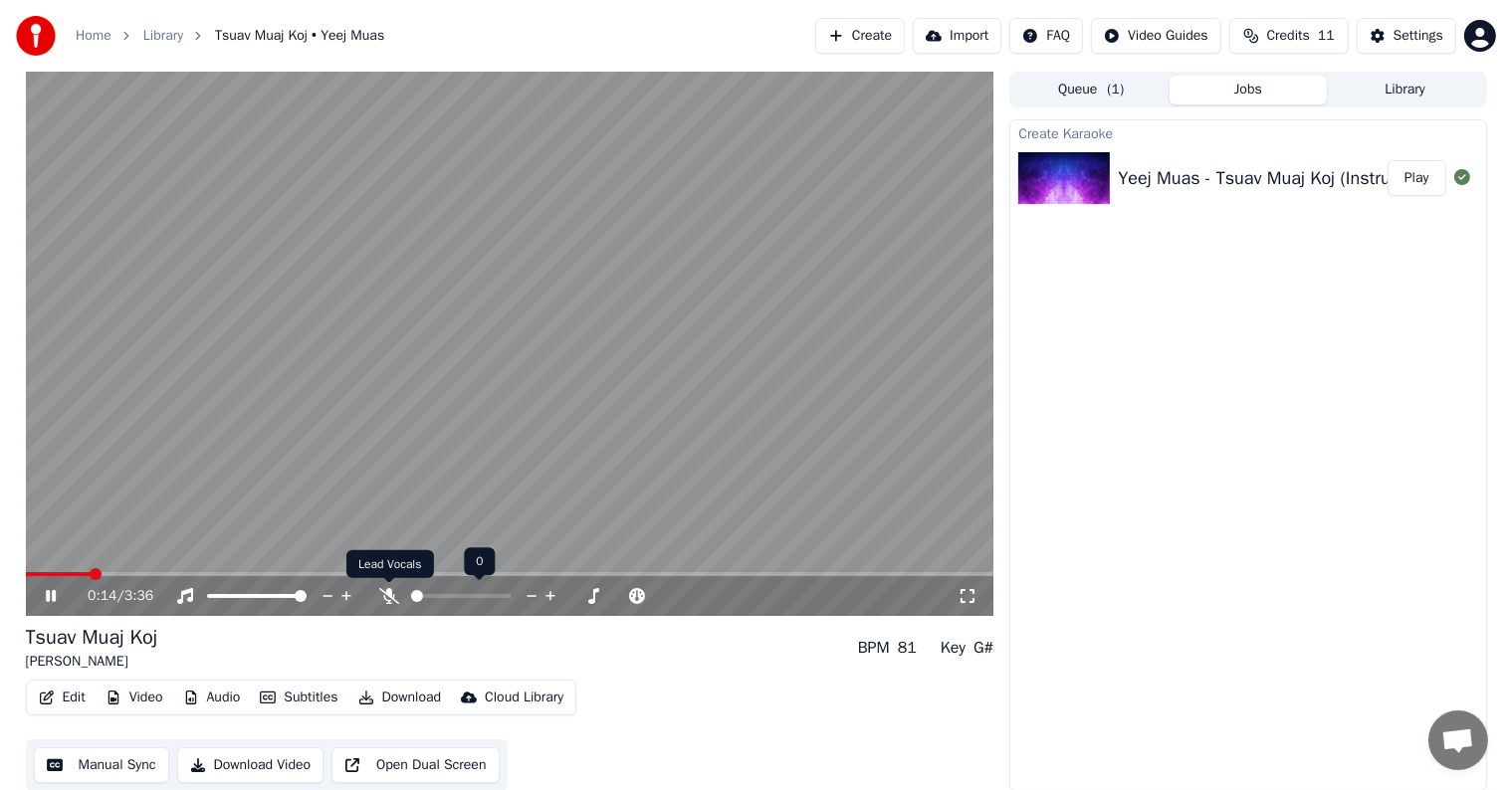 click 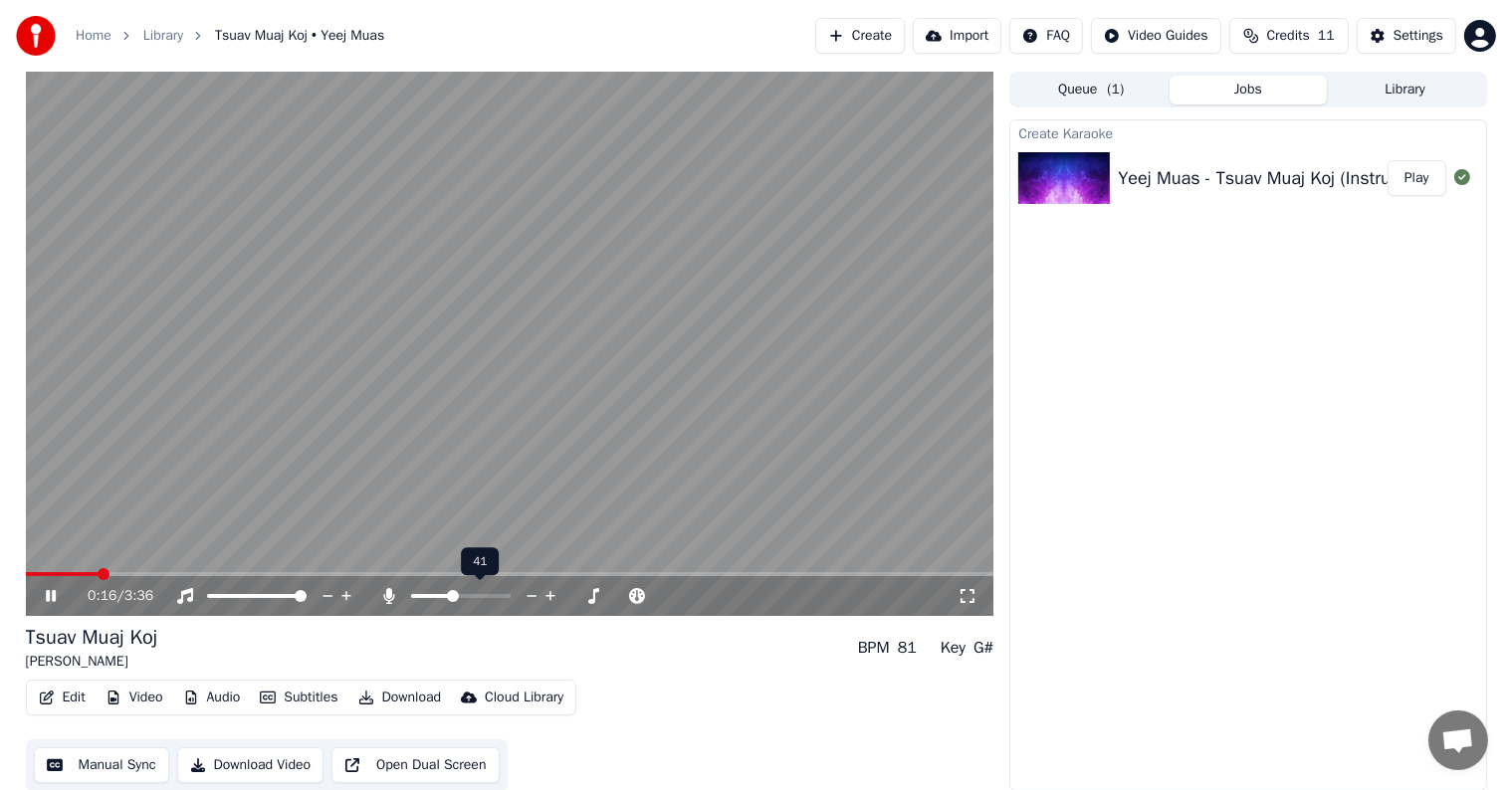 click at bounding box center [431, 596] 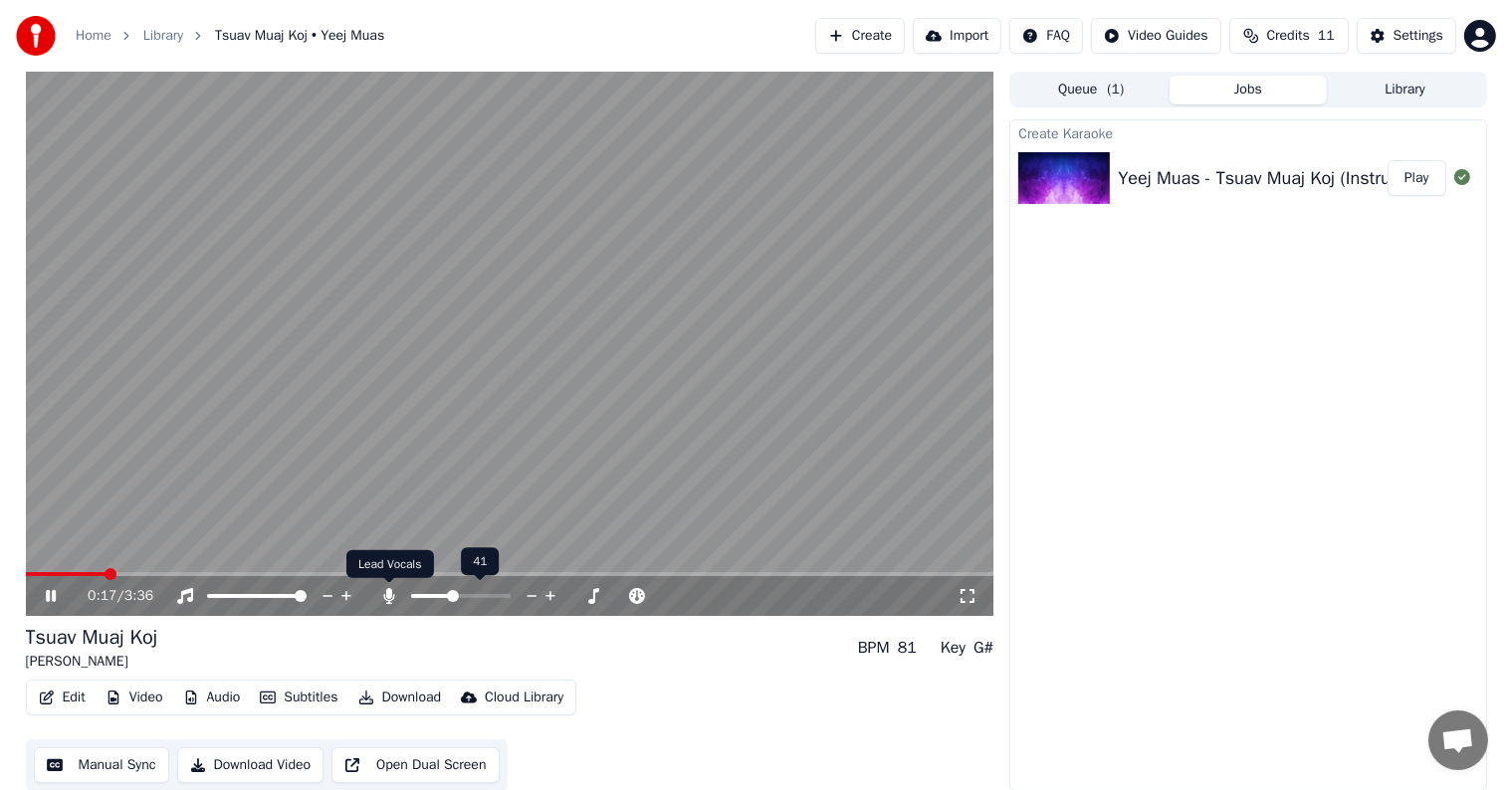 click 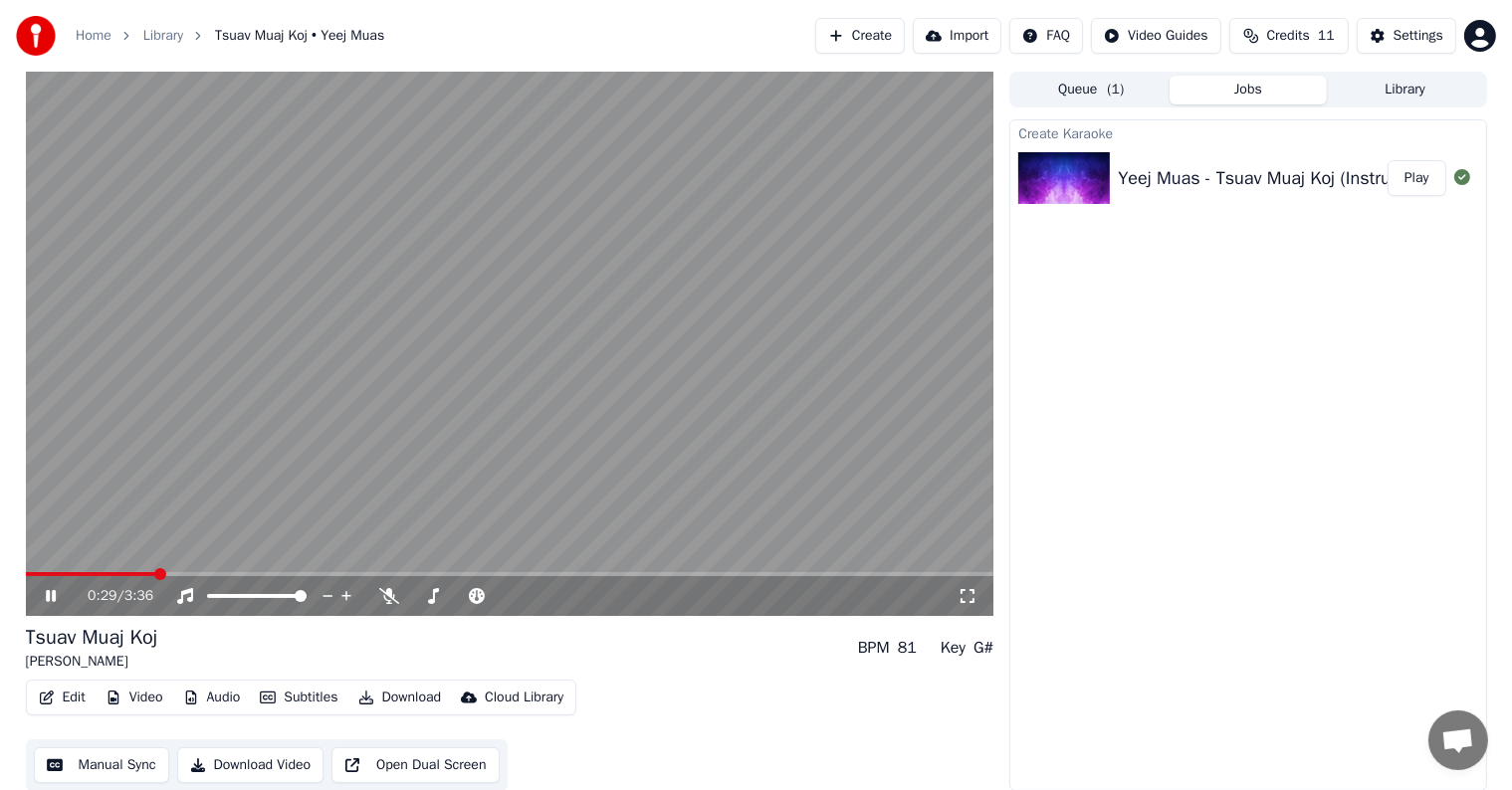click at bounding box center [510, 343] 